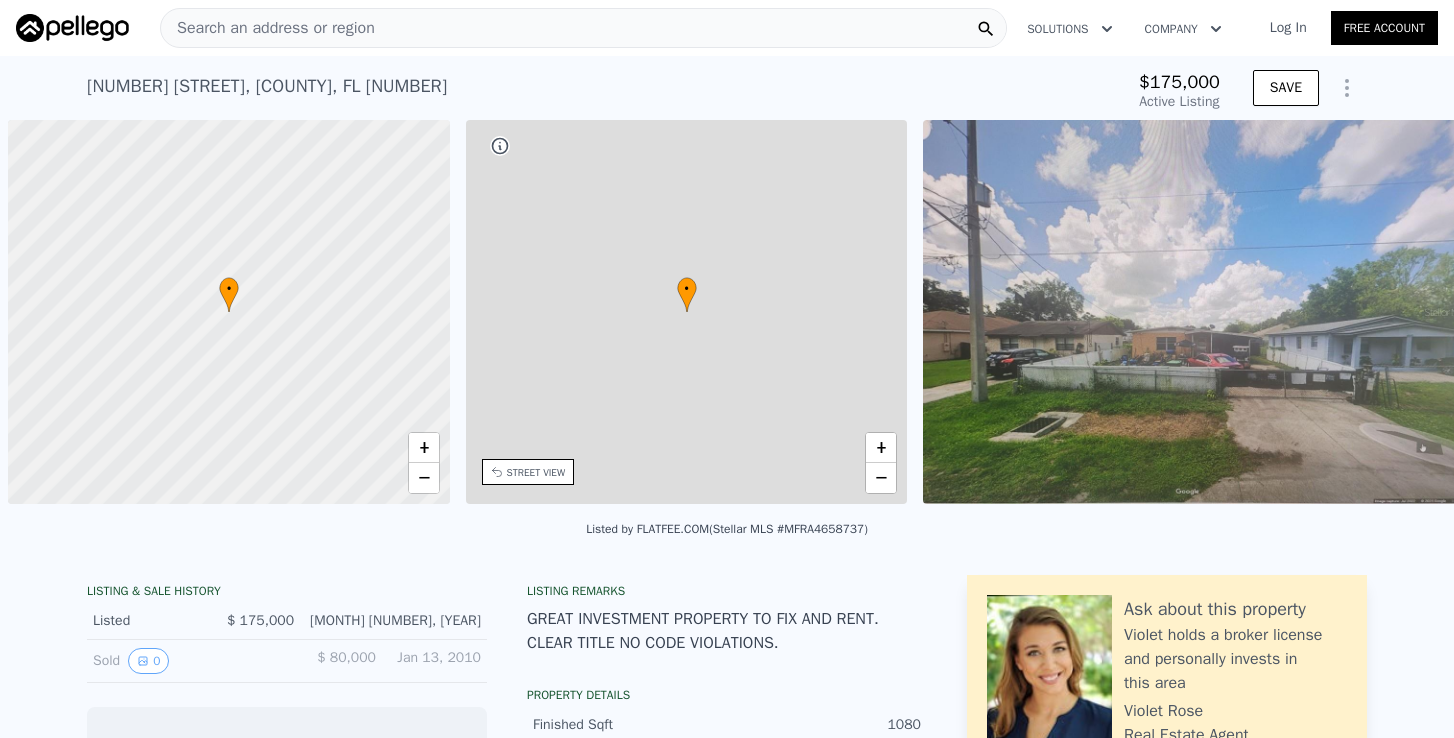 scroll, scrollTop: 0, scrollLeft: 0, axis: both 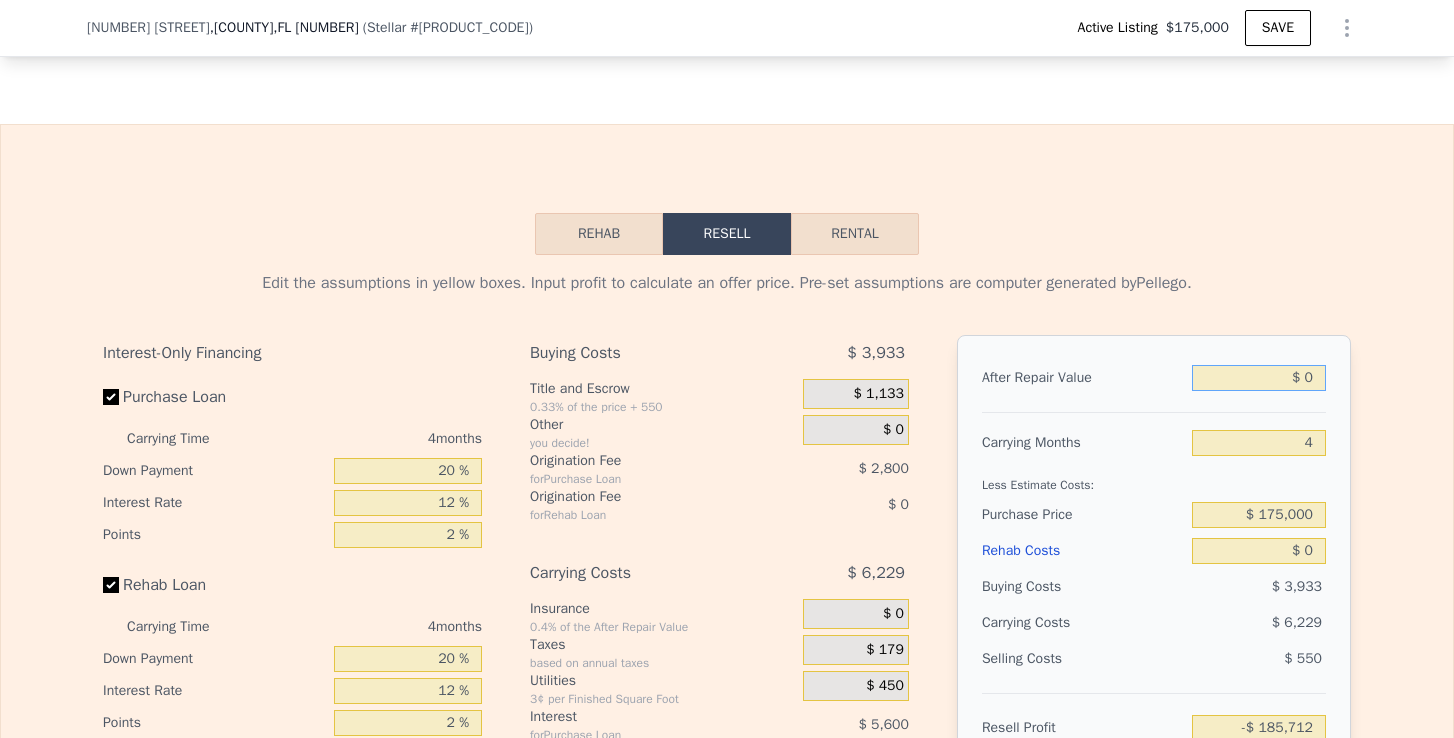 click on "$ 0" at bounding box center [1259, 378] 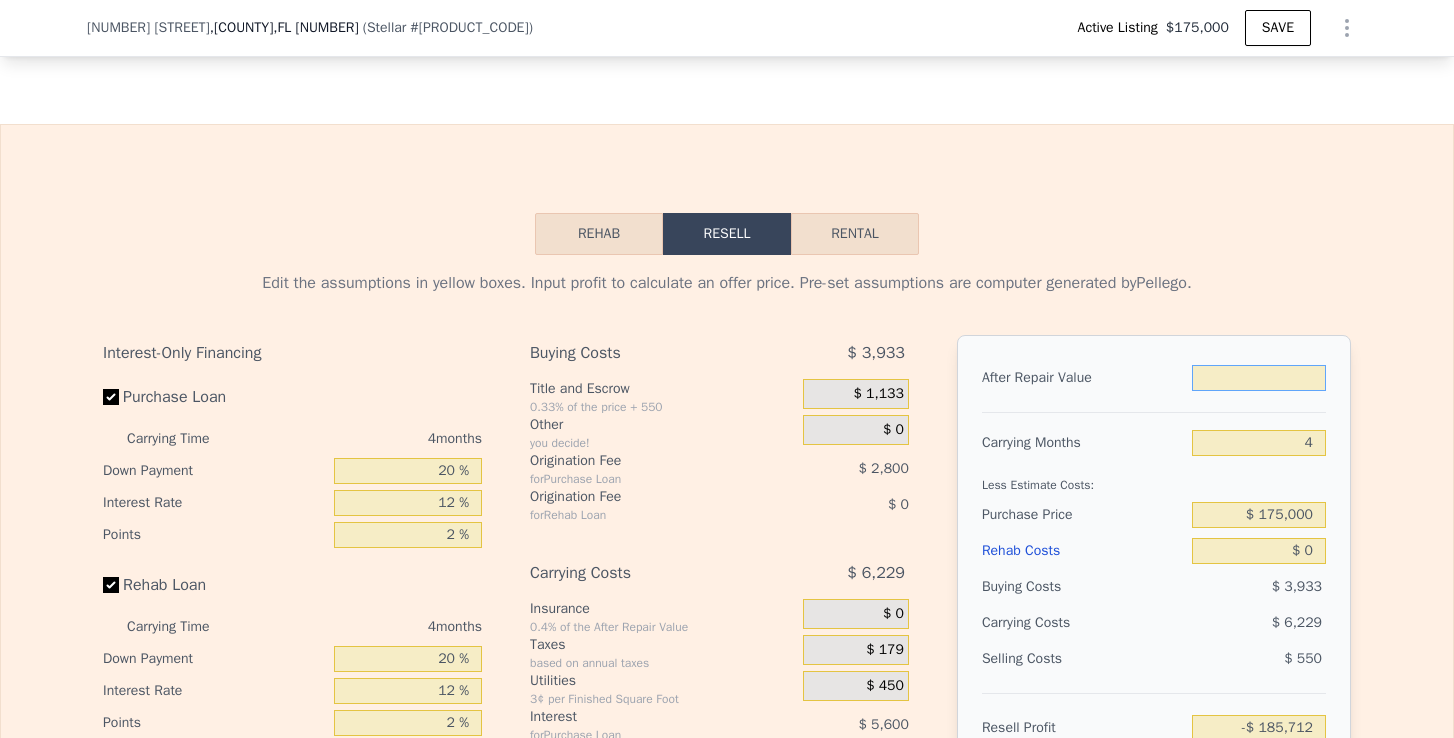 type on "$ [PRICE]" 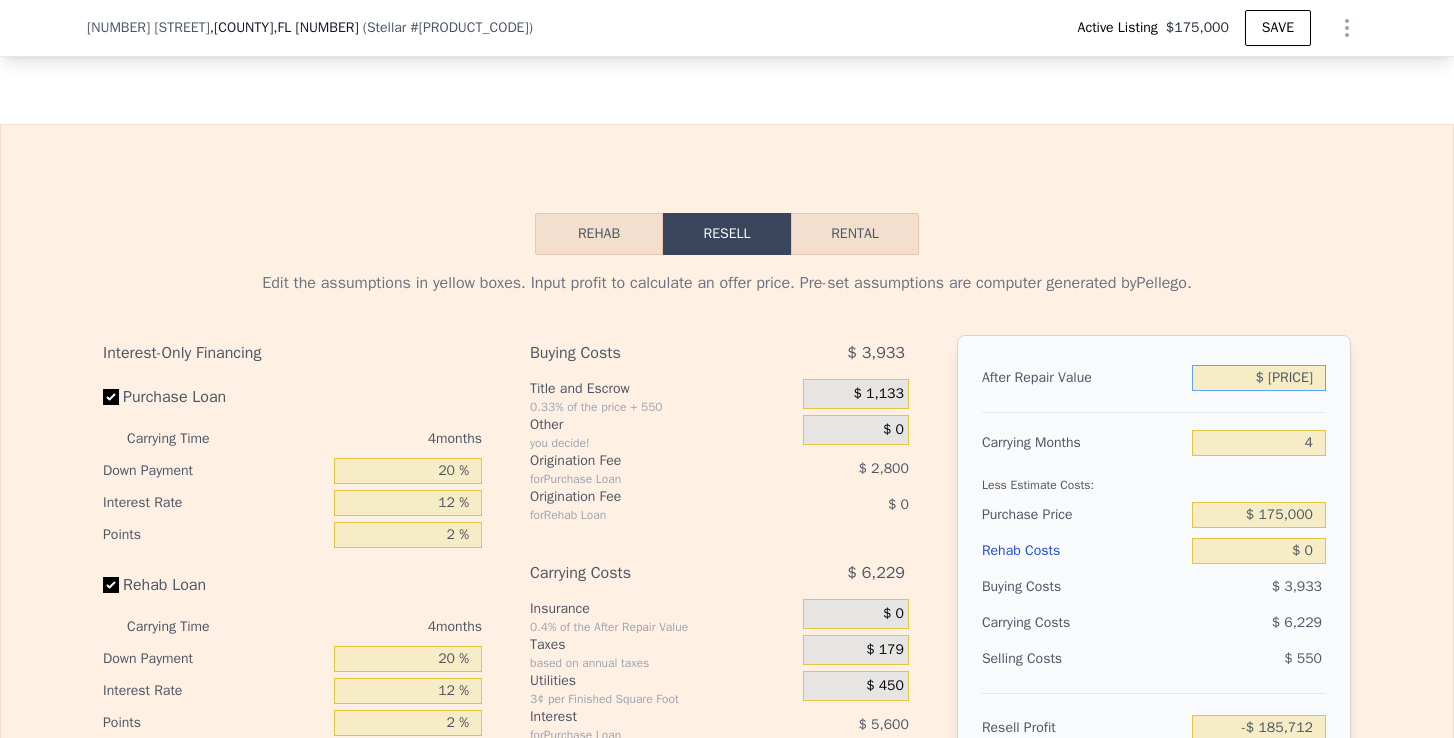 type on "-$ 185,710" 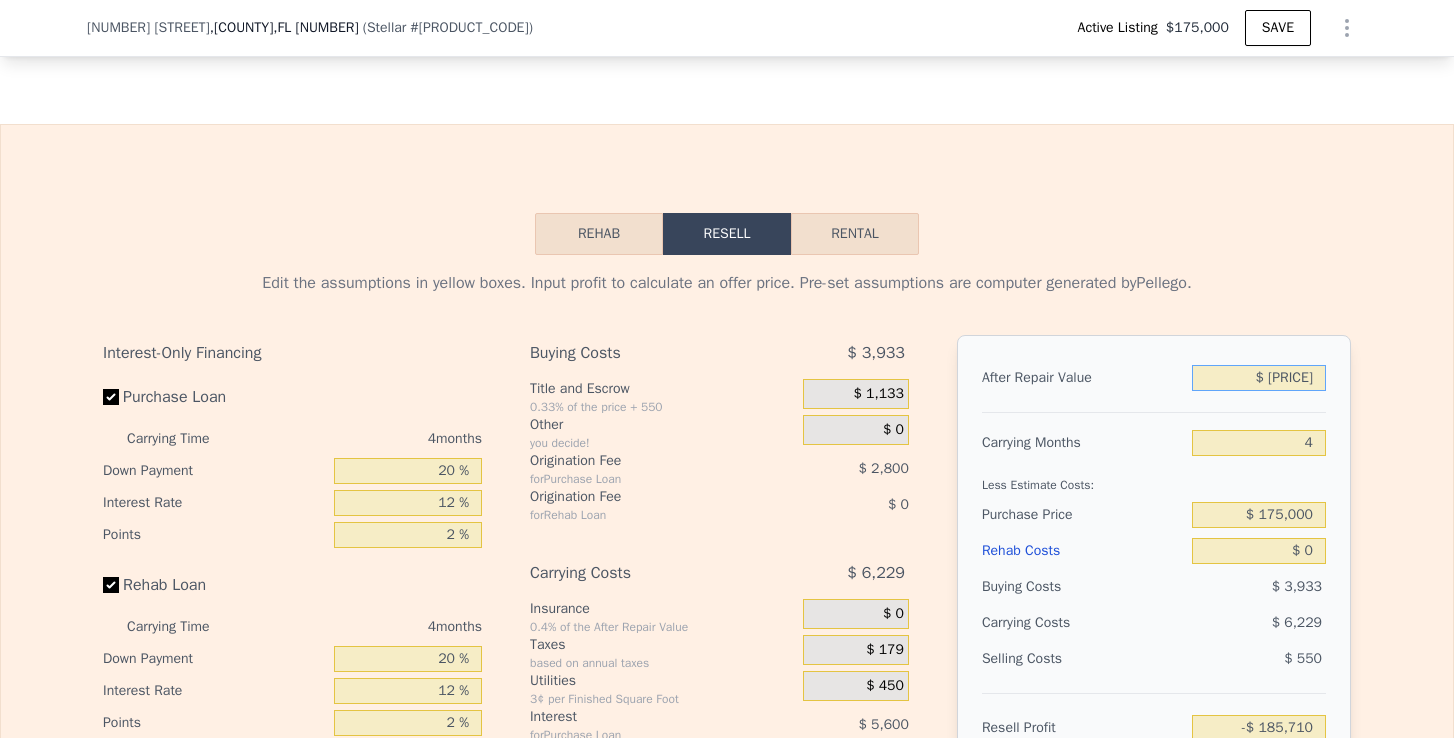 type on "$ 25" 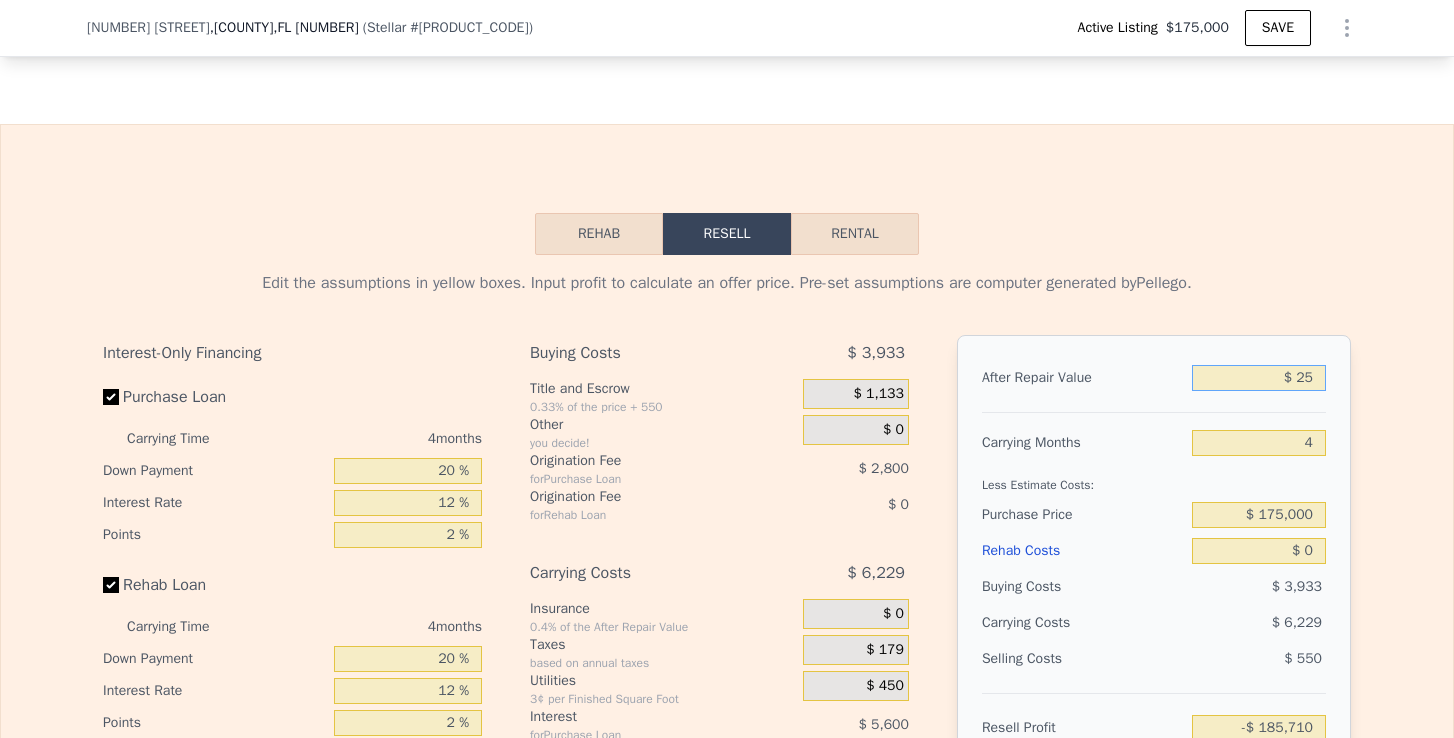 type on "-$ 185,689" 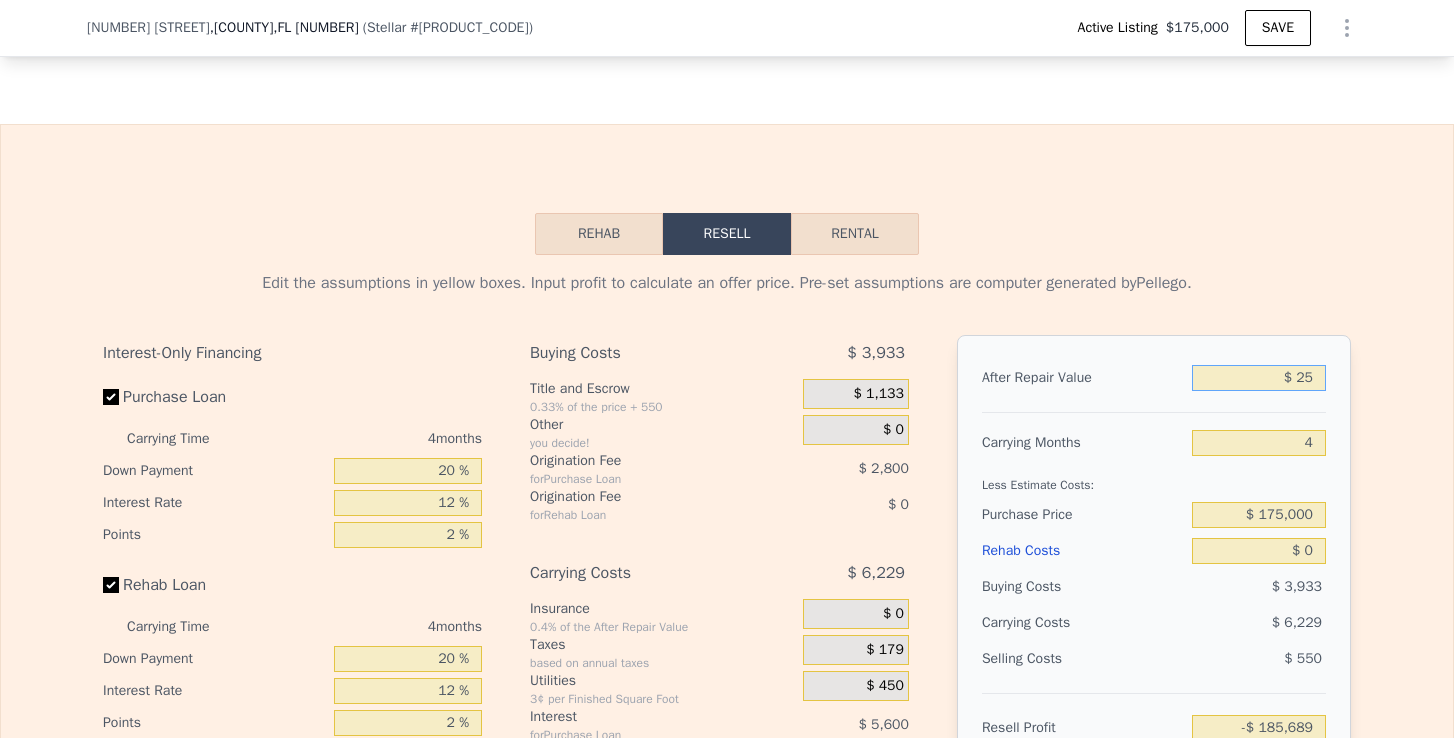 type on "$ 250" 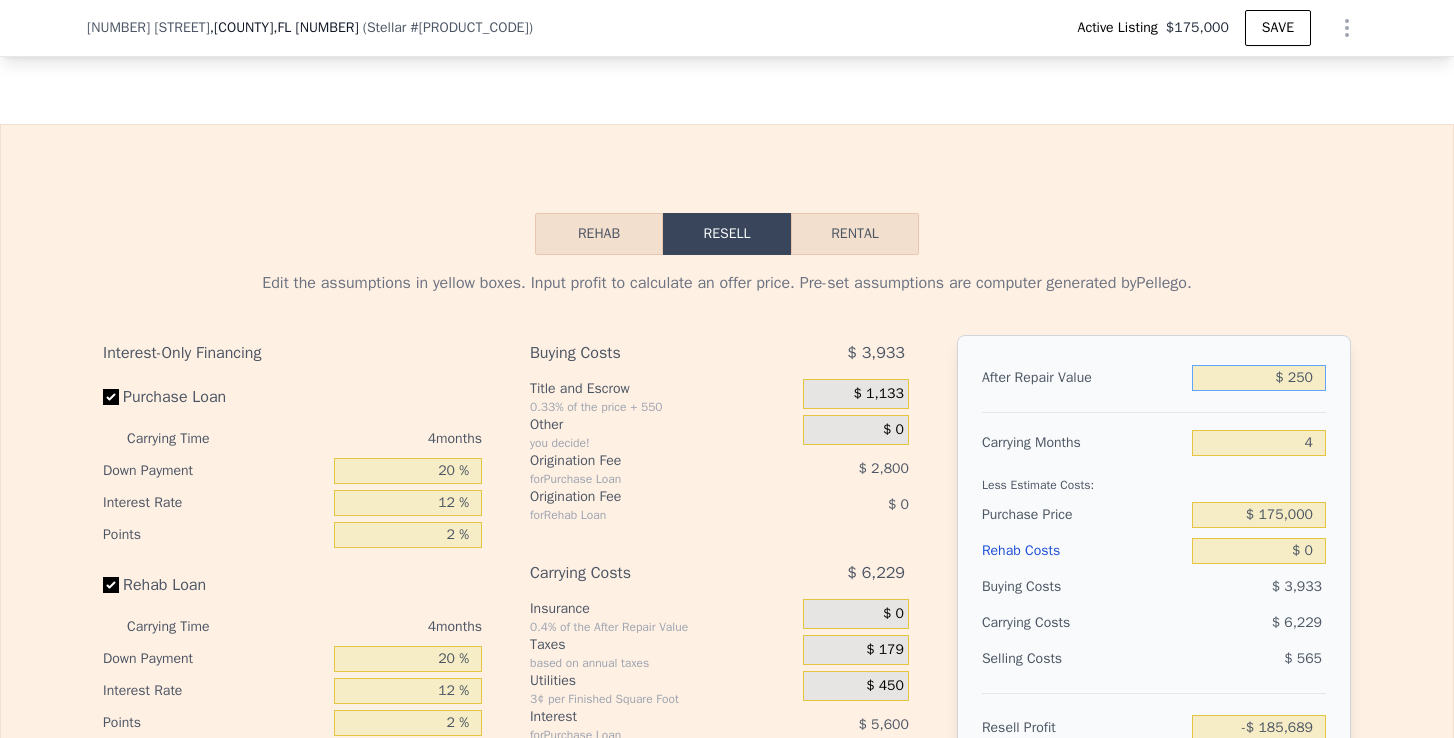 type on "-$ [AMOUNT]" 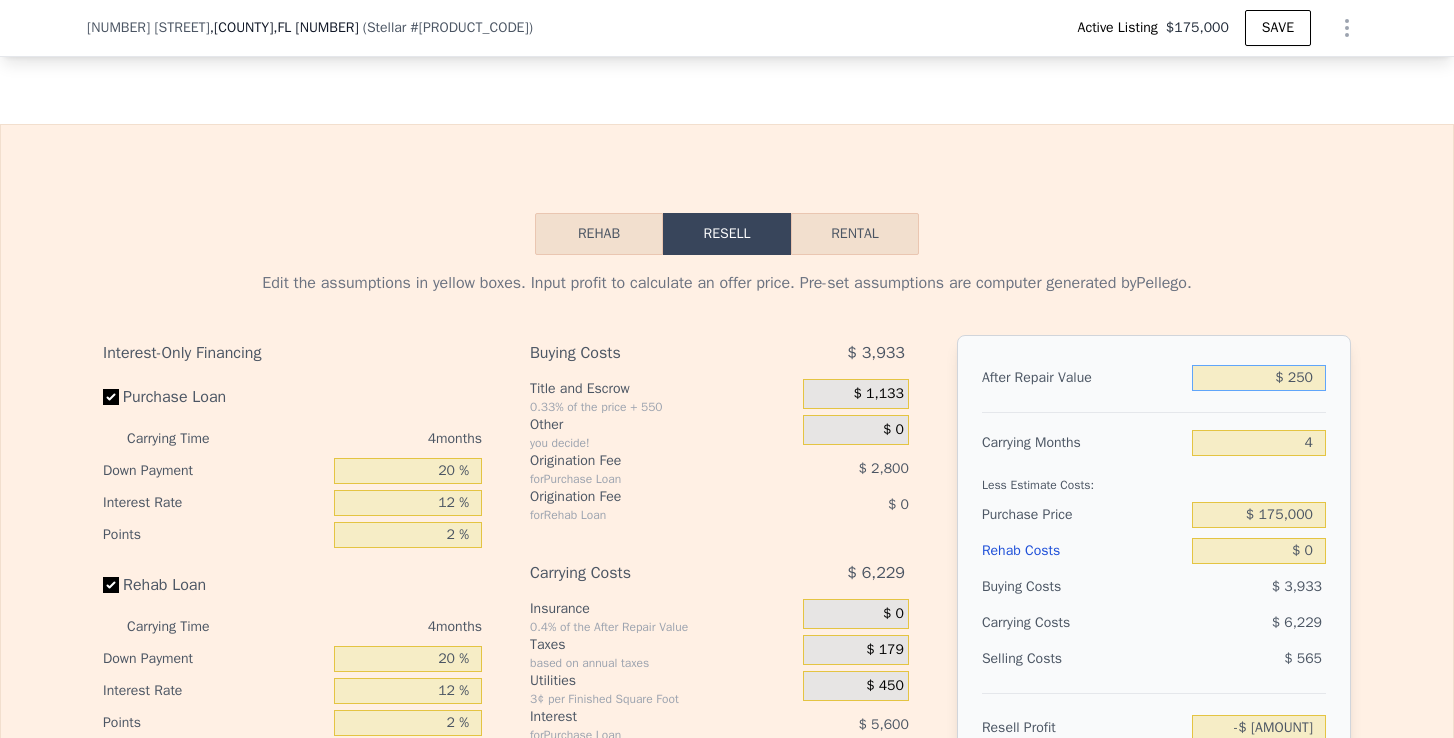 type on "$ 2,500" 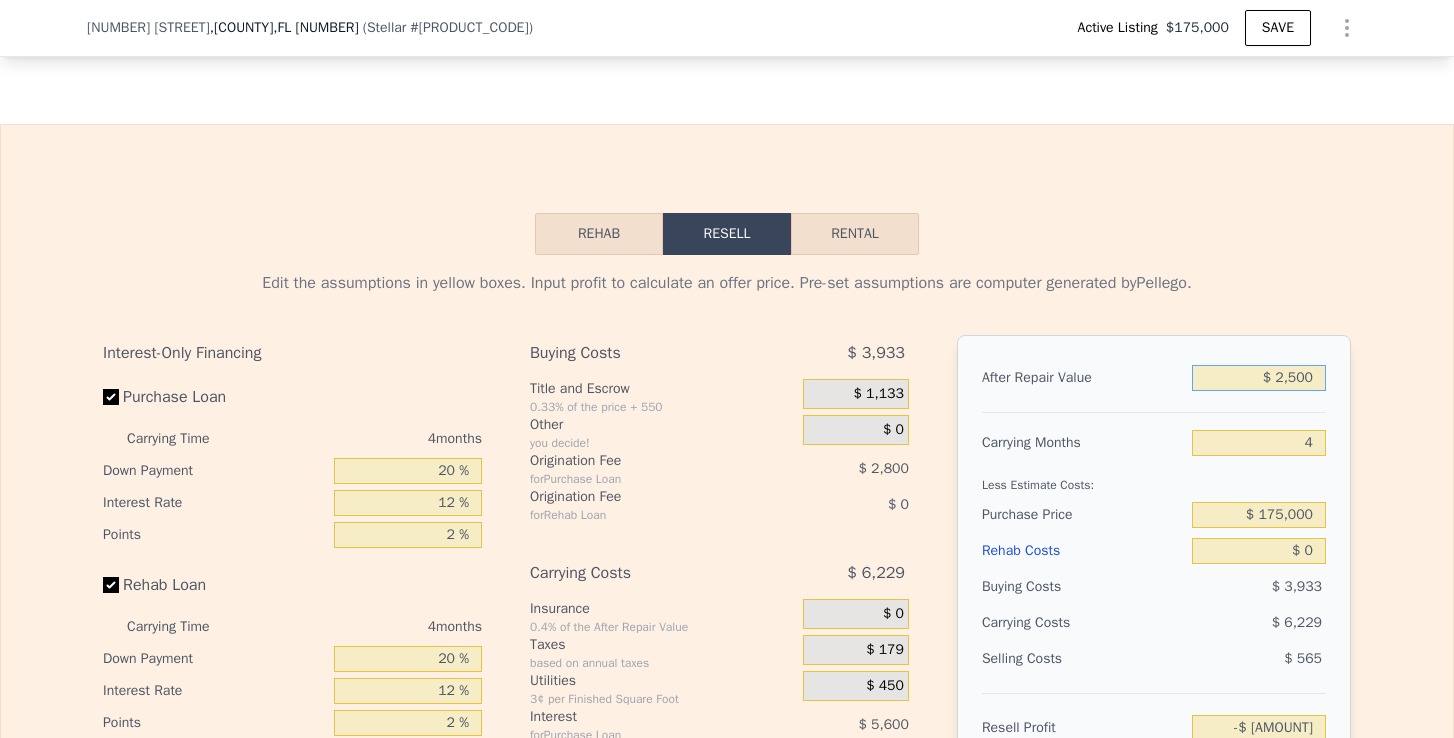 type on "-$ 183,367" 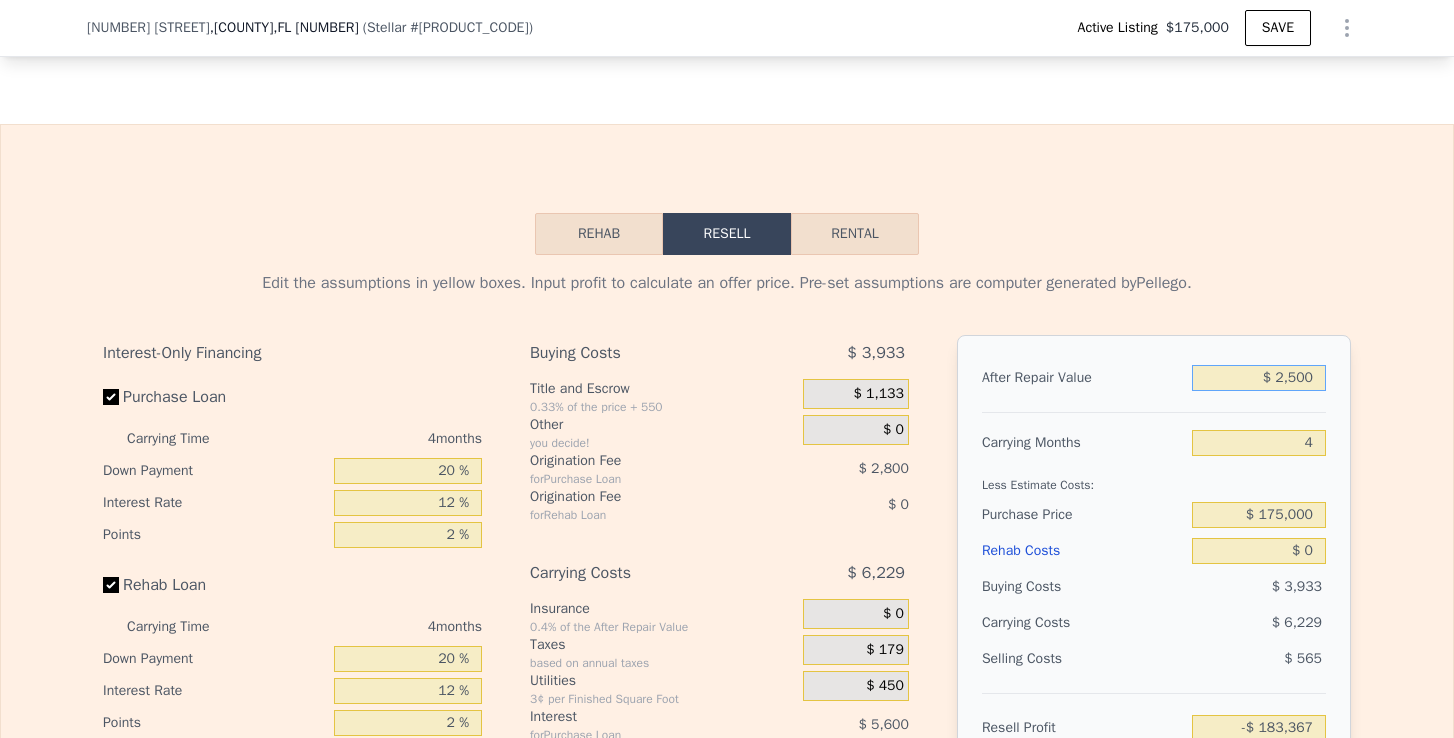 type on "$ [PRICE]" 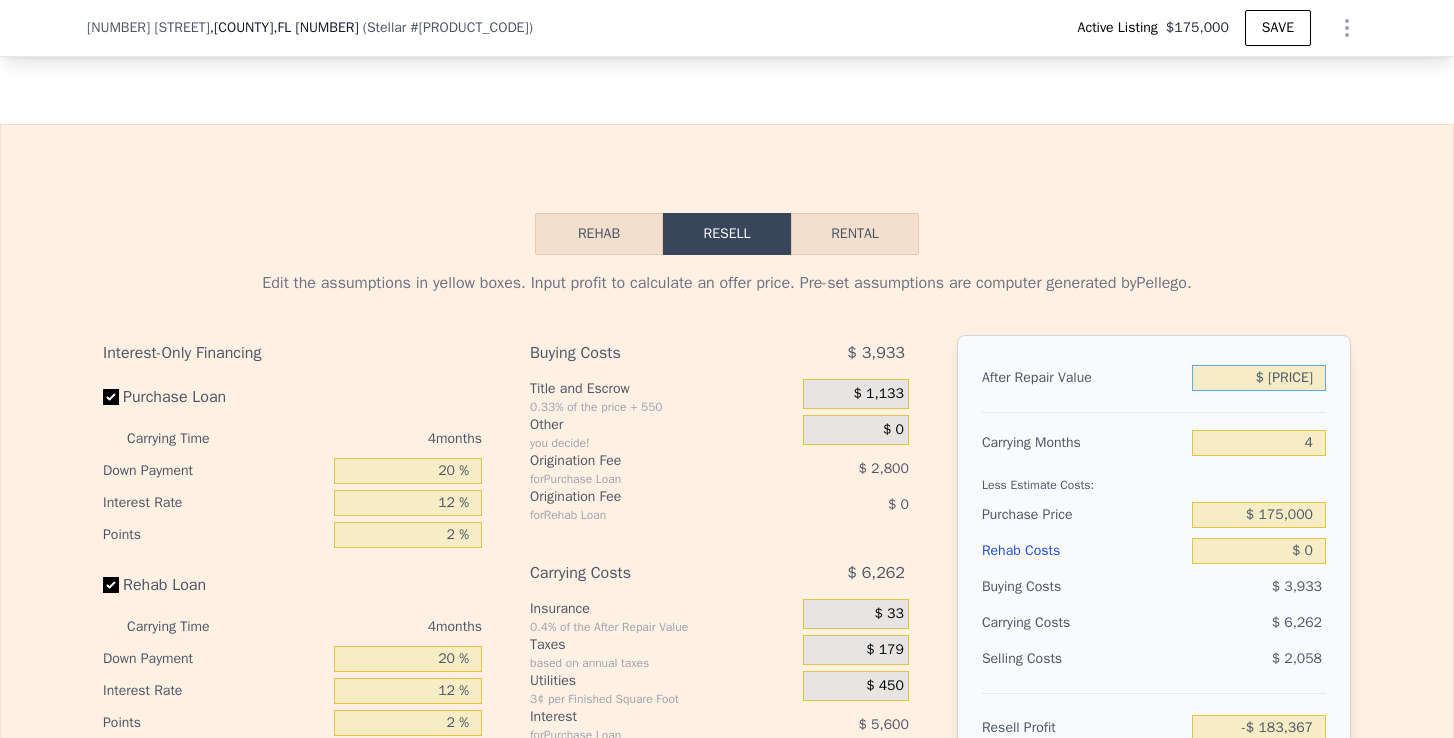 type on "-$ 162,253" 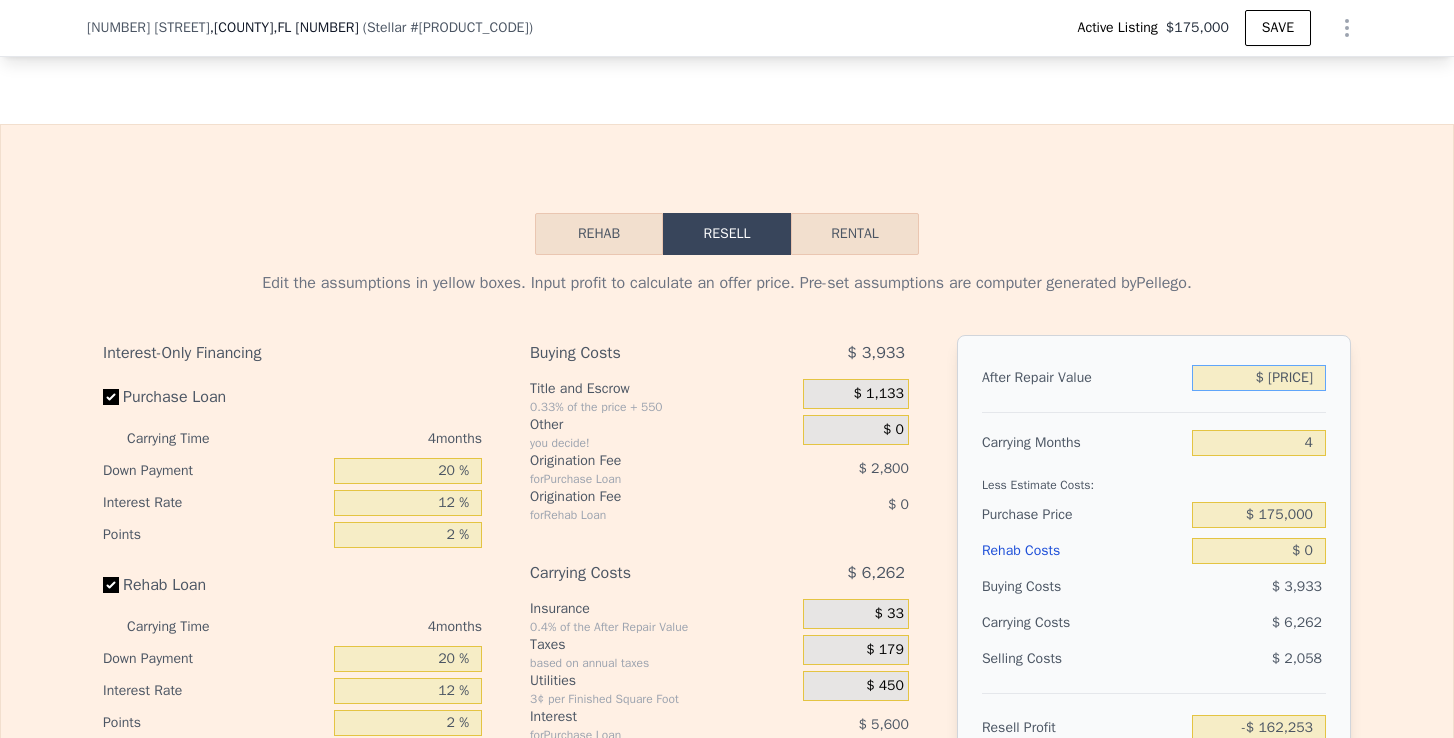 type on "$ 250,000" 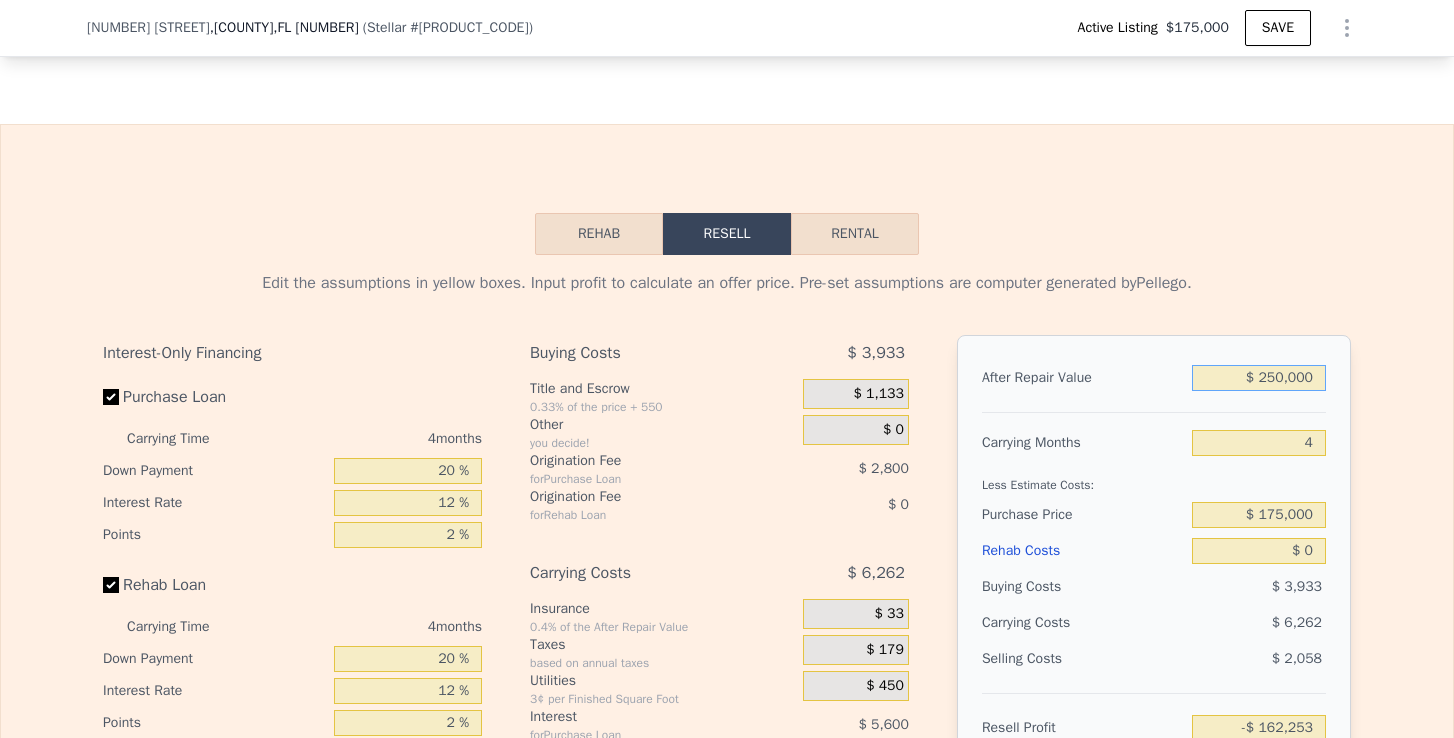 type on "$ 48,872" 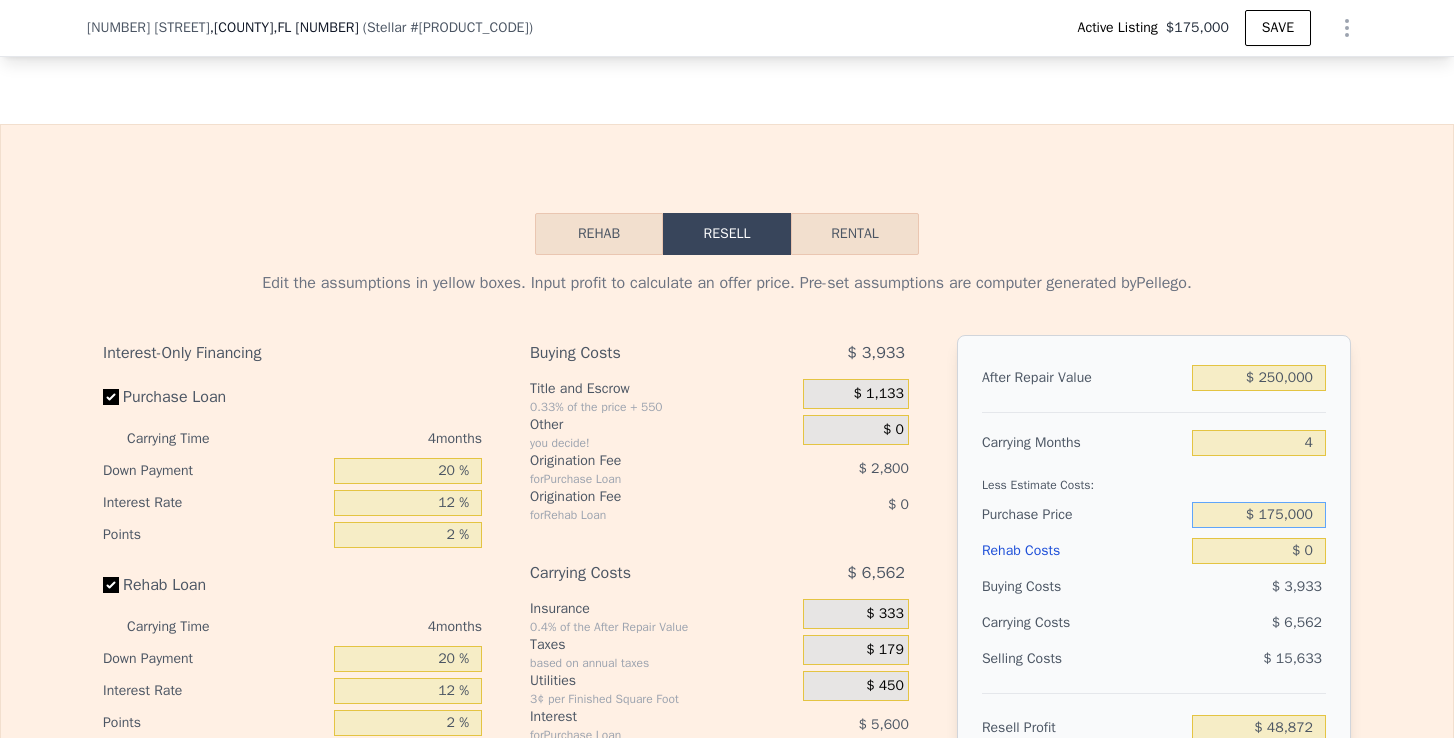 click on "$ 175,000" at bounding box center [1259, 515] 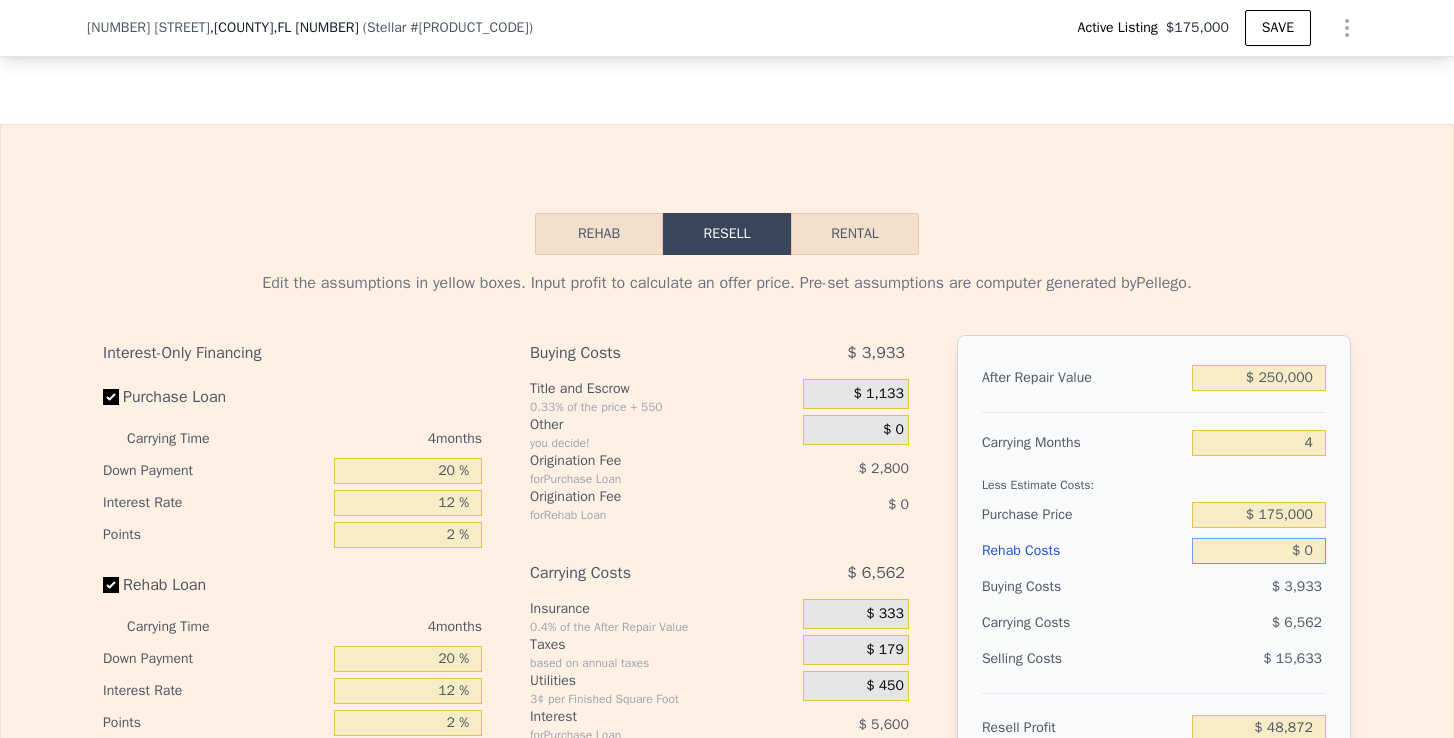 click on "$ 0" at bounding box center (1259, 551) 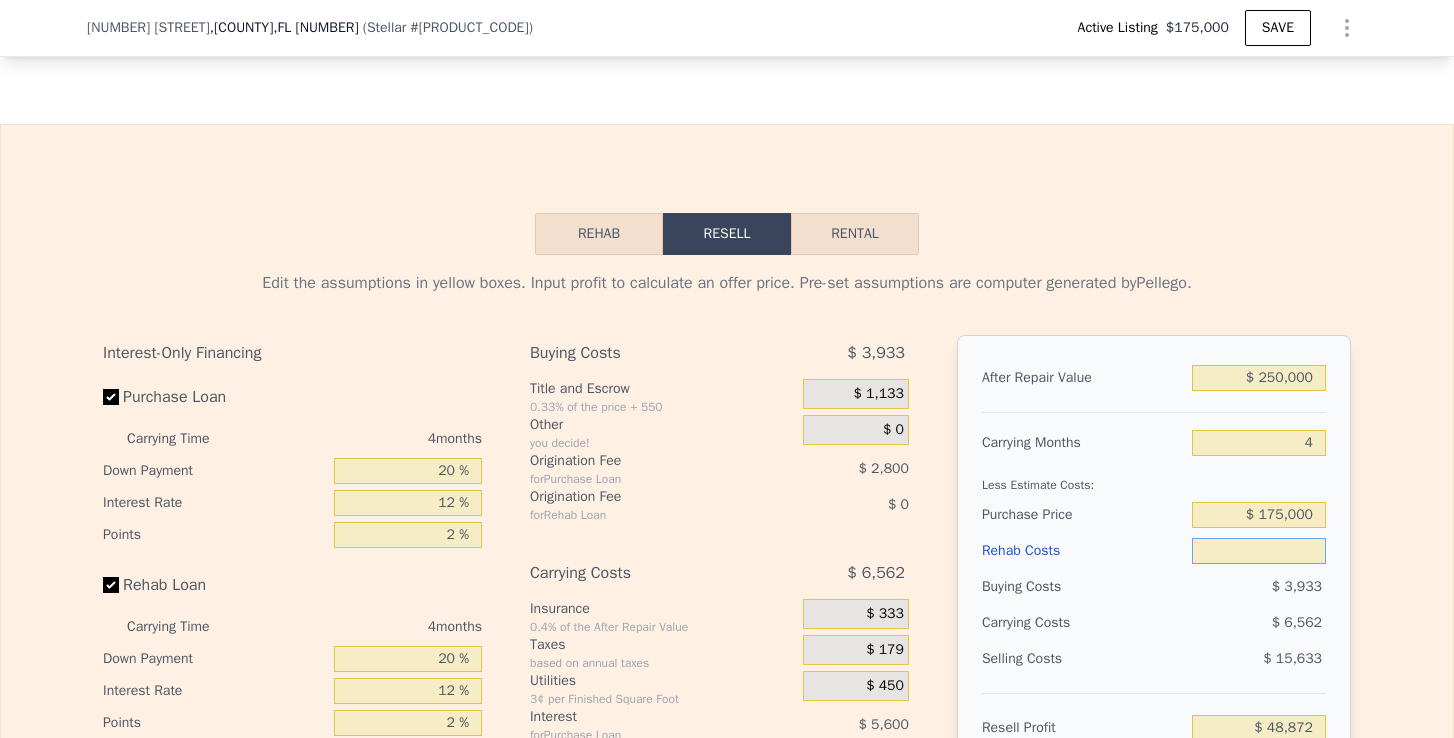 type on "$ 5" 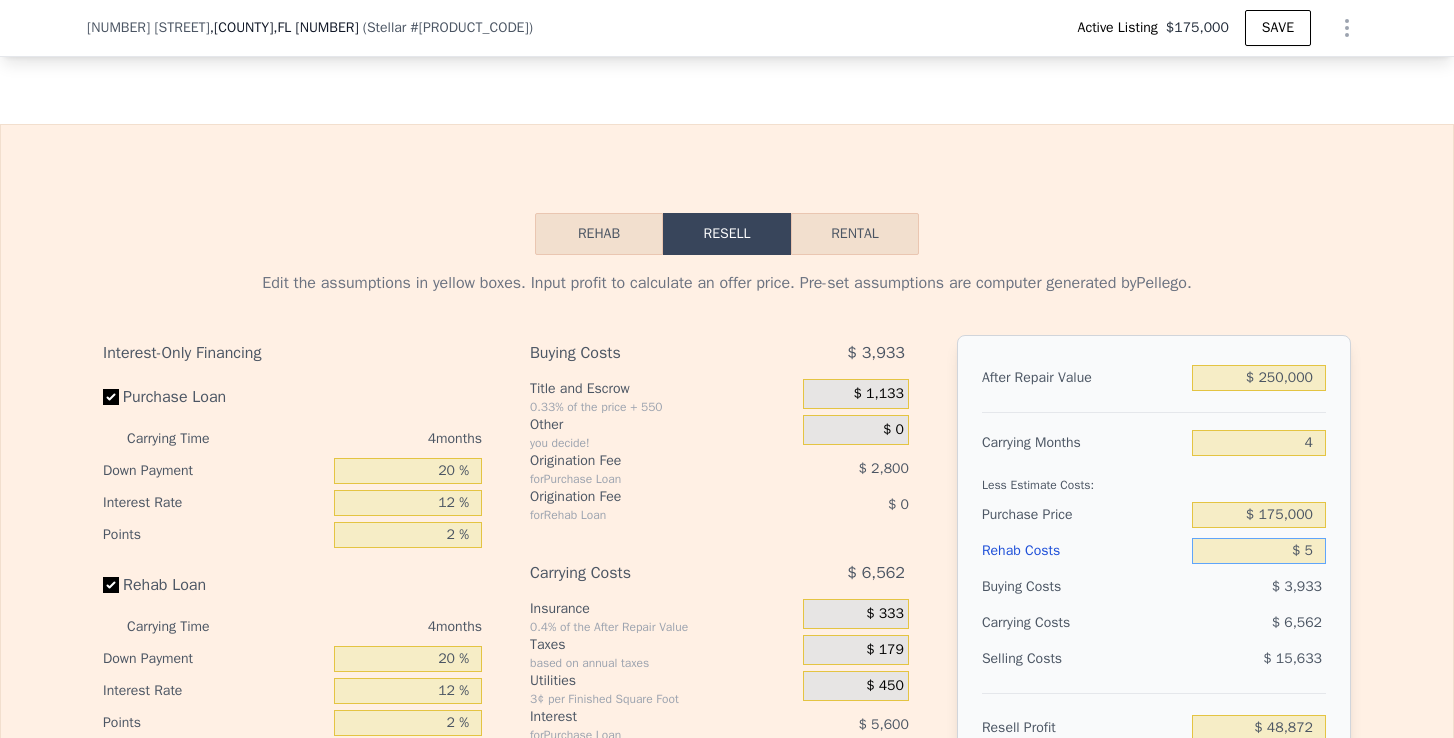 type on "$ 48,867" 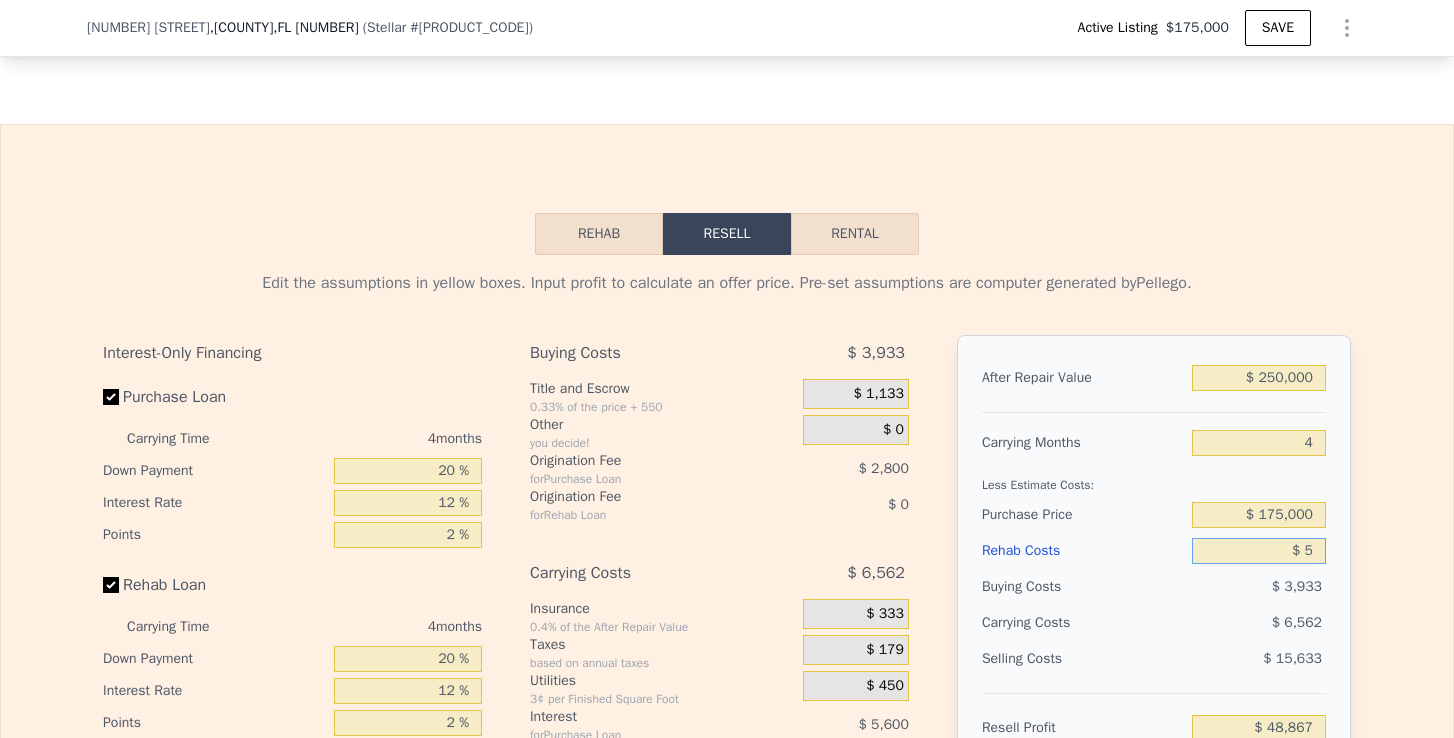 type on "$ 50" 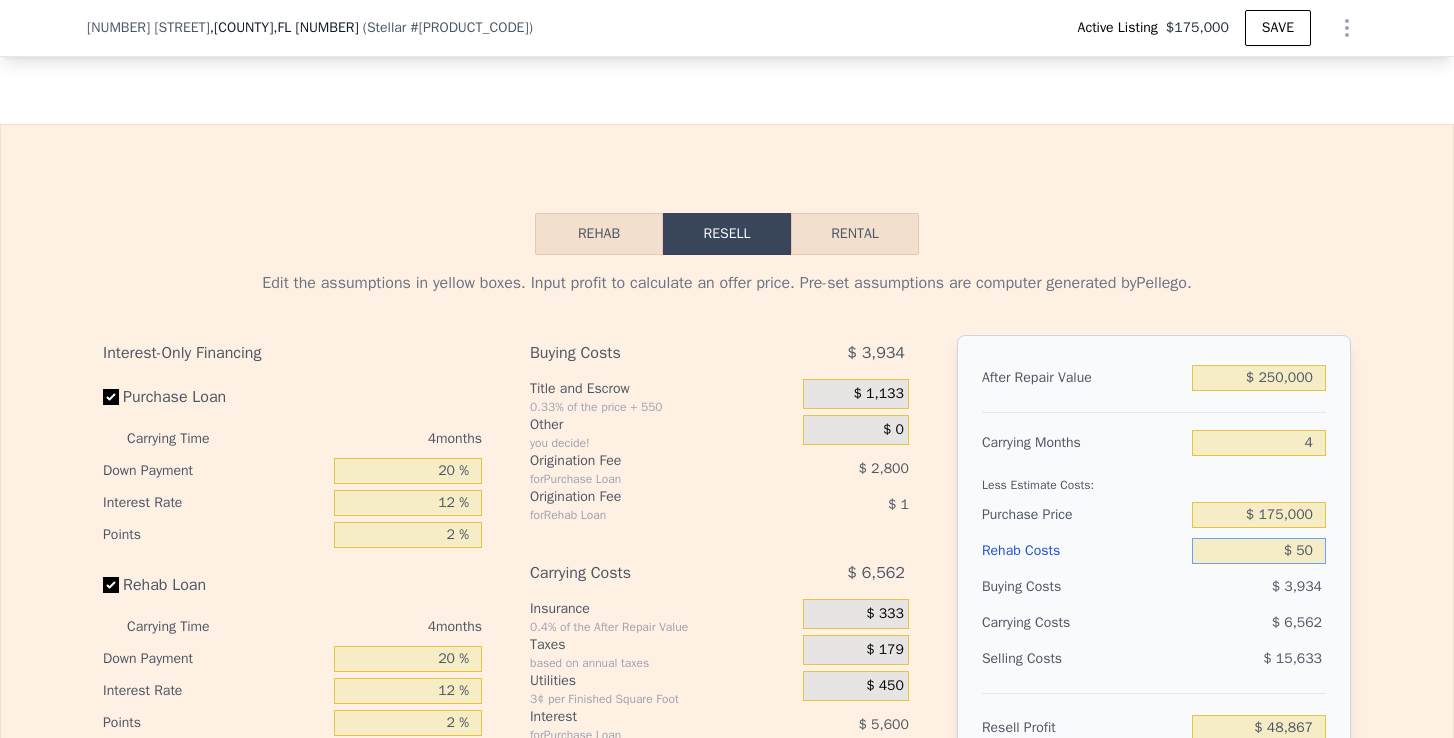 type on "$ [PRICE]" 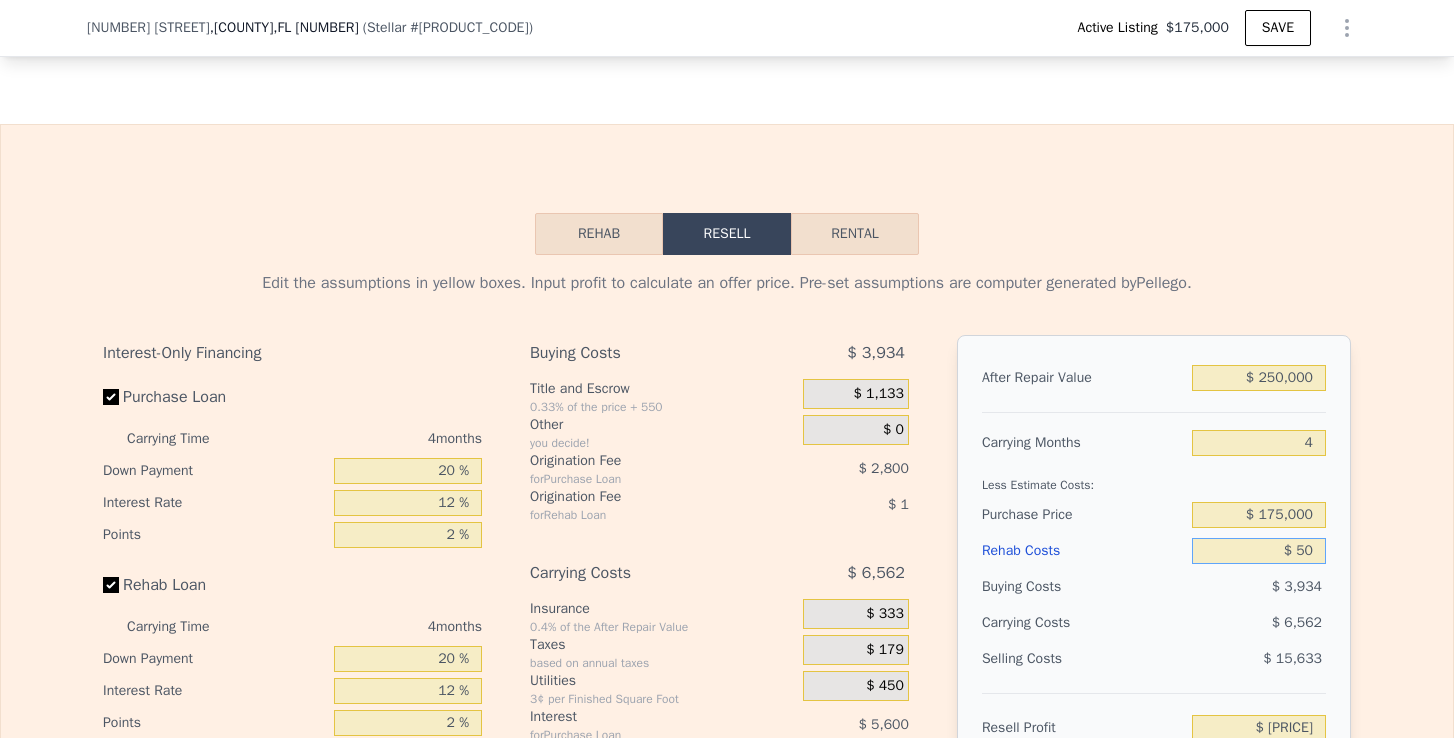 type on "$ 500" 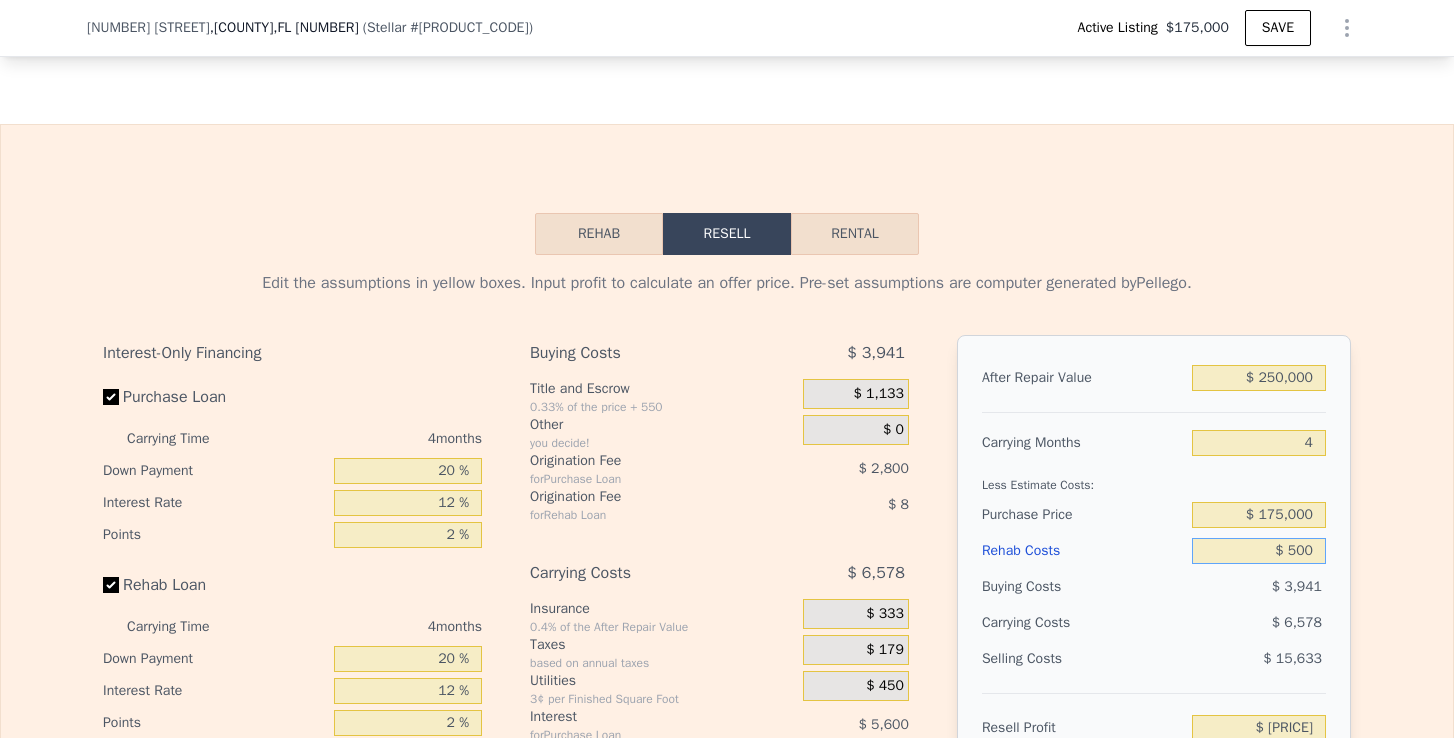 type on "$ 48,348" 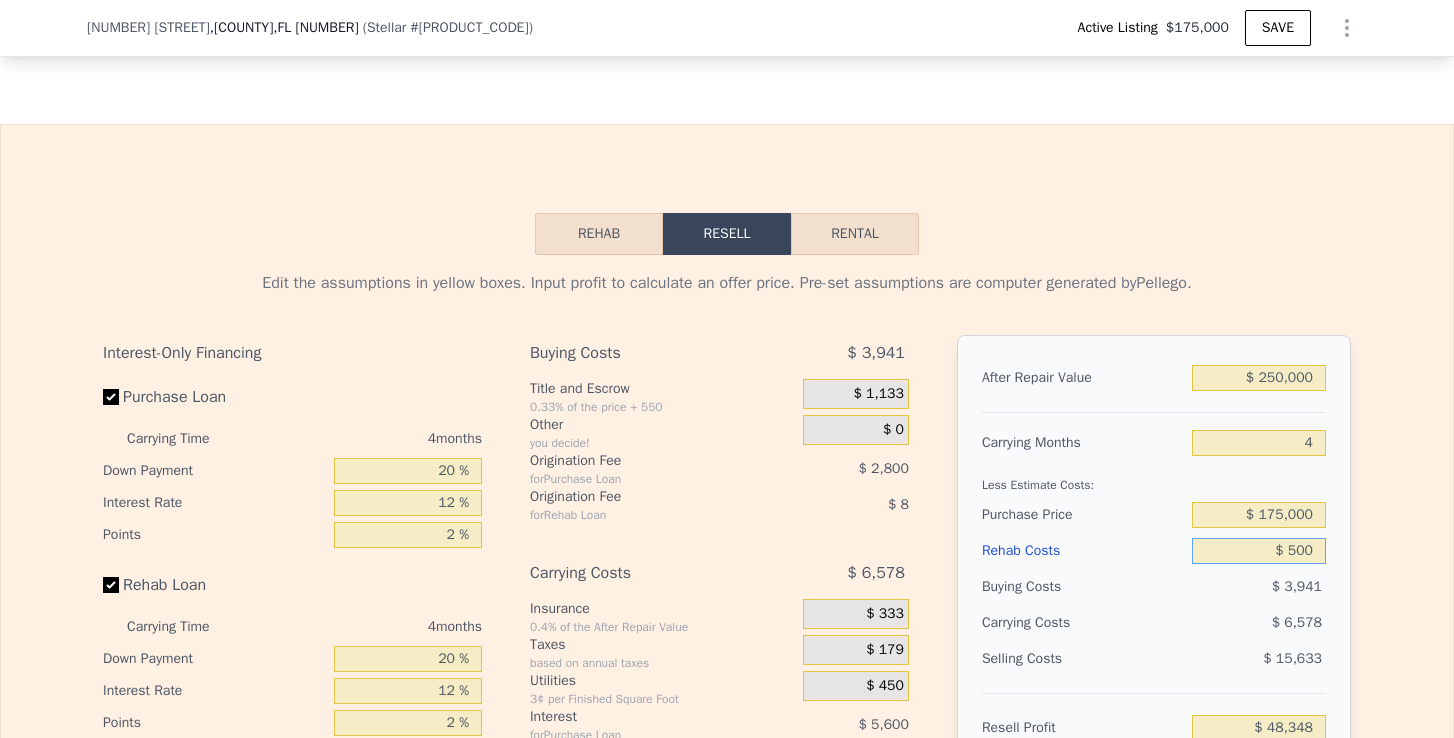 type on "$ 5,000" 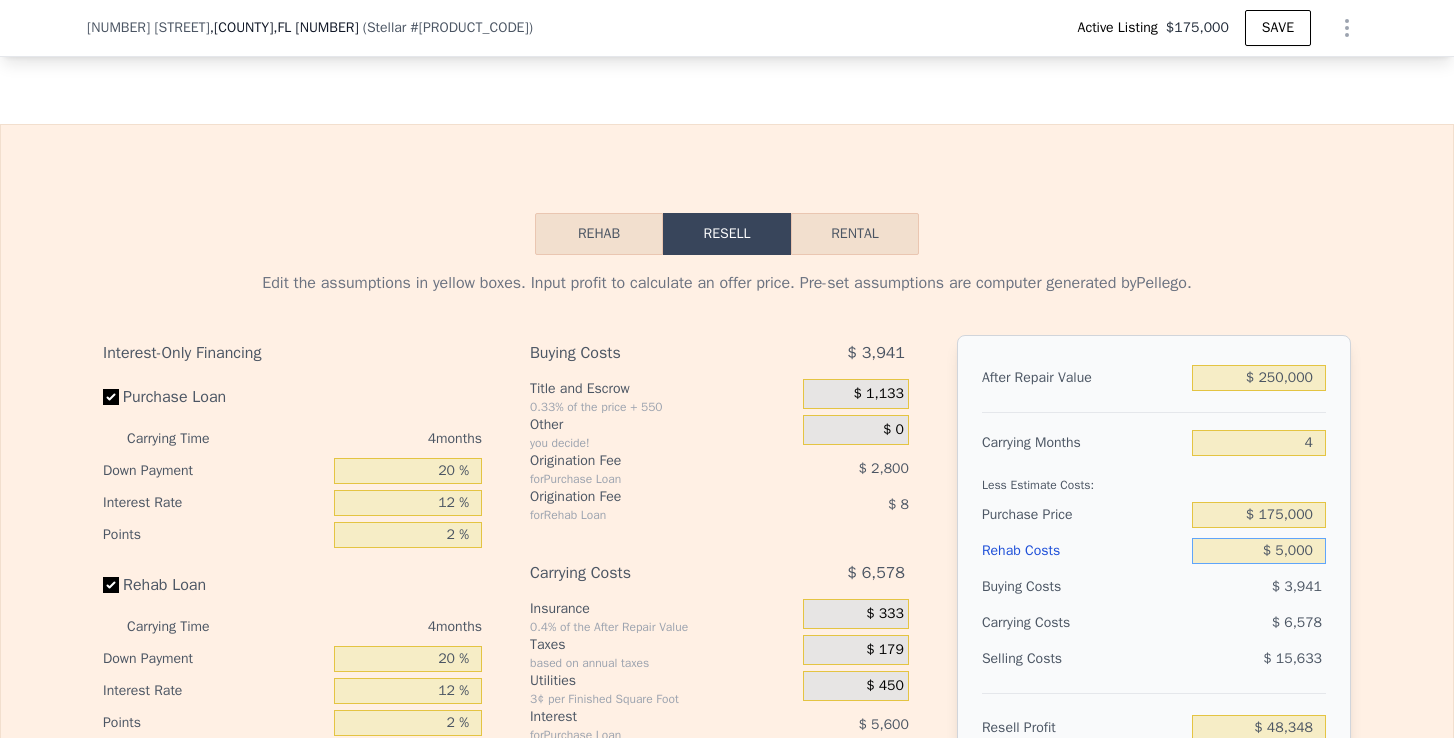 type on "$ 43,632" 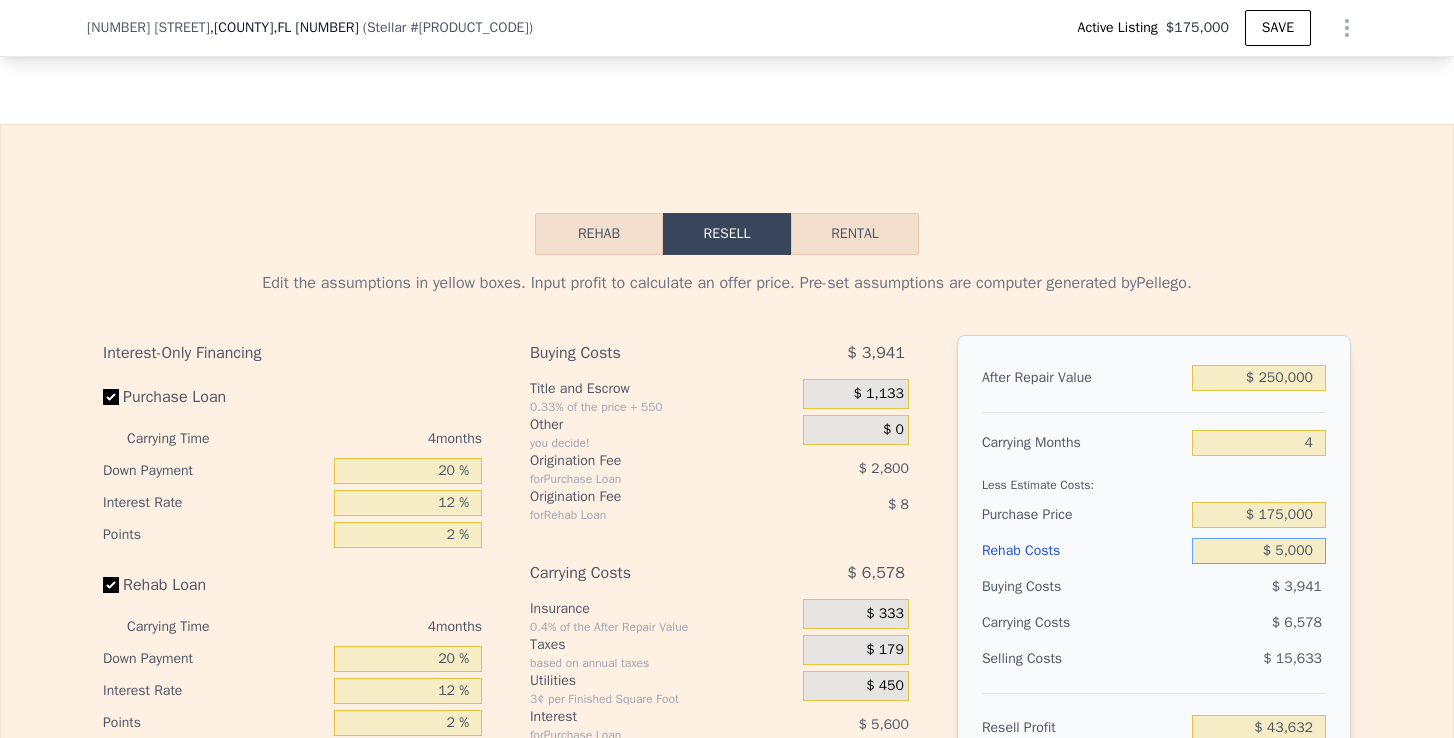 type on "$ 50,000" 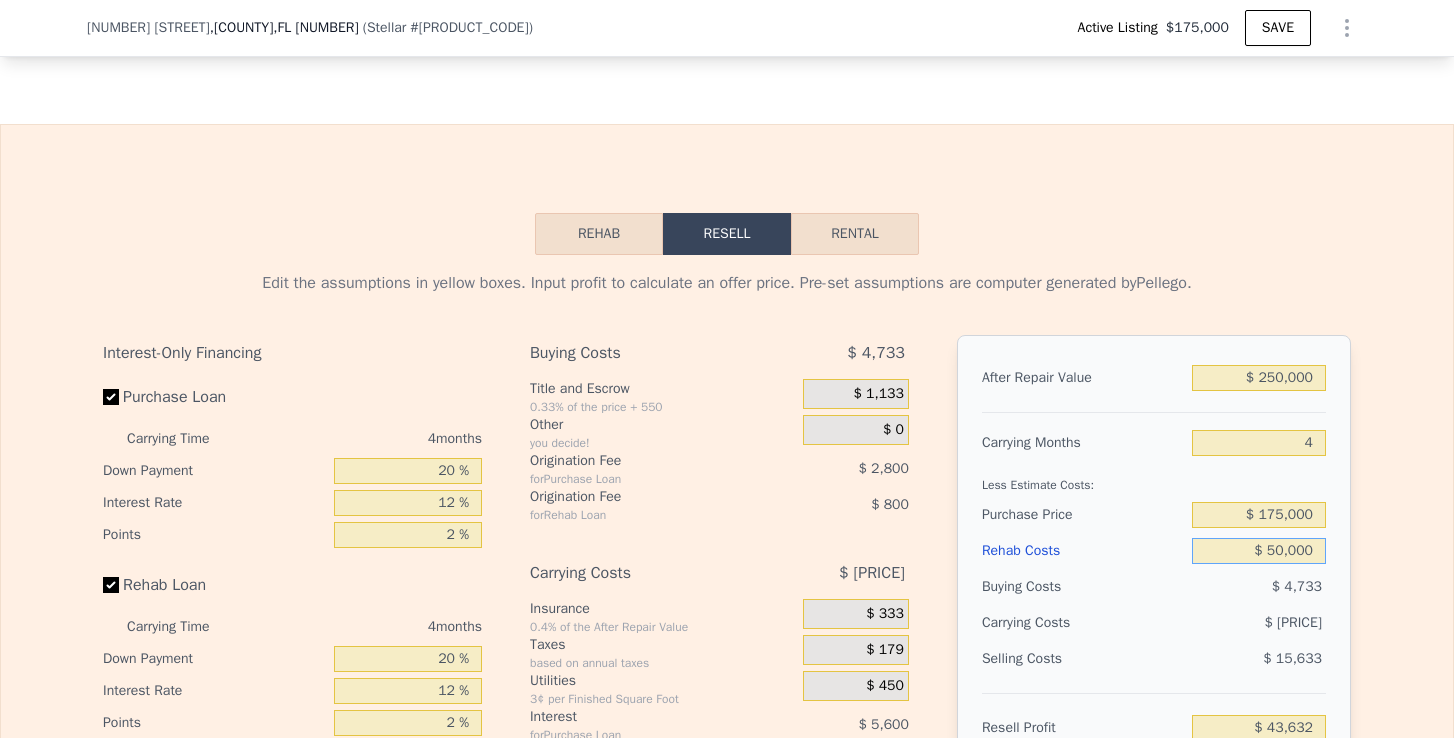 type on "-$ 3,528" 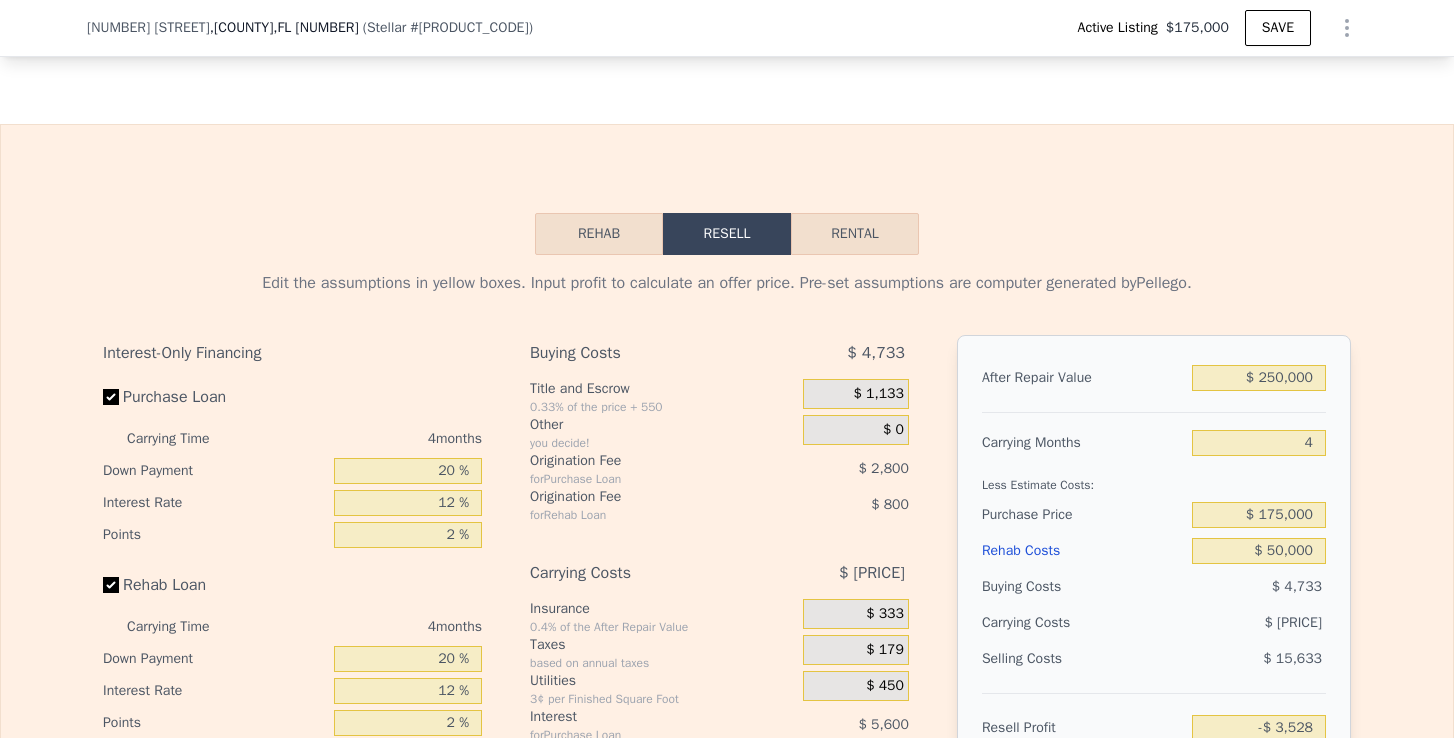 click on "Edit the assumptions in yellow boxes. Input profit to calculate an offer price. Pre-set assumptions are computer generated by Pellego. Interest-Only Financing Purchase Loan Carrying Time 4 months Down Payment 20 % Interest Rate 12 % Points 2 % Rehab Loan Carrying Time 4 months Down Payment 20 % Interest Rate 12 % Points 2 % Buying Costs $ 4,733 Title and Escrow 0.33% of the price + 550 $ 1,133 Other you decide! $ 0 Origination Fee for Purchase Loan $ 2,800 Origination Fee for Rehab Loan $ 800 Carrying Costs $ 8,162 Insurance 0.4% of the After Repair Value $ 333 Taxes based on annual taxes $ 179 Utilities 3¢ per Finished Square Foot $ 450 Interest for Purchase Loan $ 5,600 Interest for Rehab Loan $ 1,600 Selling Costs $ 15,633 Excise Tax 0.7% of the After Repair Value $ 1,750 Listing Commission 2.5% of the After Repair Value $ 6,250 Selling Commission 2.5% of the After Repair Value $ 6,250 Title and Escrow 0.33% of the After Repair Value $ 1,383 After Repair Value $ 250,000 Carrying Months 4 $ 175,000" at bounding box center [727, 627] 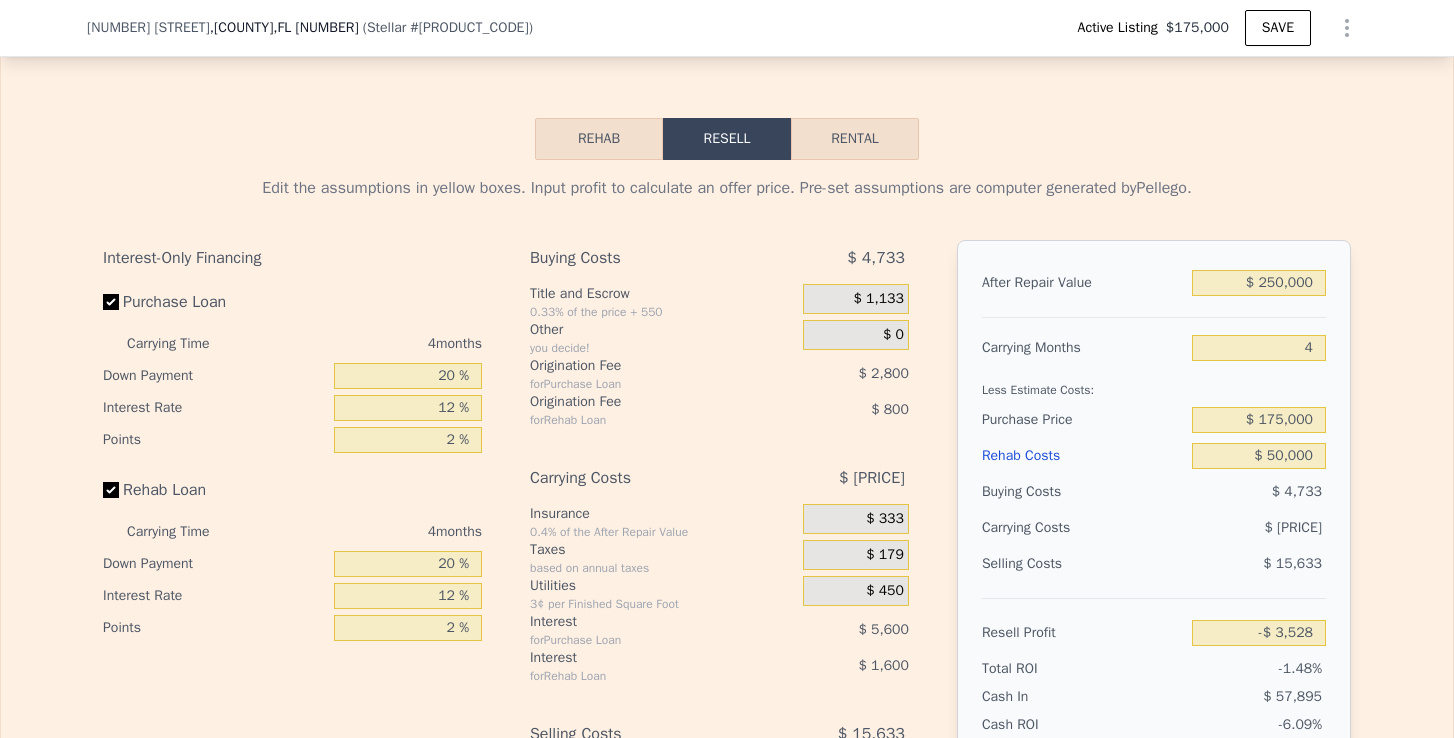 scroll, scrollTop: 2710, scrollLeft: 0, axis: vertical 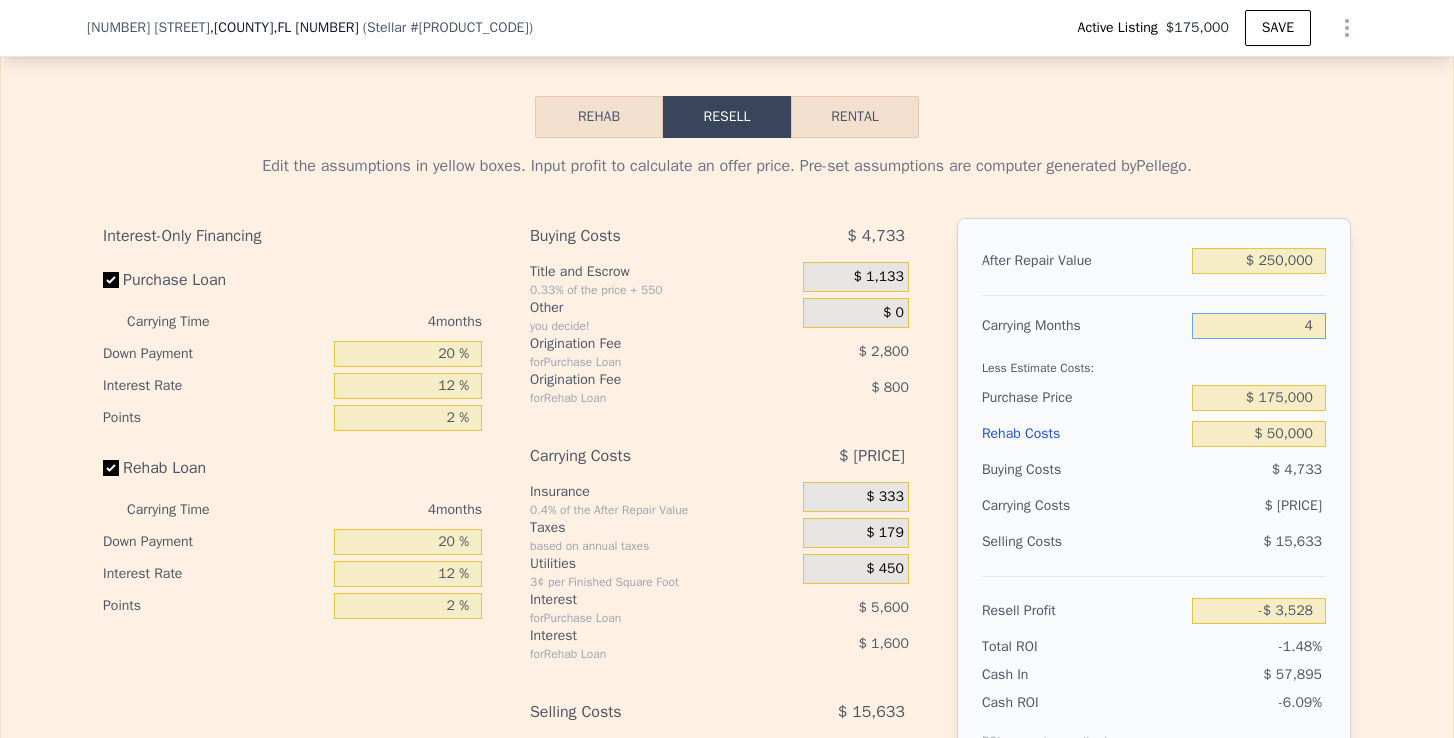 click on "4" at bounding box center (1259, 326) 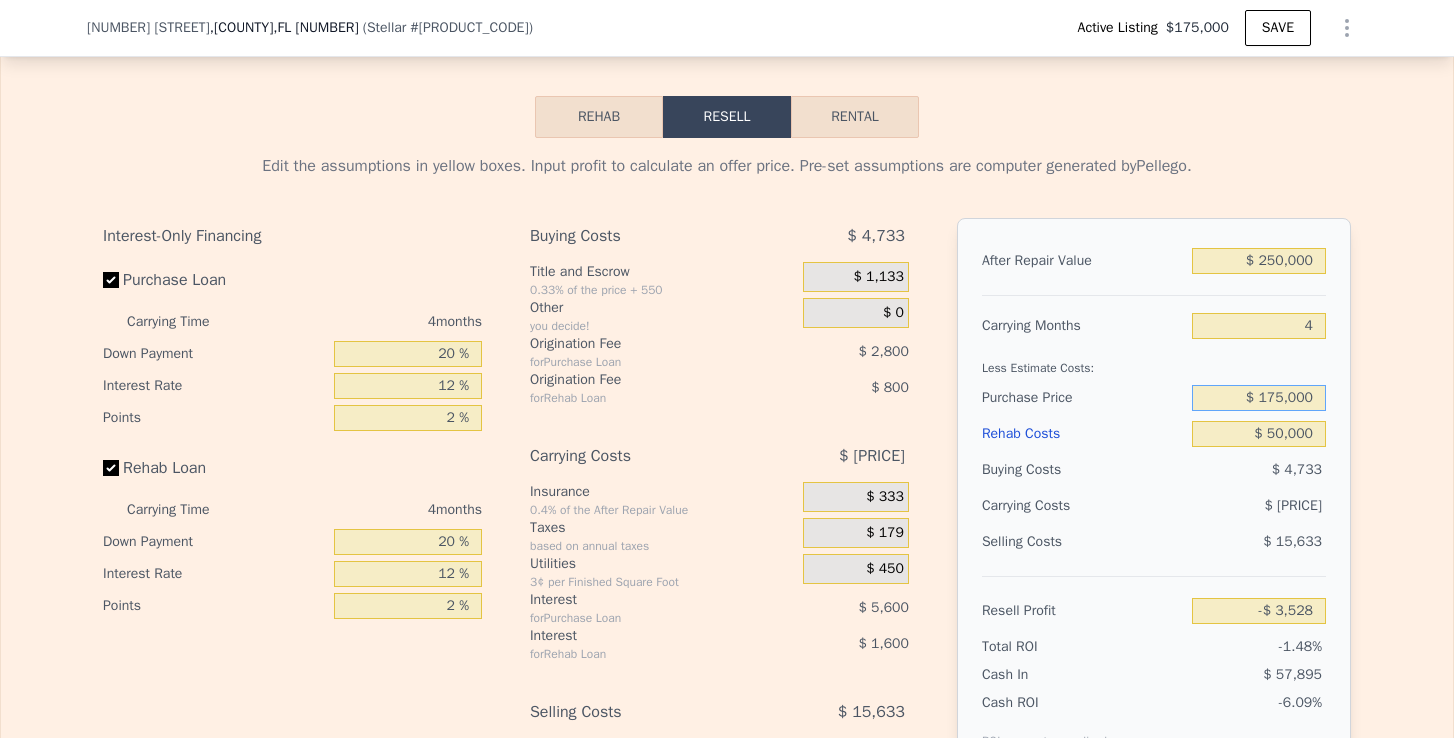 click on "$ 175,000" at bounding box center (1259, 398) 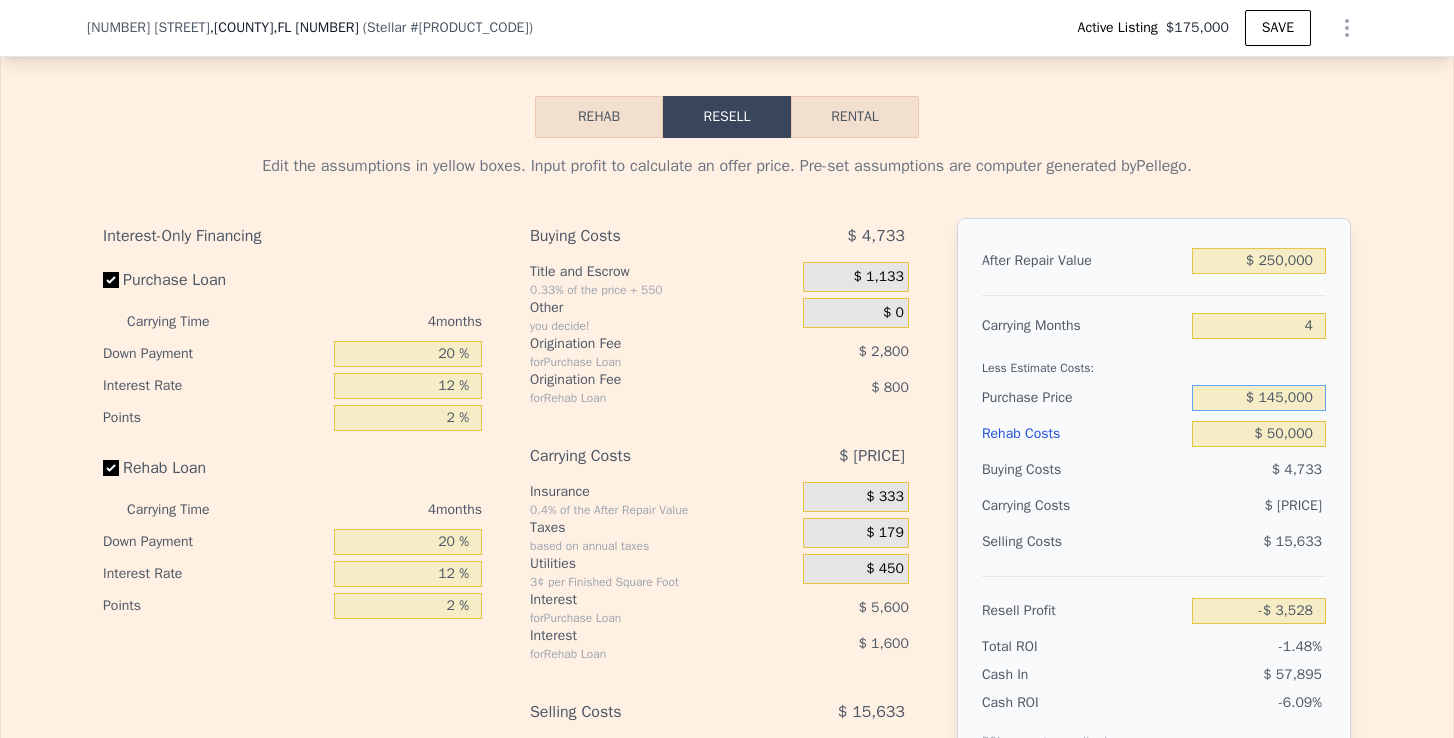 type on "$ 145,000" 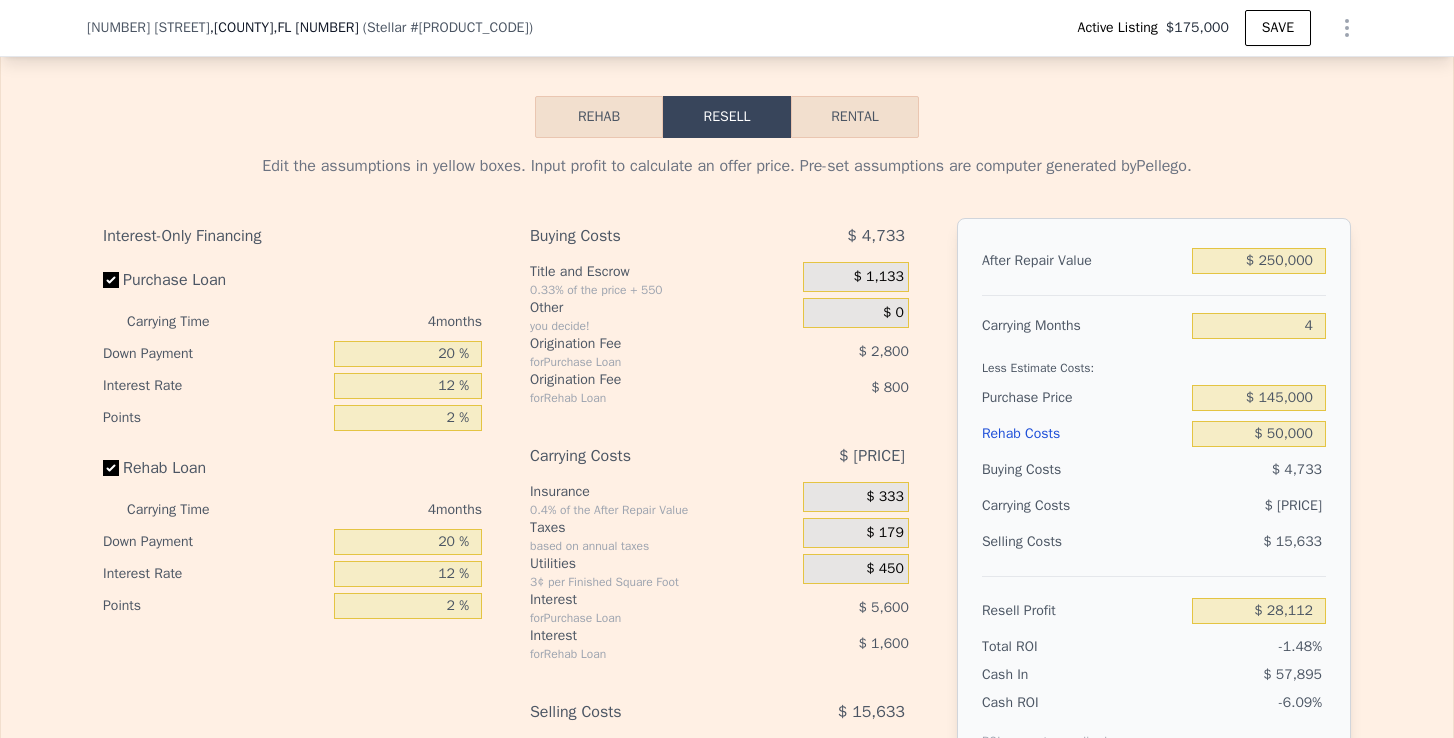 type on "$ 28,012" 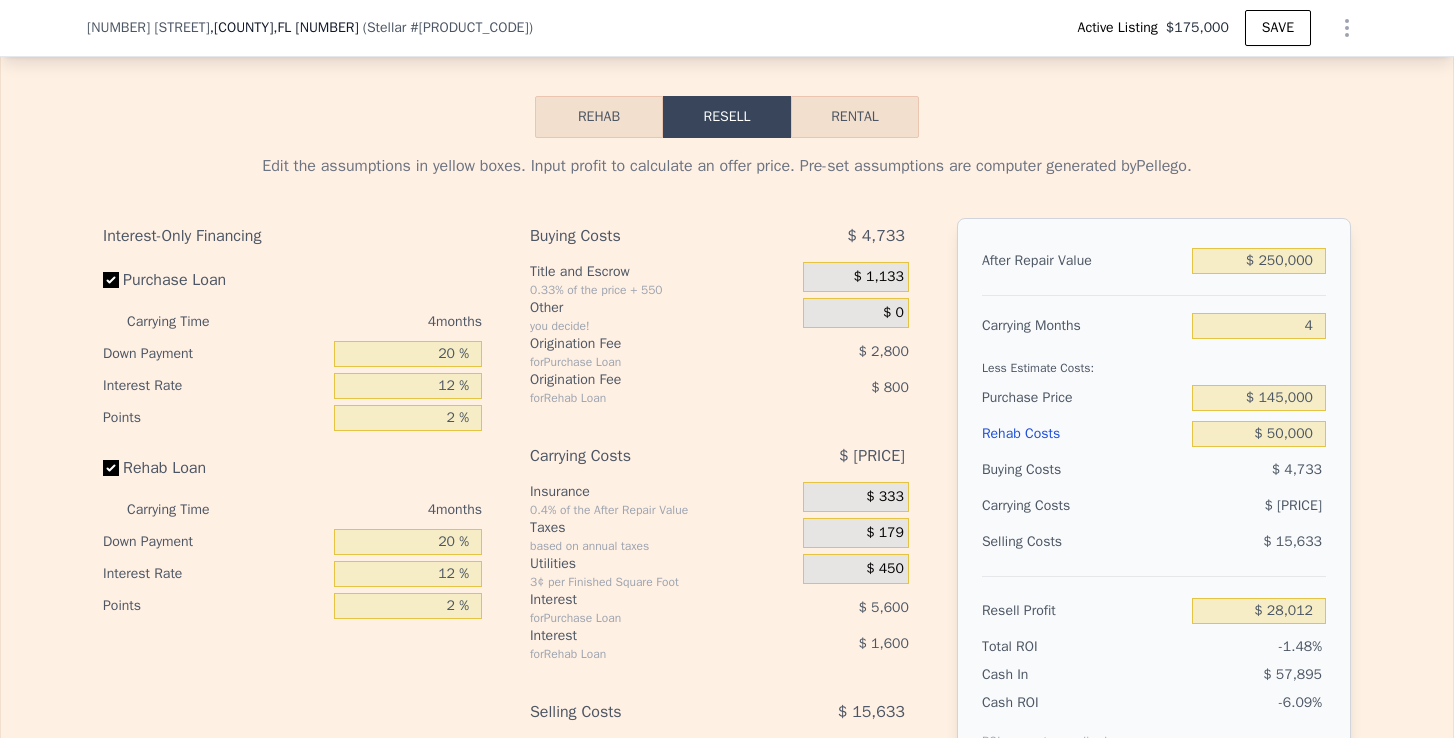 click on "After Repair Value $ [PRICE] Carrying Months [NUMBER] Less Estimate Costs: Purchase Price $ [PRICE] Rehab Costs $ [PRICE] Buying Costs $ [PRICE] Carrying Costs $ [PRICE] Selling Costs $ [PRICE] Resell Profit $ [PRICE] Total ROI [PERCENT] Cash In $ [PRICE] Cash ROI ROIs are not annualized [PERCENT]" at bounding box center [1154, 496] 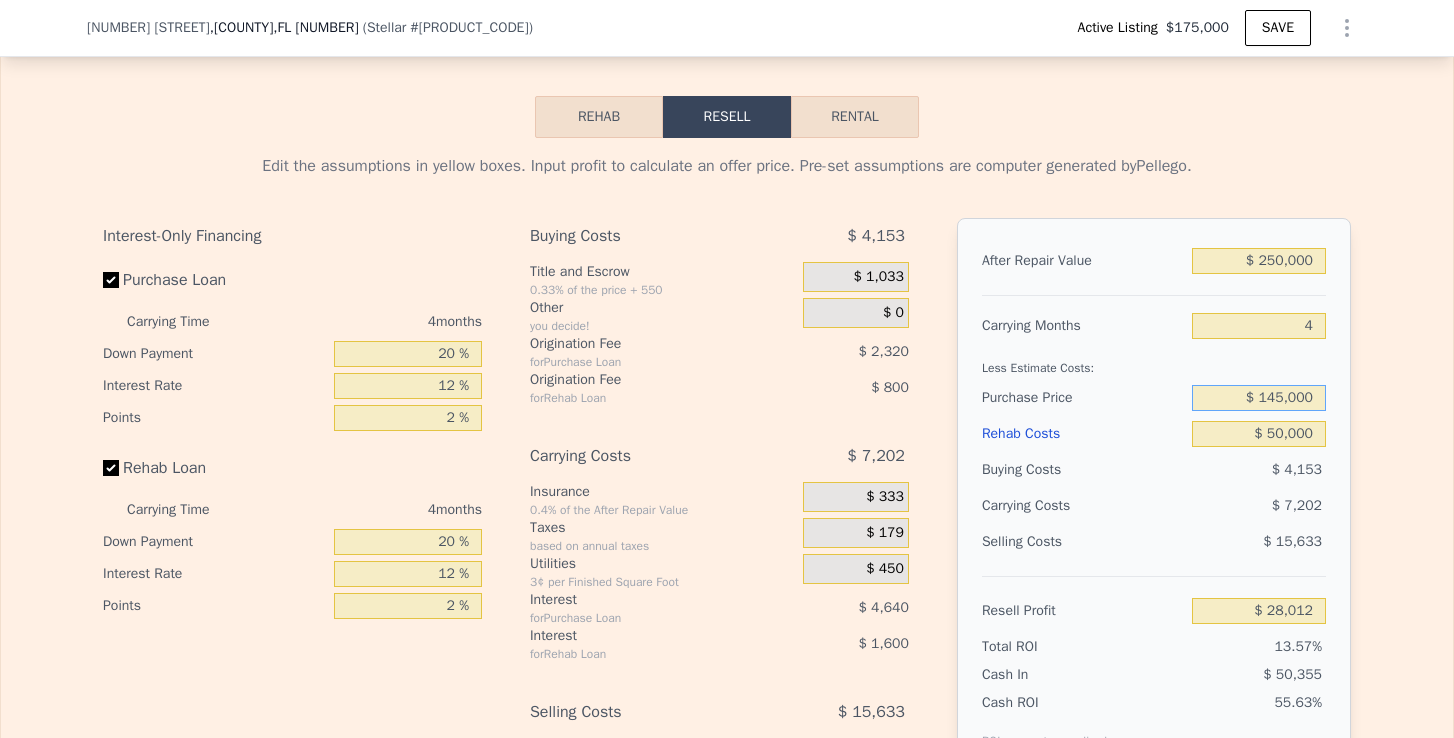 click on "$ 145,000" at bounding box center (1259, 398) 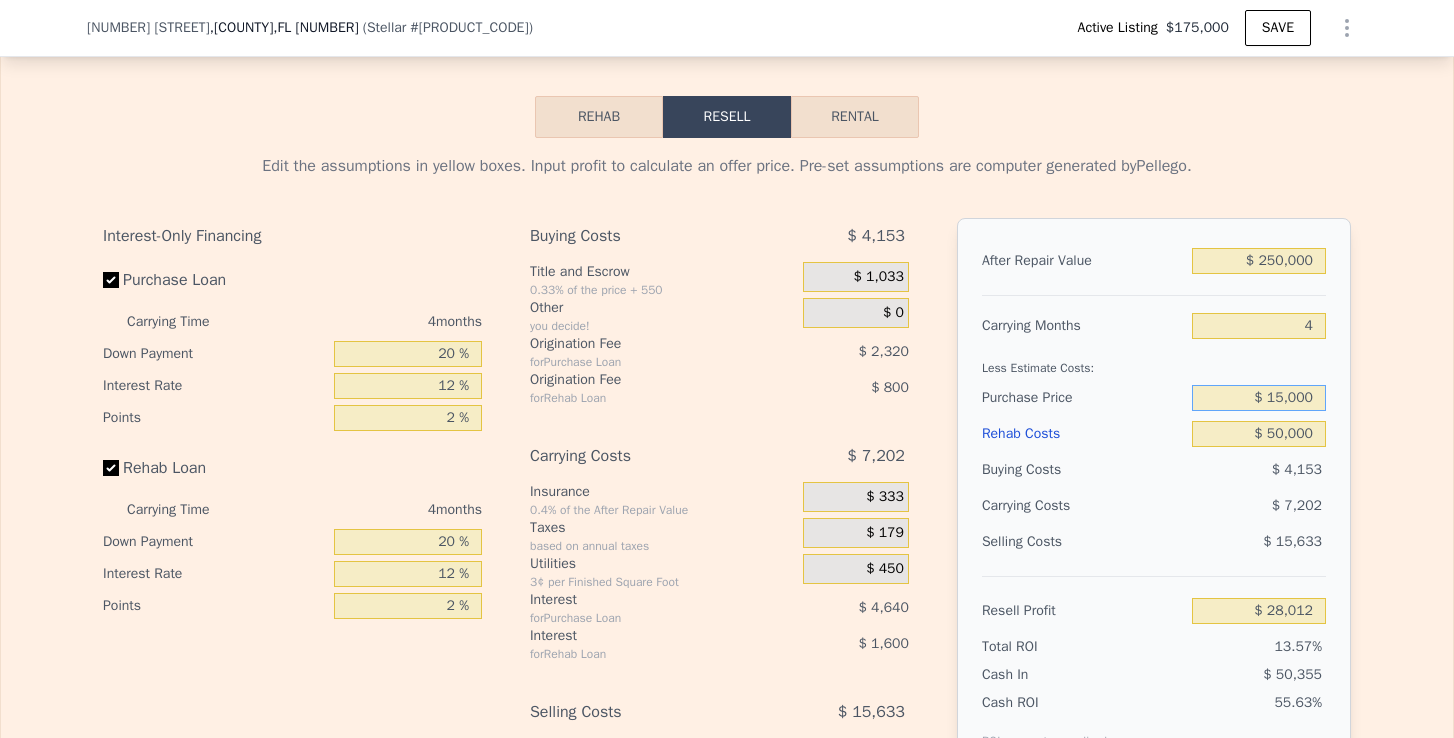 type on "$ 135,000" 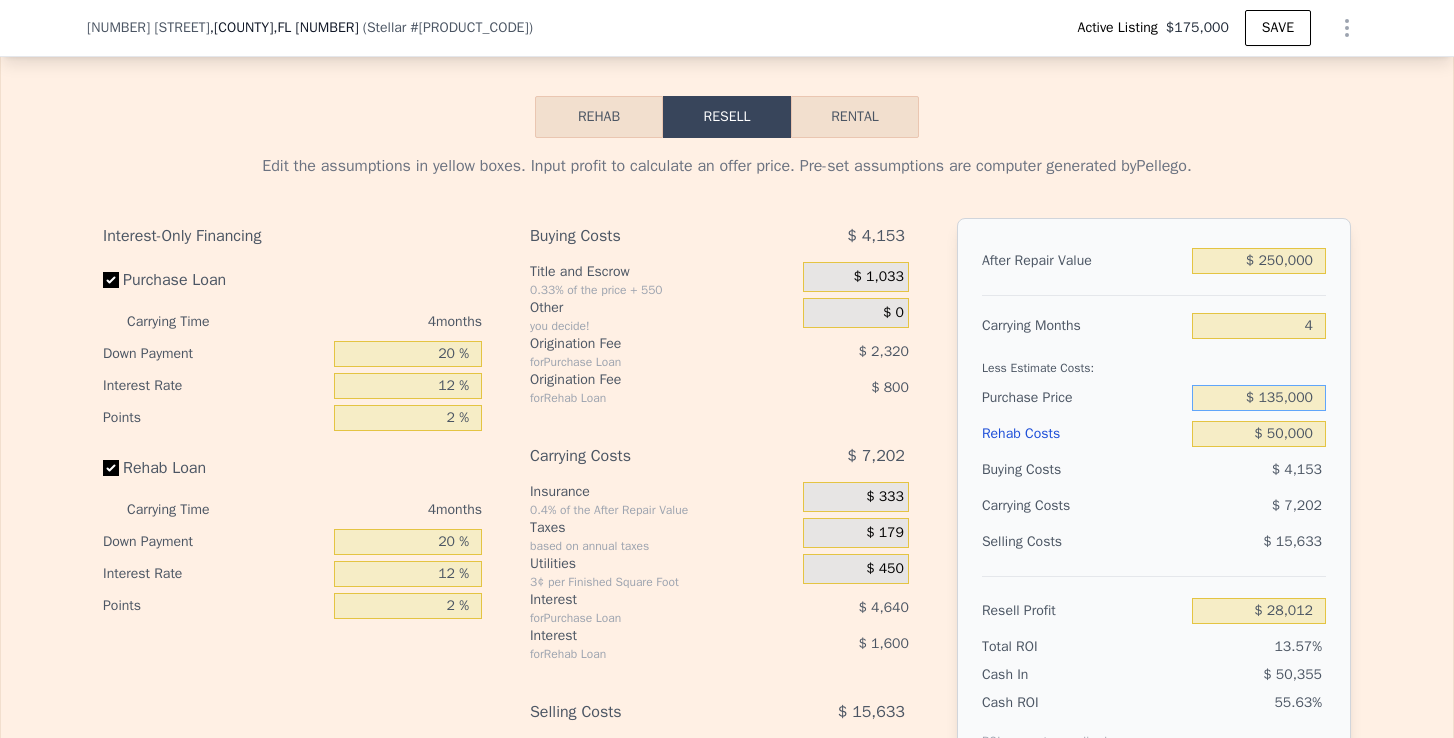 click on "Rental" at bounding box center (855, 117) 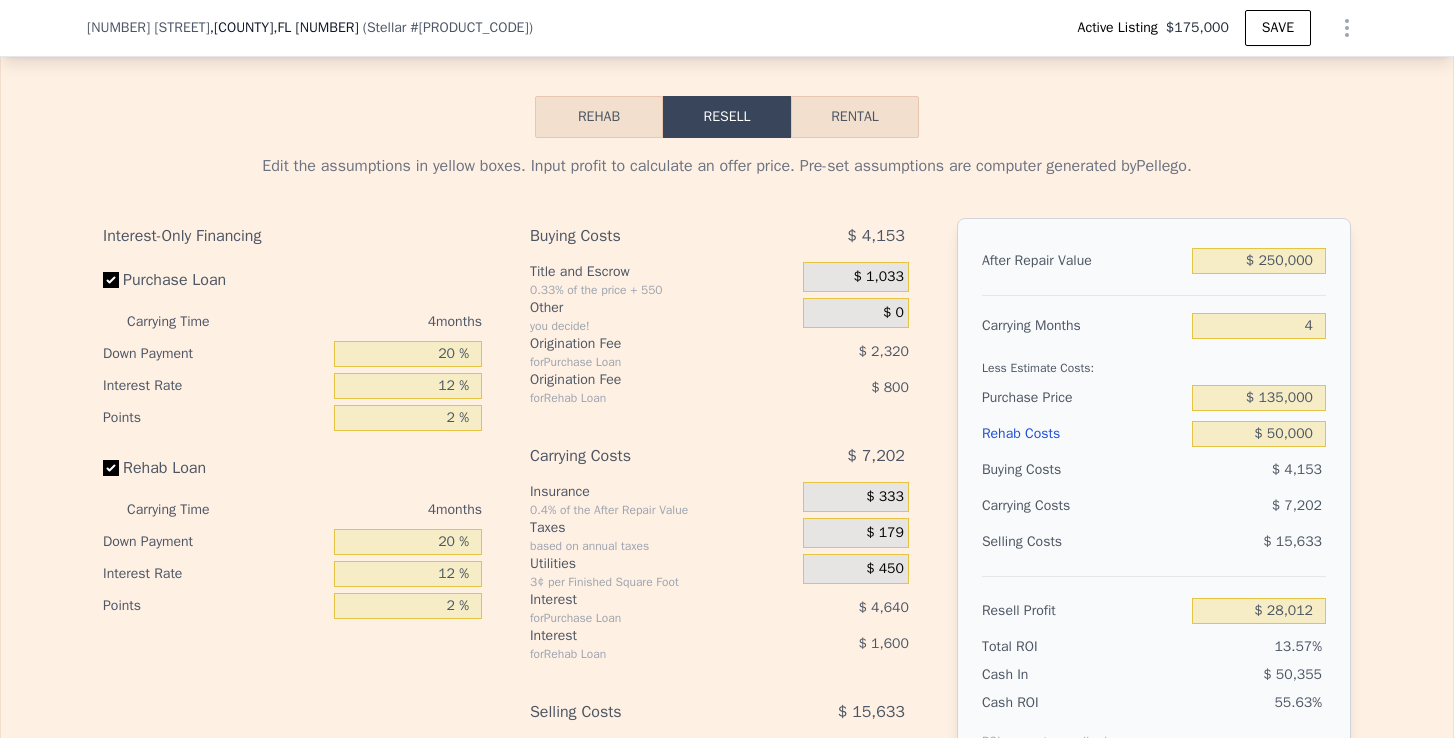 select on "30" 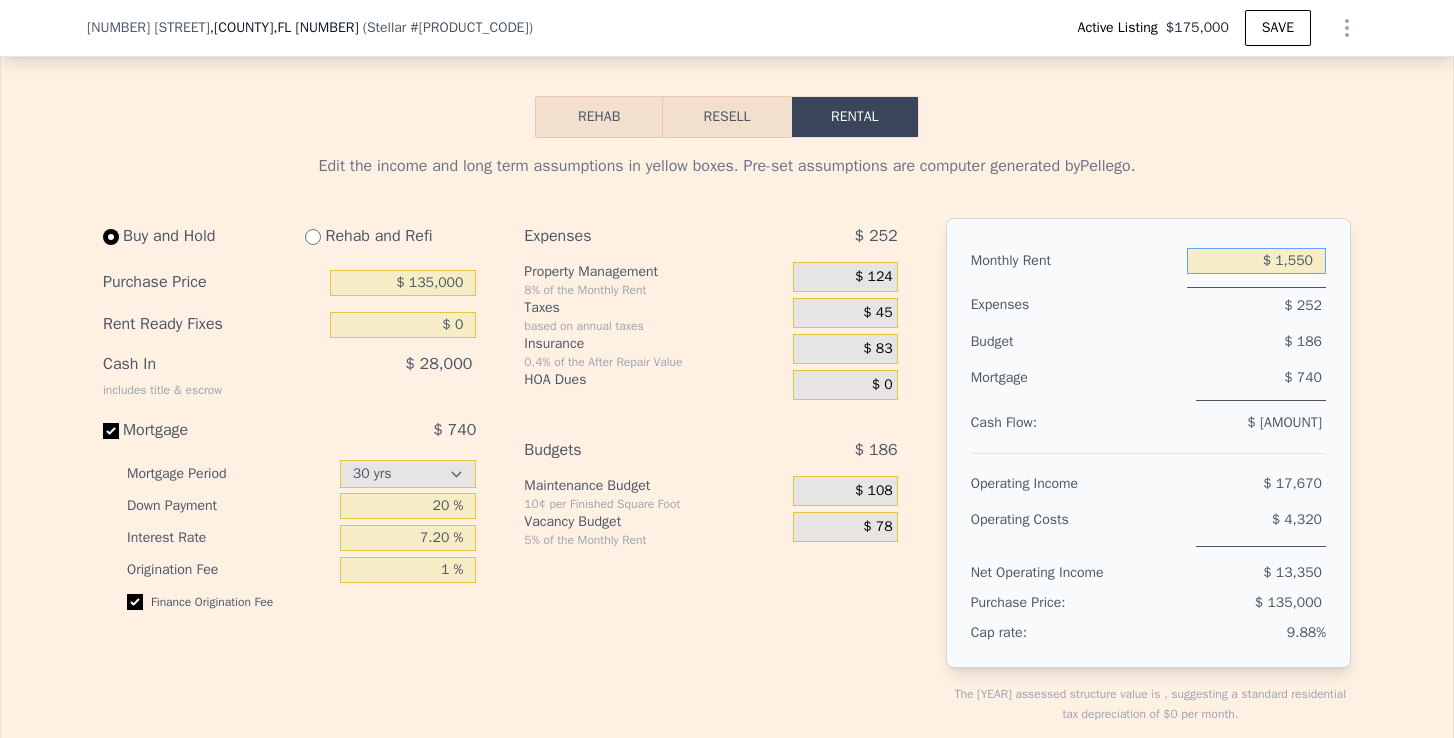 drag, startPoint x: 1321, startPoint y: 265, endPoint x: 1274, endPoint y: 265, distance: 47 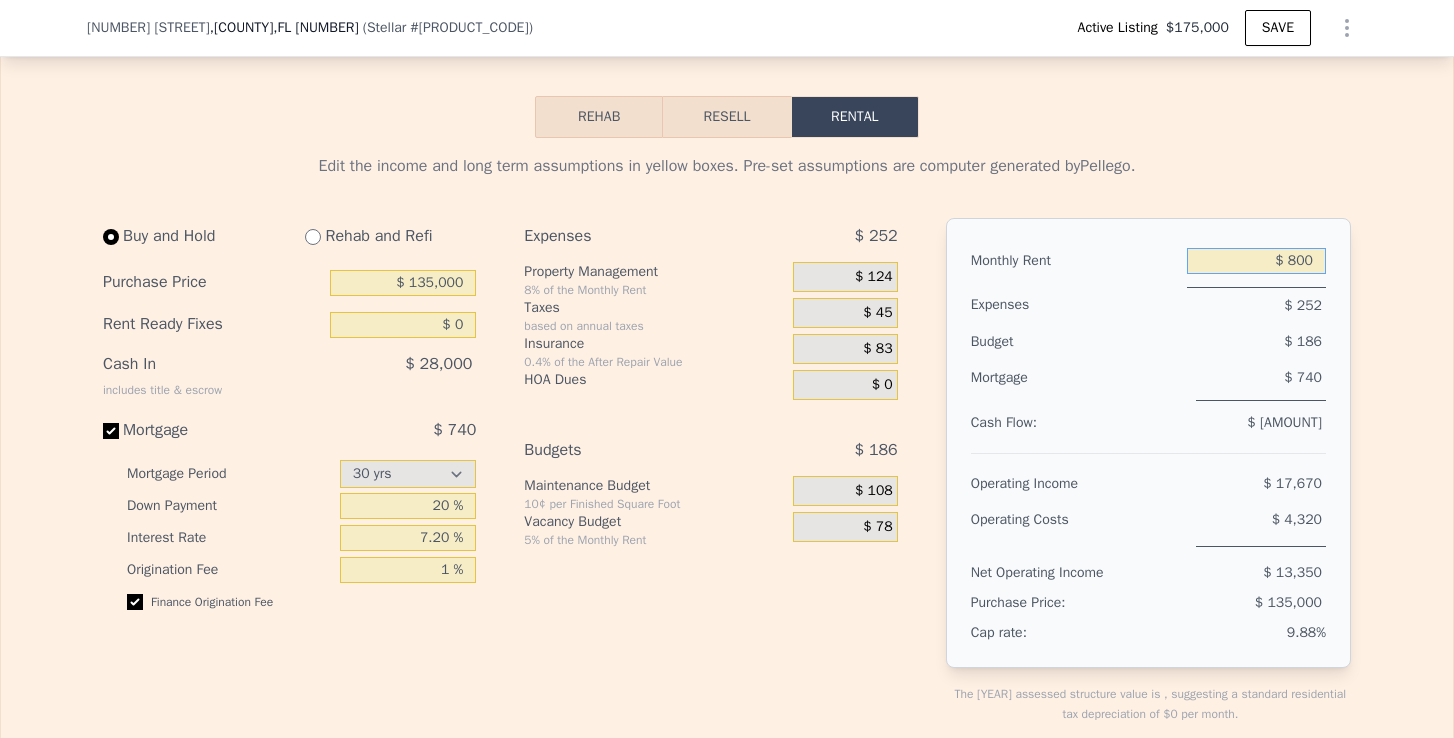 type on "$ 1,800" 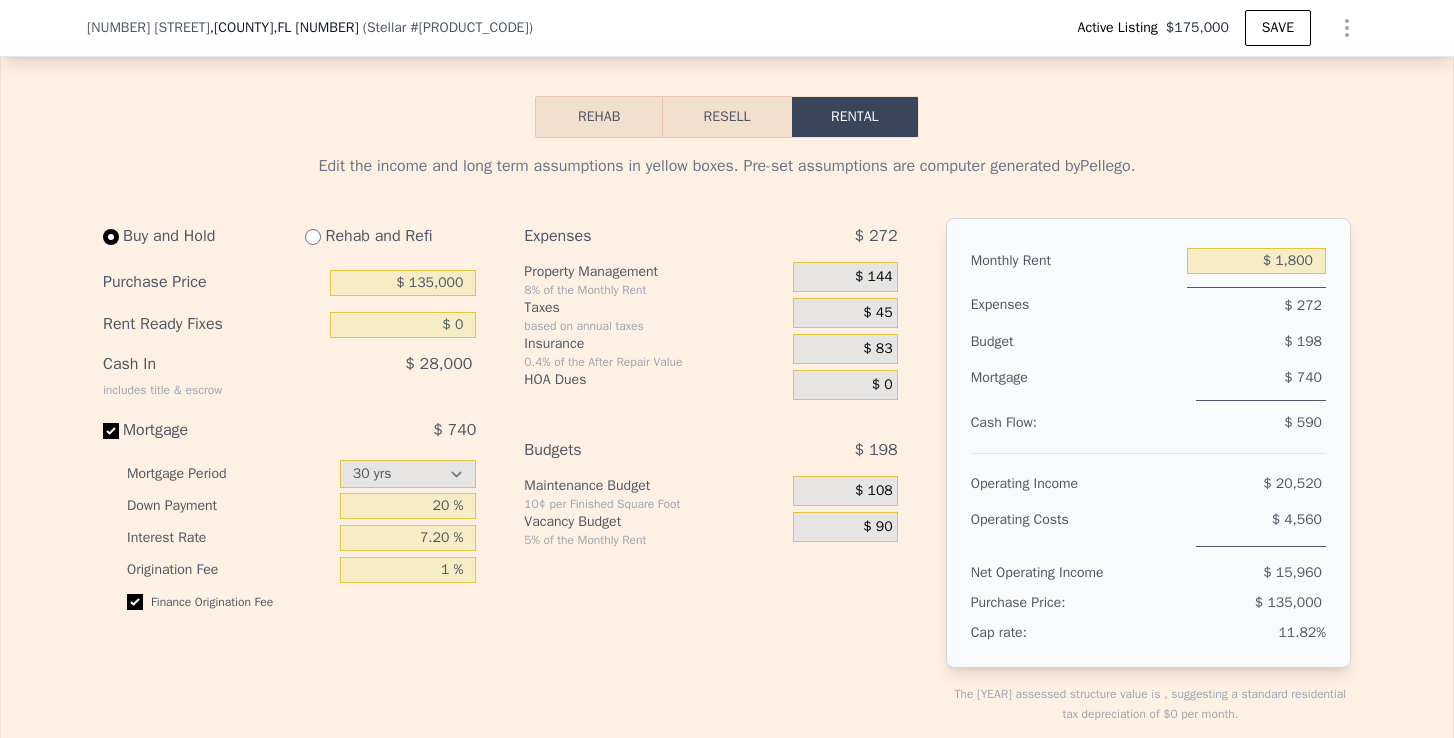 click on "$ 272" at bounding box center [1303, 305] 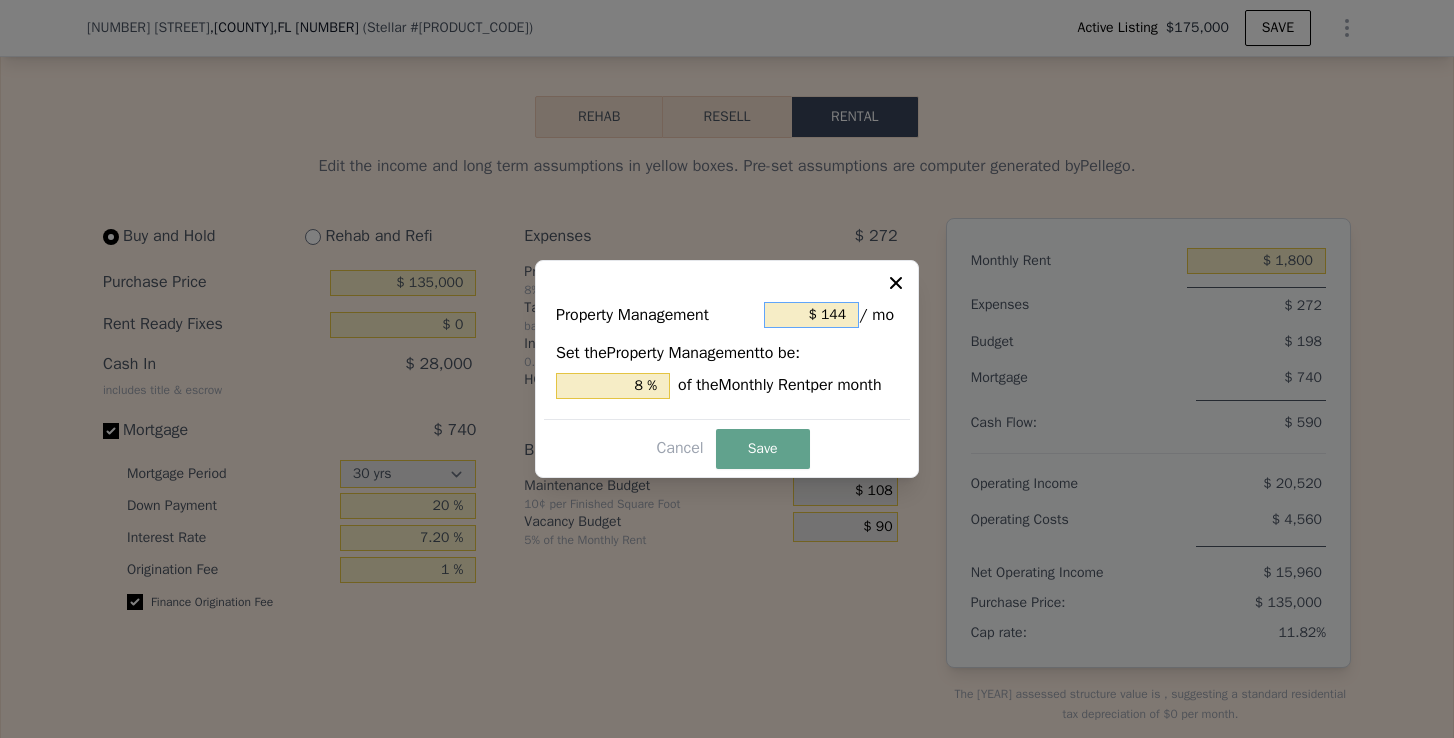 click on "$ 144" at bounding box center [811, 315] 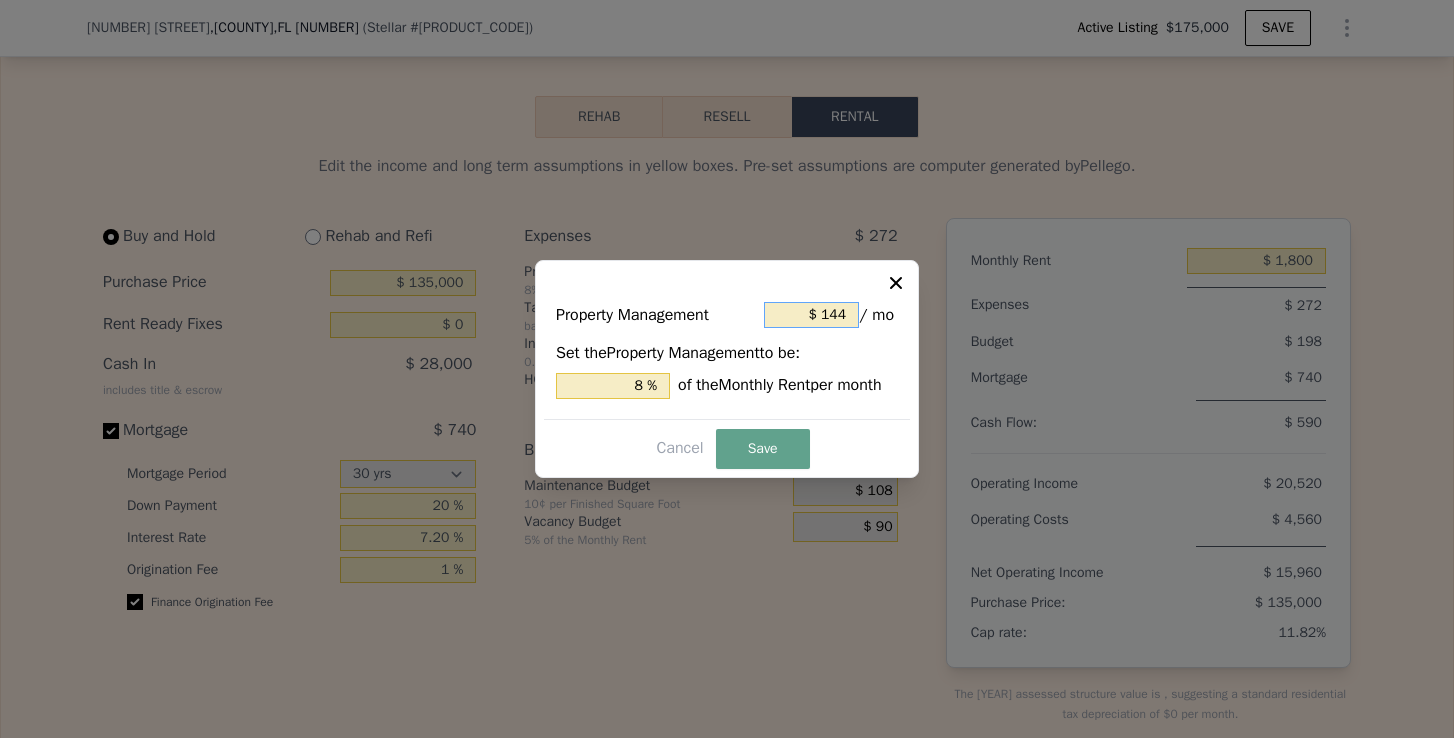click on "$ 144" at bounding box center [811, 315] 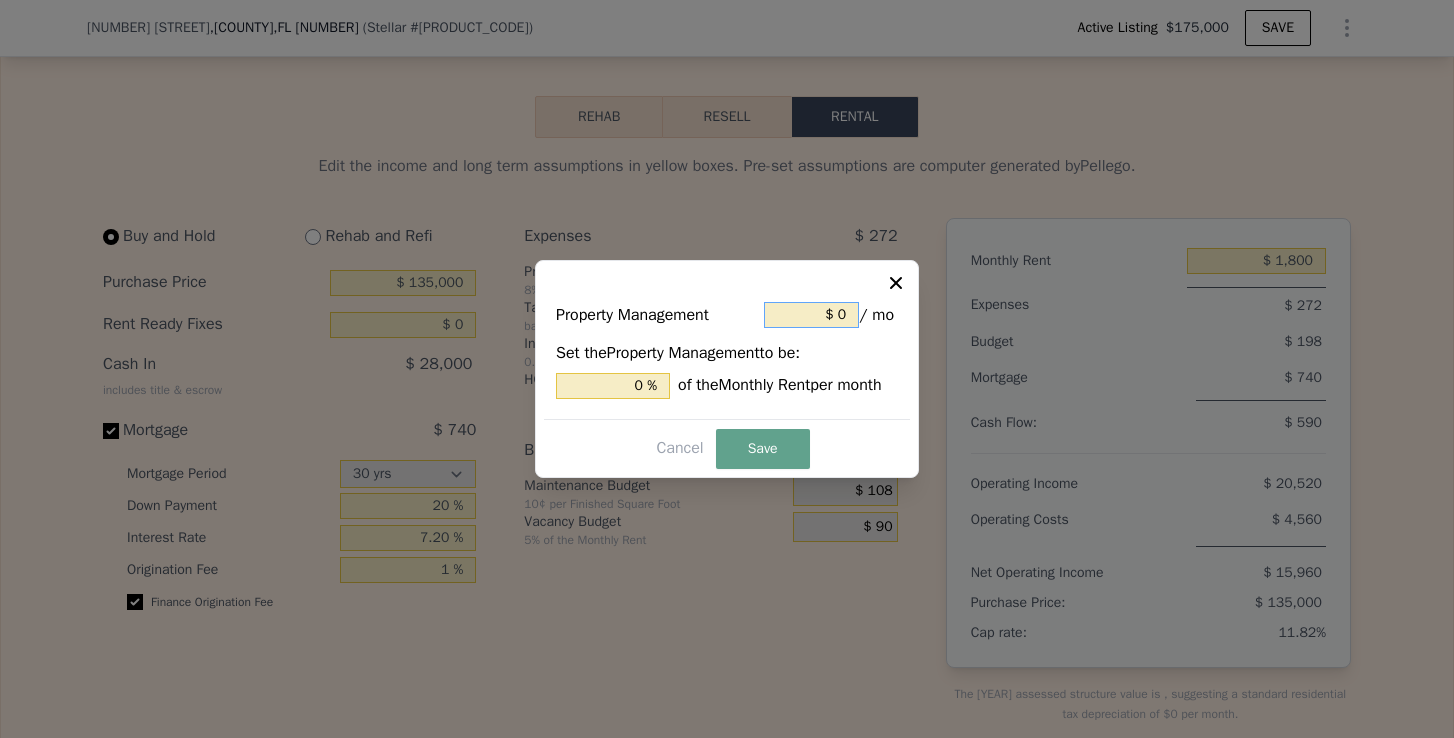 type on "$ 0" 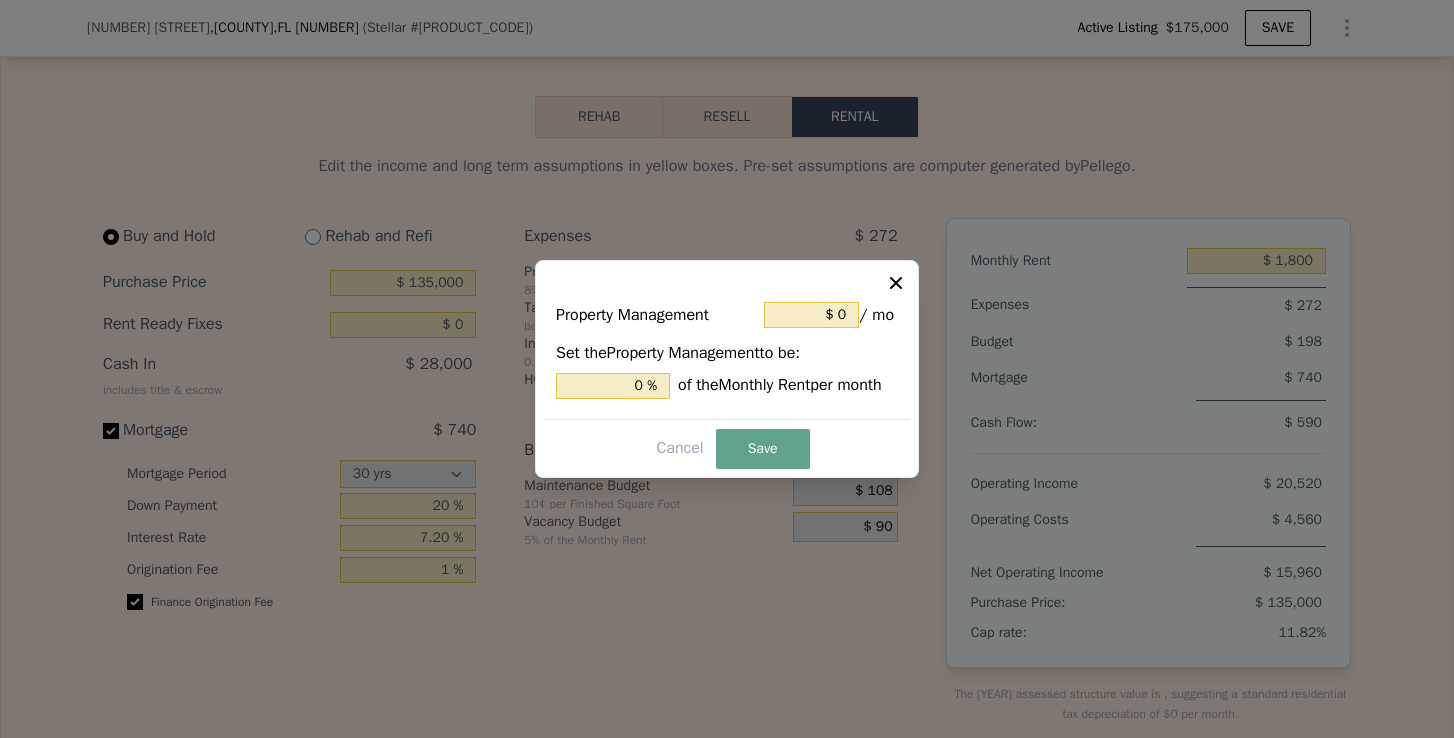 click on "Property Management $ 0  / mo Set the  Property Management  to be: 0 % of the  Monthly Rent  per month" at bounding box center [727, 352] 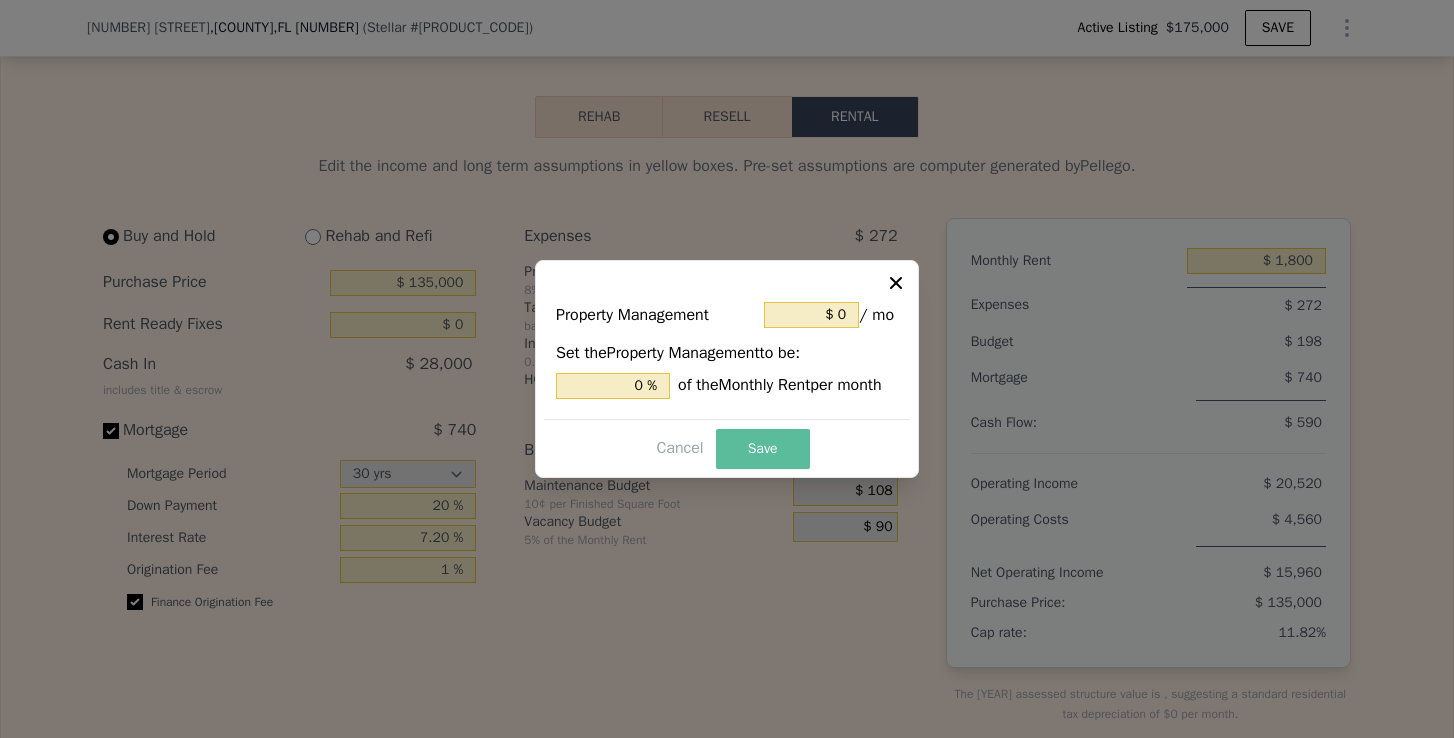 click on "Save" at bounding box center (763, 449) 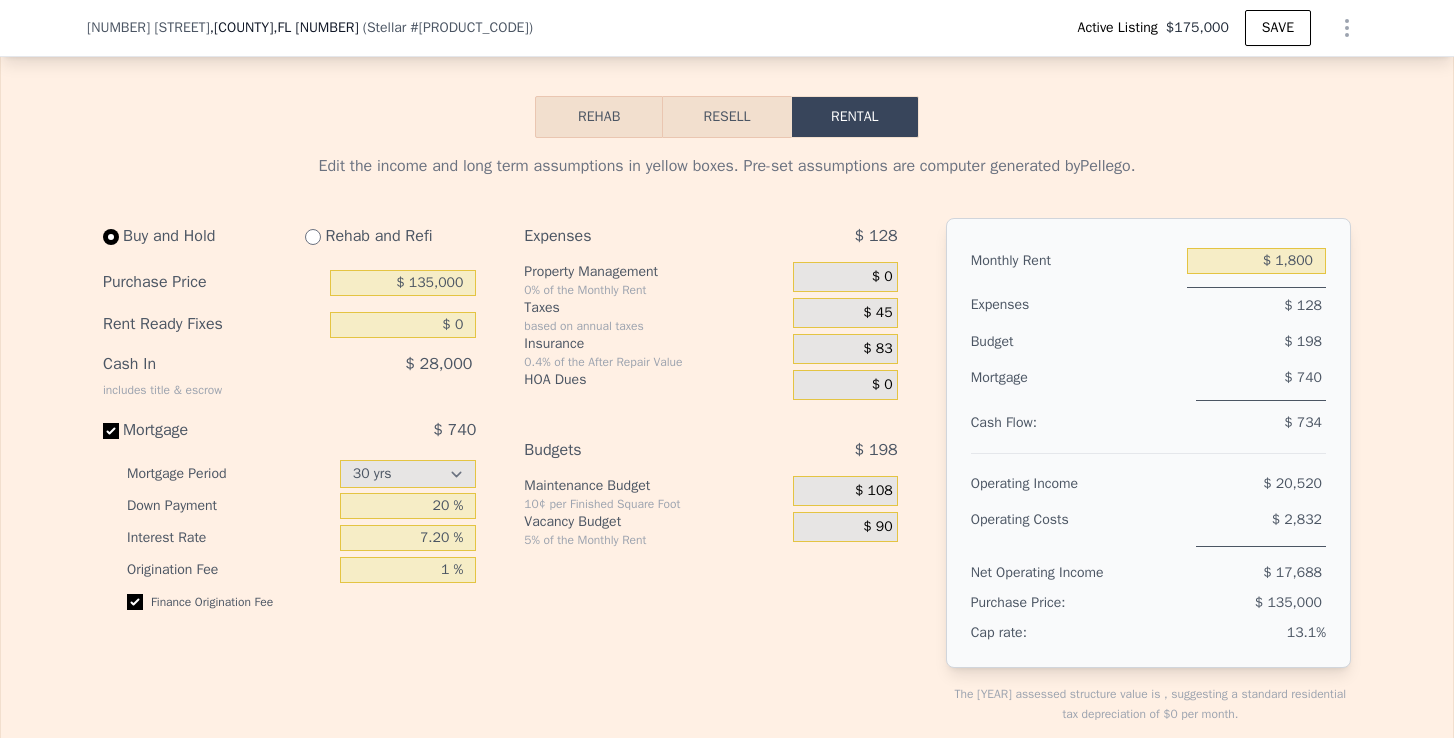 click at bounding box center [313, 237] 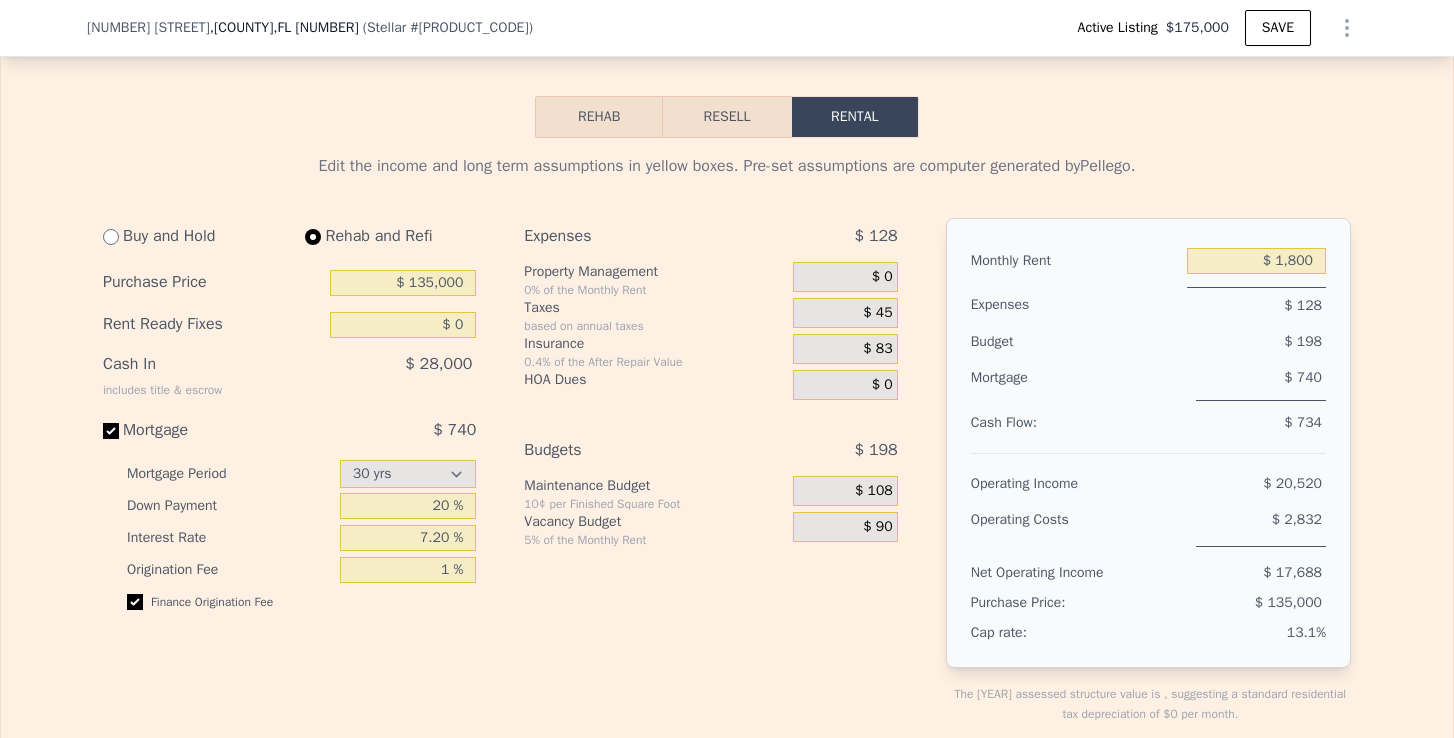 select on "30" 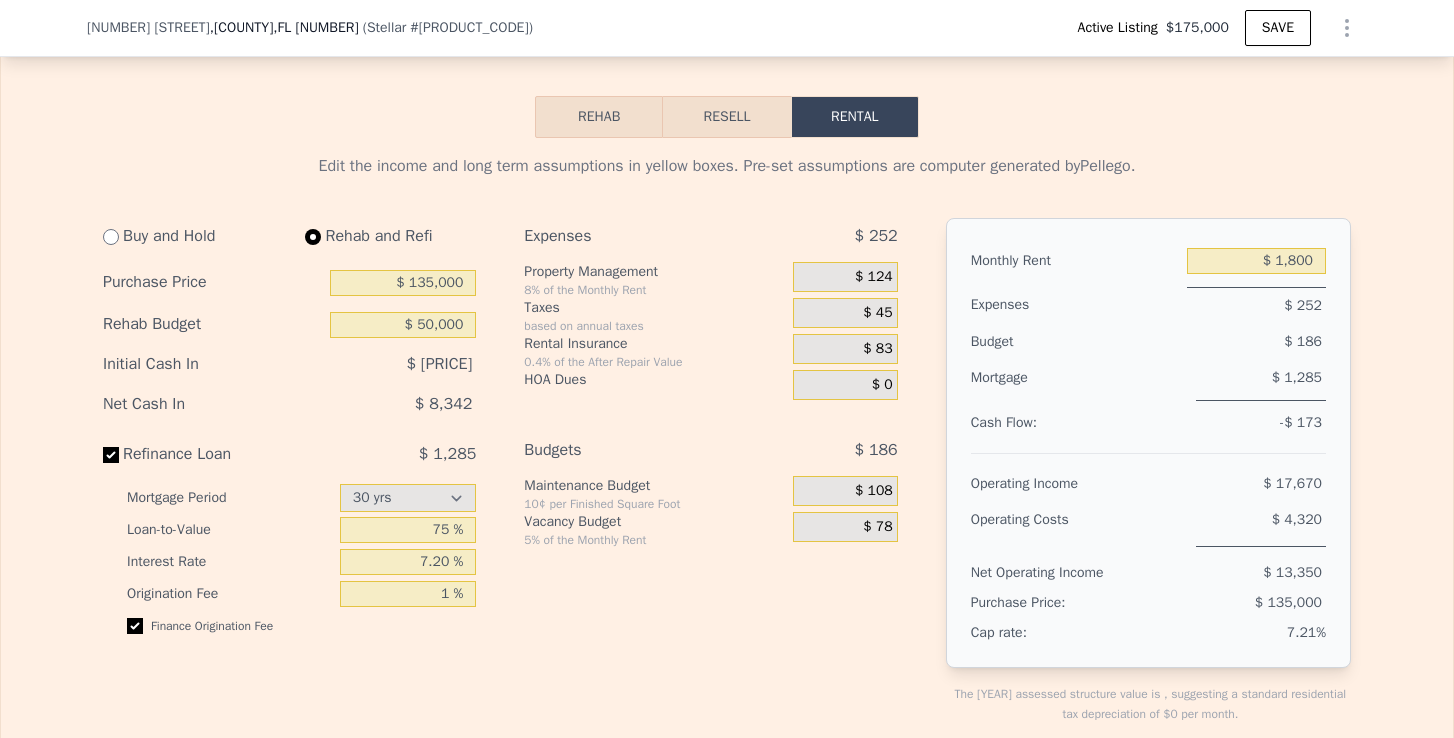 type on "$ 50,000" 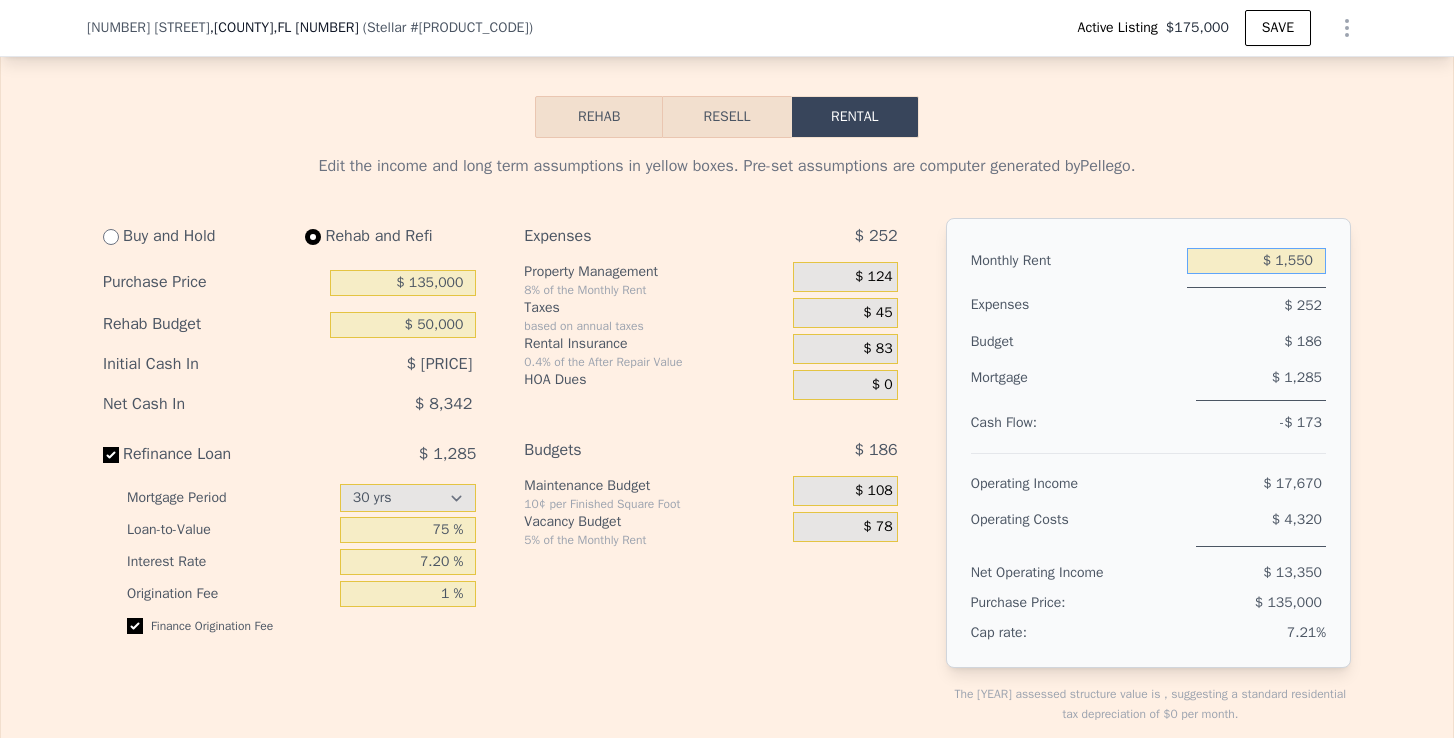 click on "$ 1,550" at bounding box center [1256, 261] 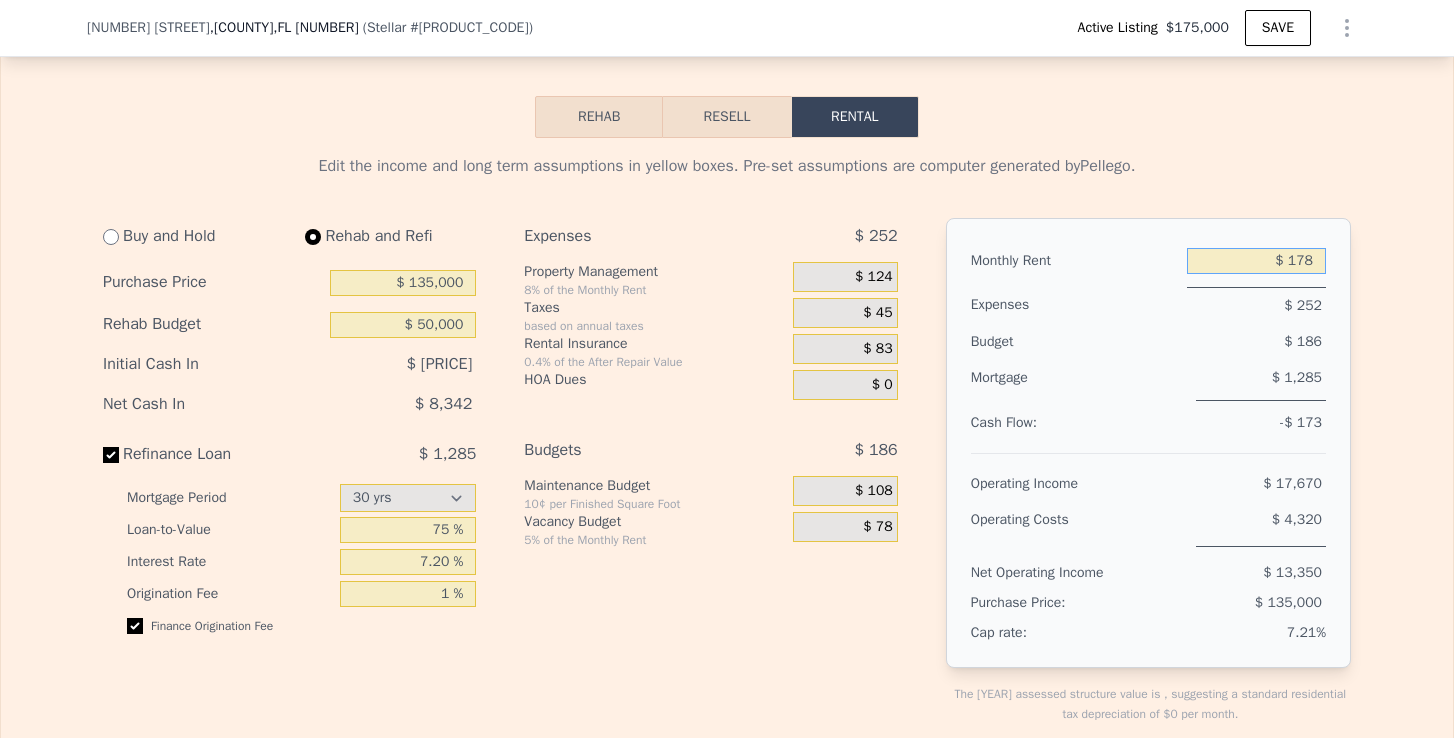 type on "$ 1,780" 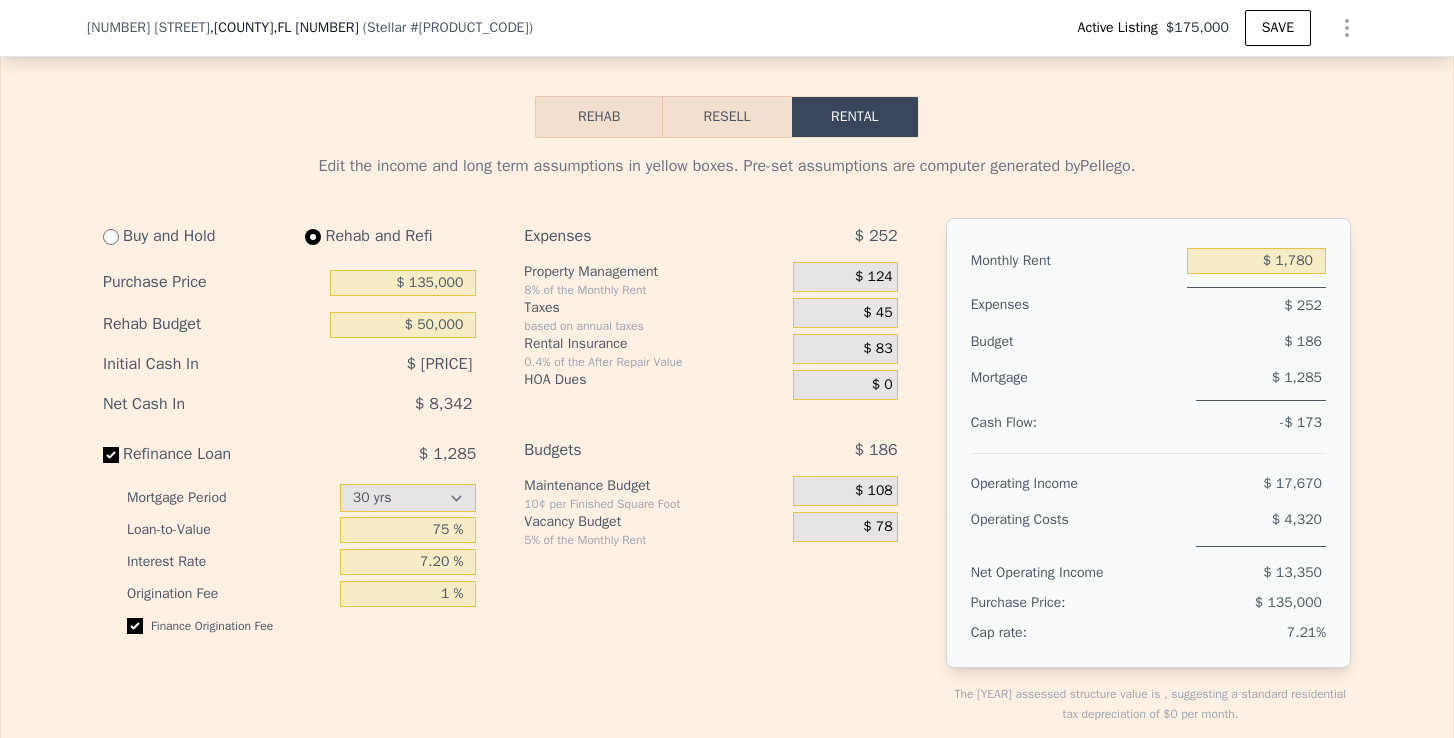 click on "$ 1,285" at bounding box center (1261, 380) 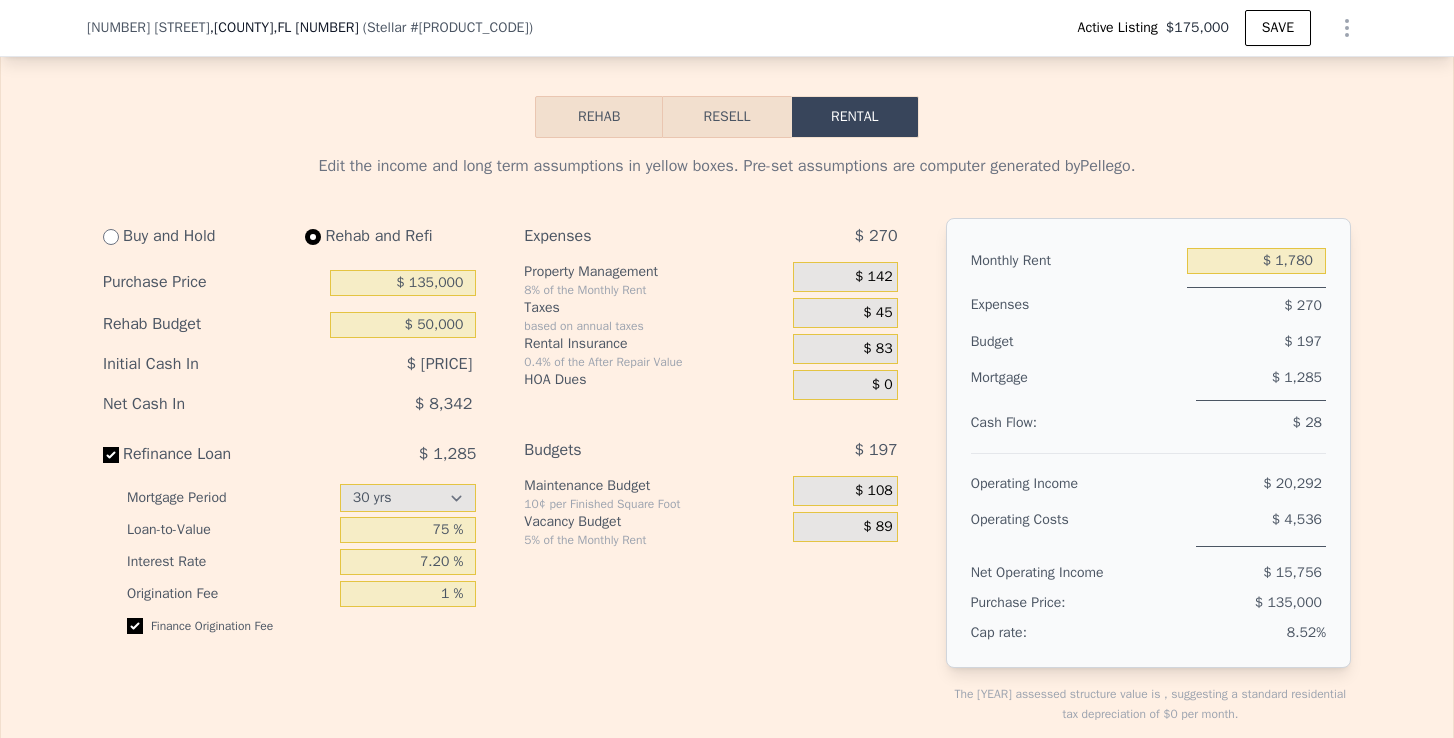 click on "$ 142" at bounding box center [845, 277] 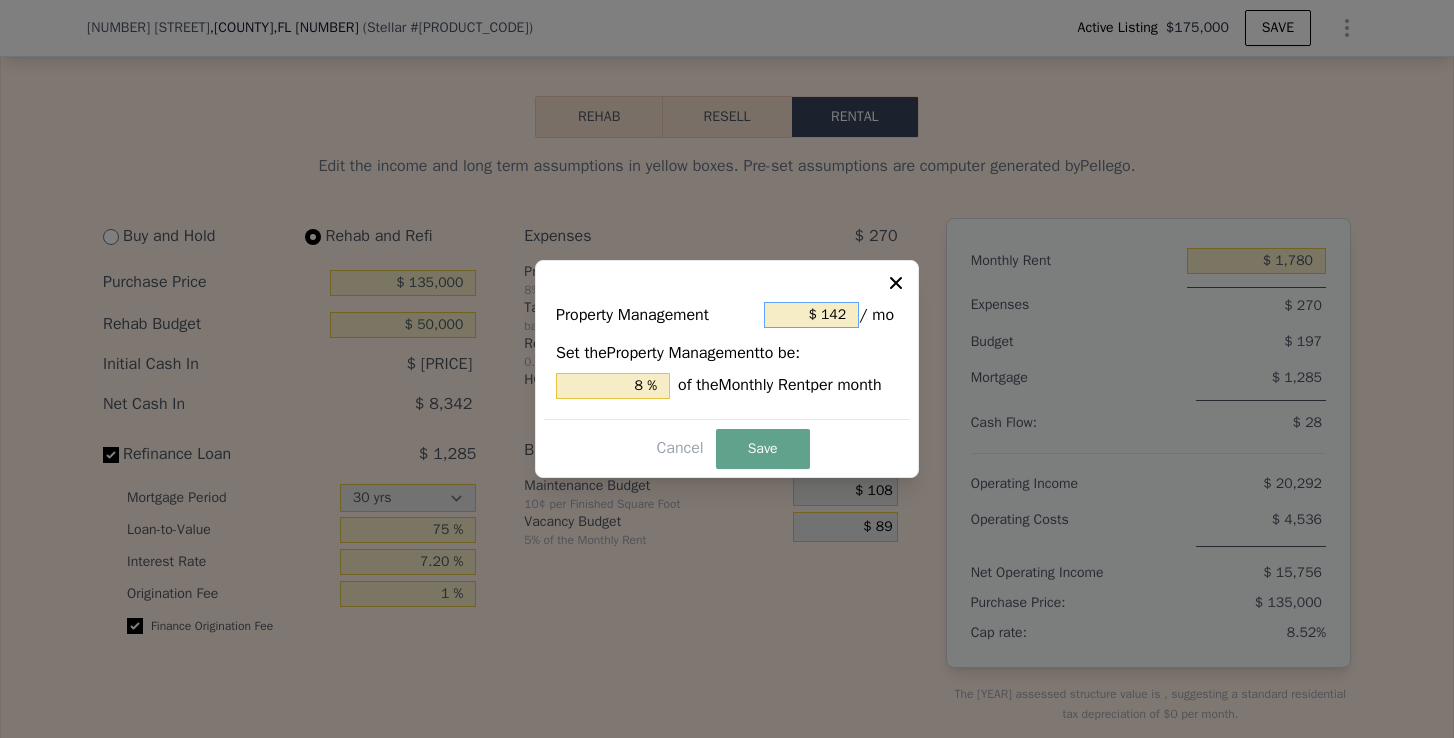 click on "$ 142" at bounding box center (811, 315) 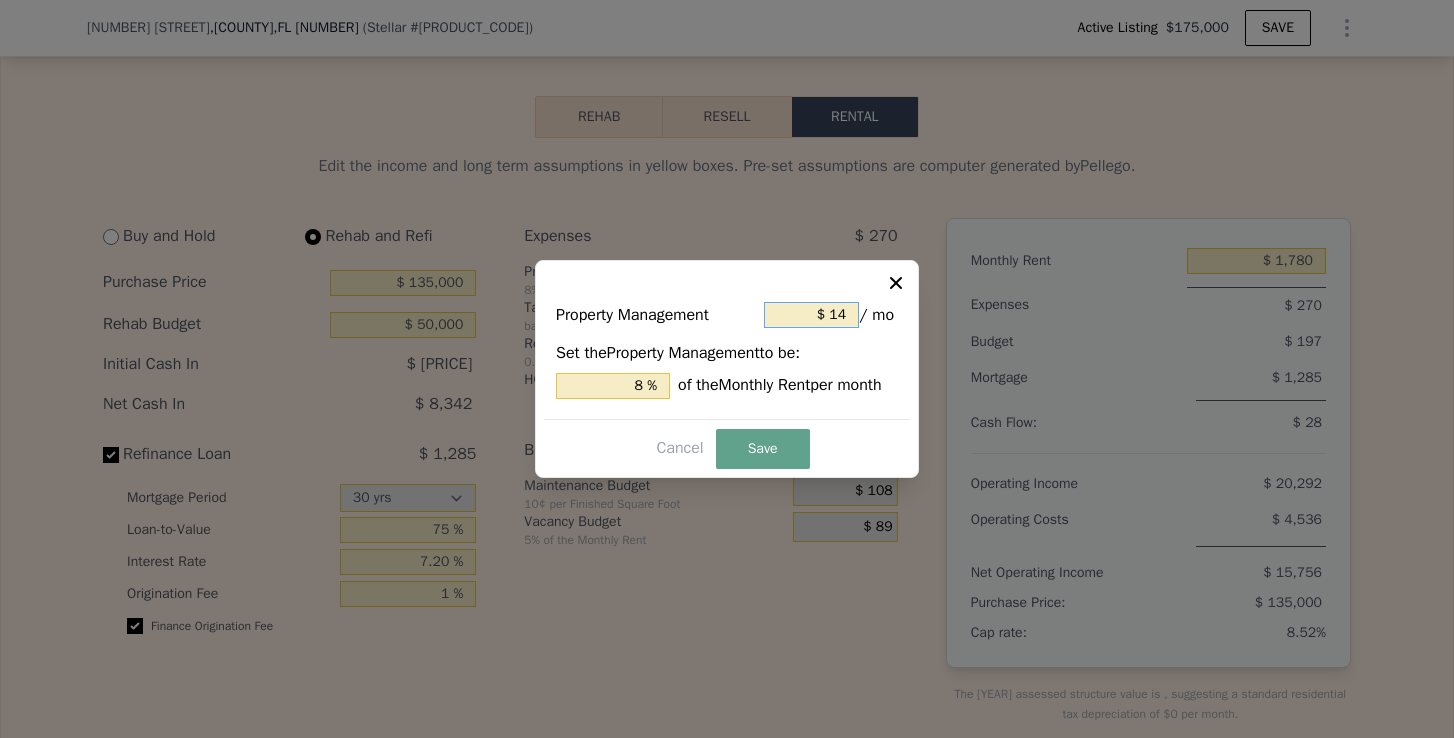 type on "0.787 %" 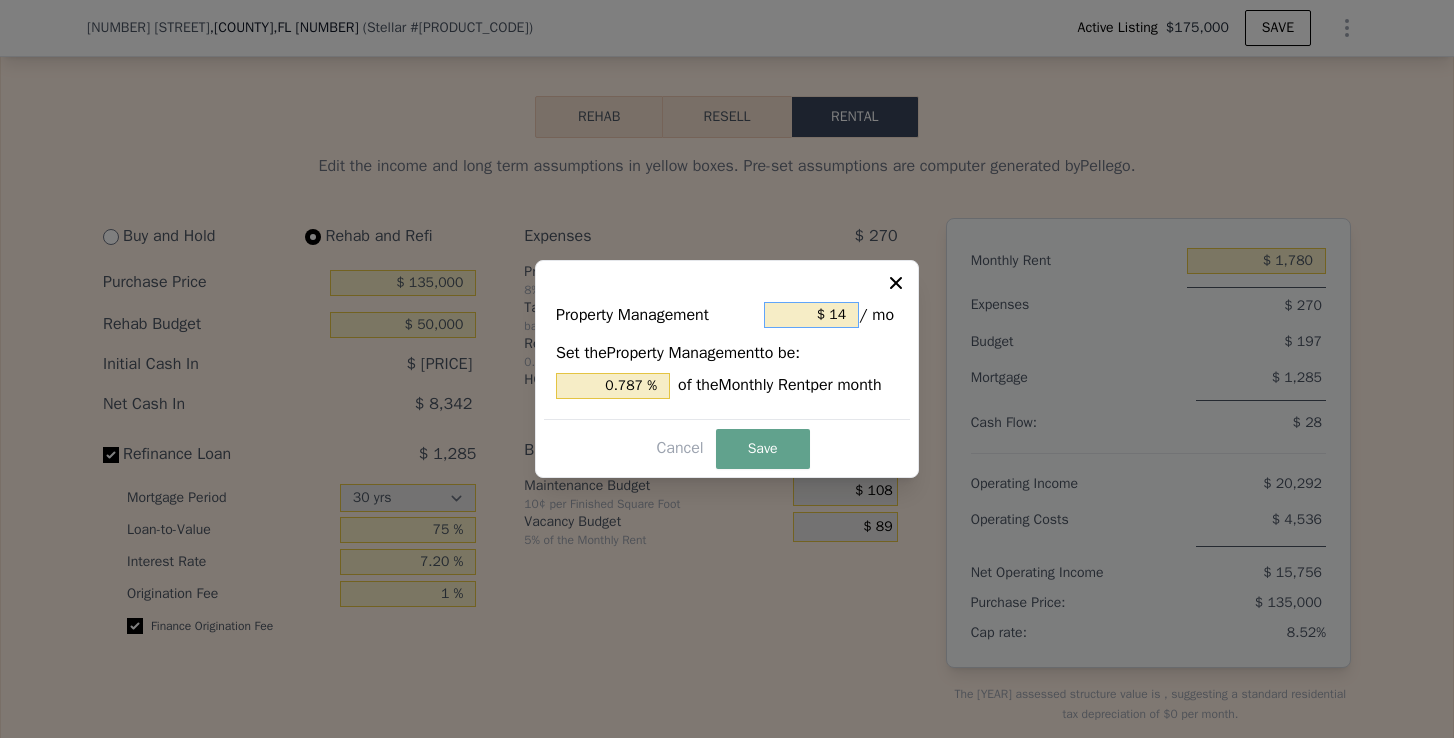 type on "$ 1" 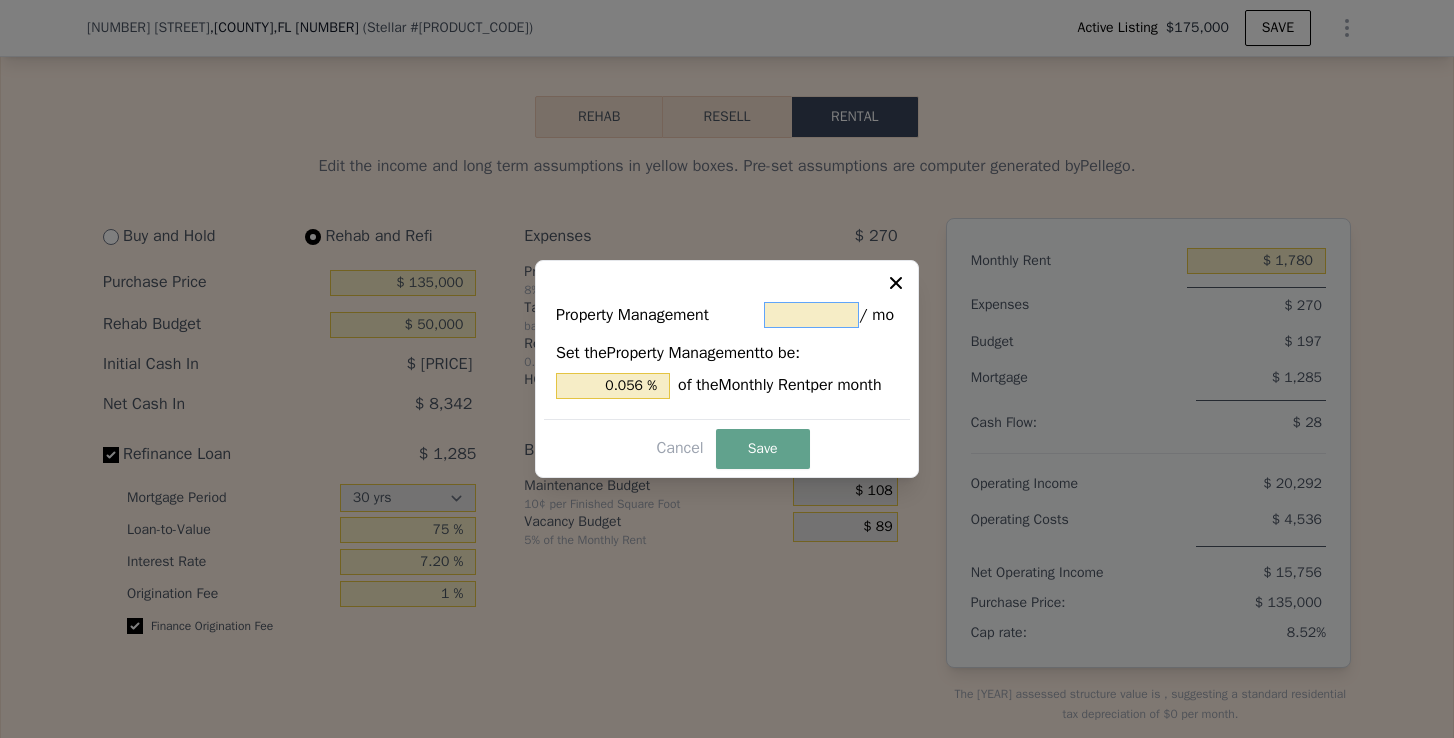 type on "$ 0" 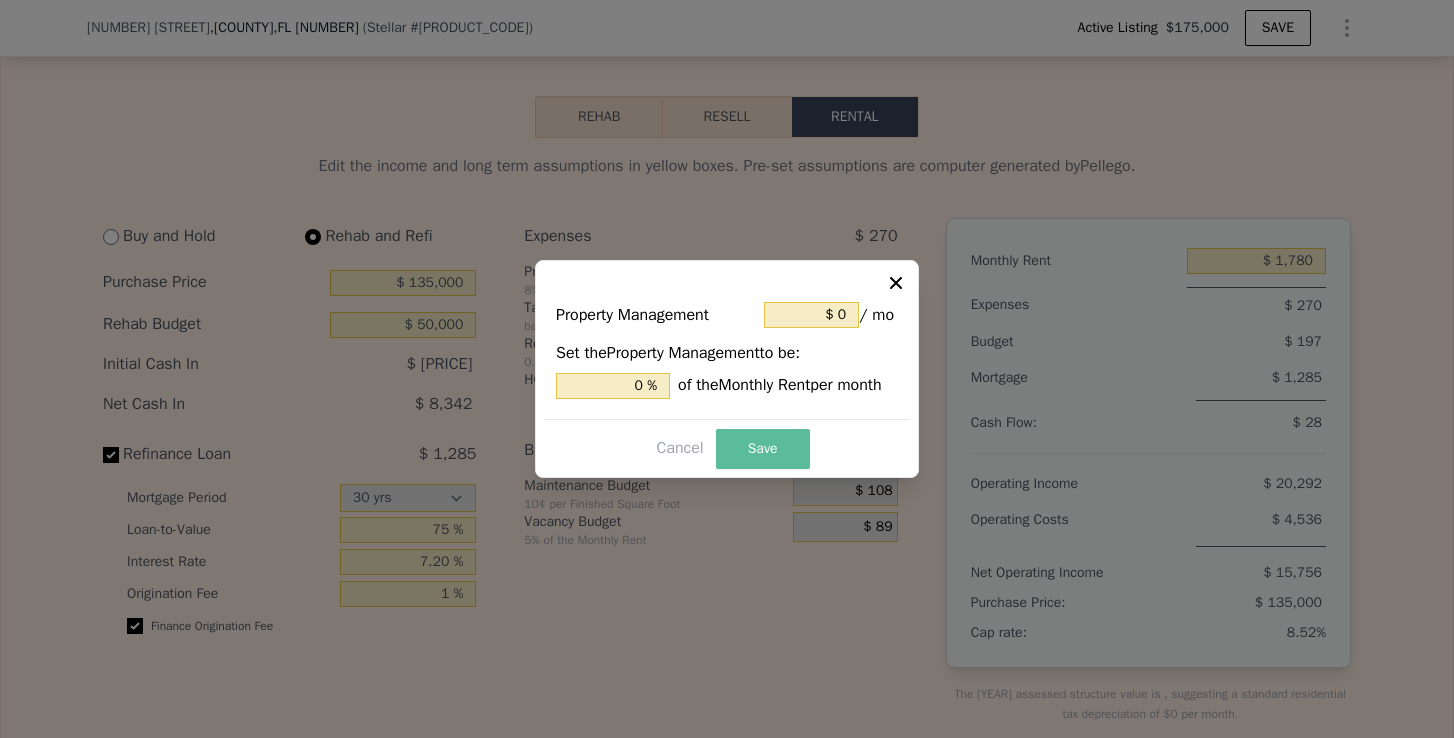 click on "Save" at bounding box center [763, 449] 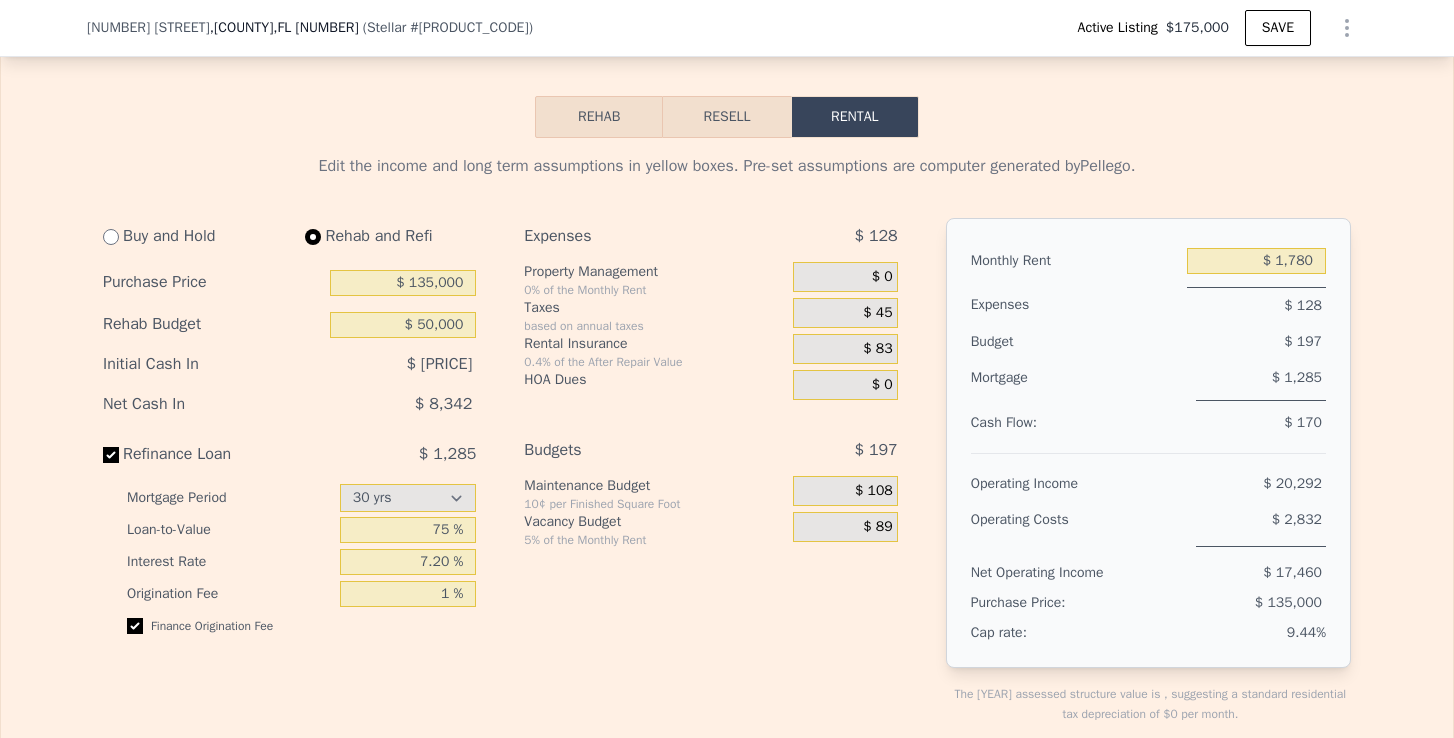 click on "$ 45" at bounding box center (877, 313) 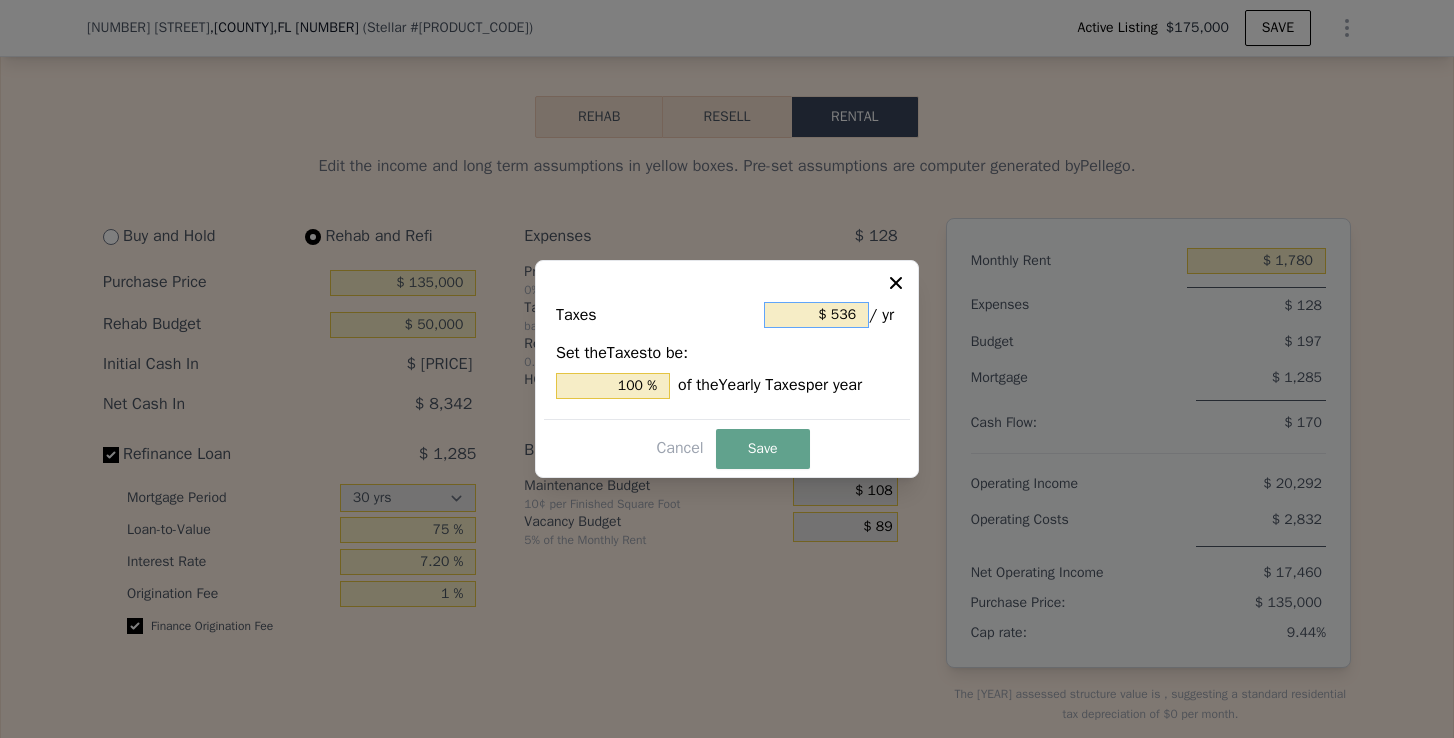 drag, startPoint x: 854, startPoint y: 318, endPoint x: 828, endPoint y: 319, distance: 26.019224 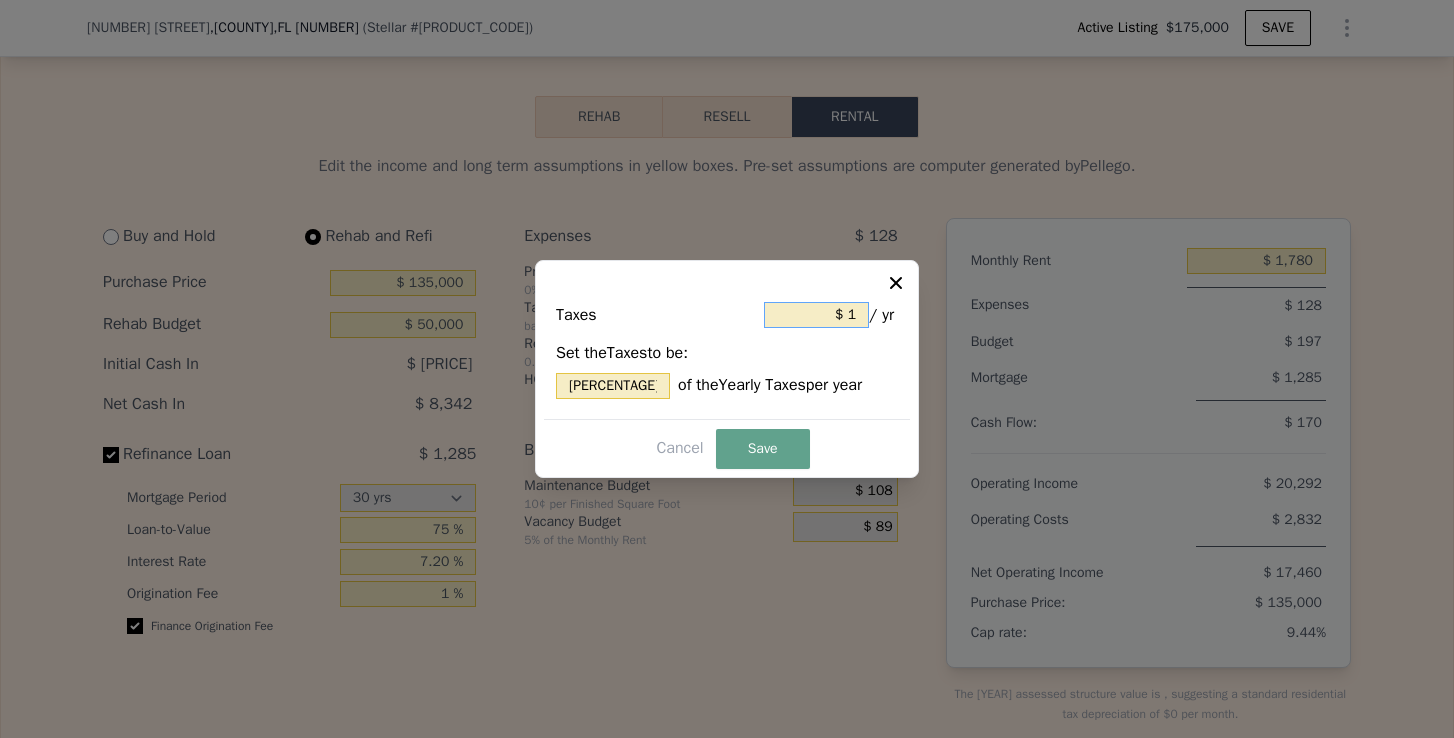 type on "$ 15" 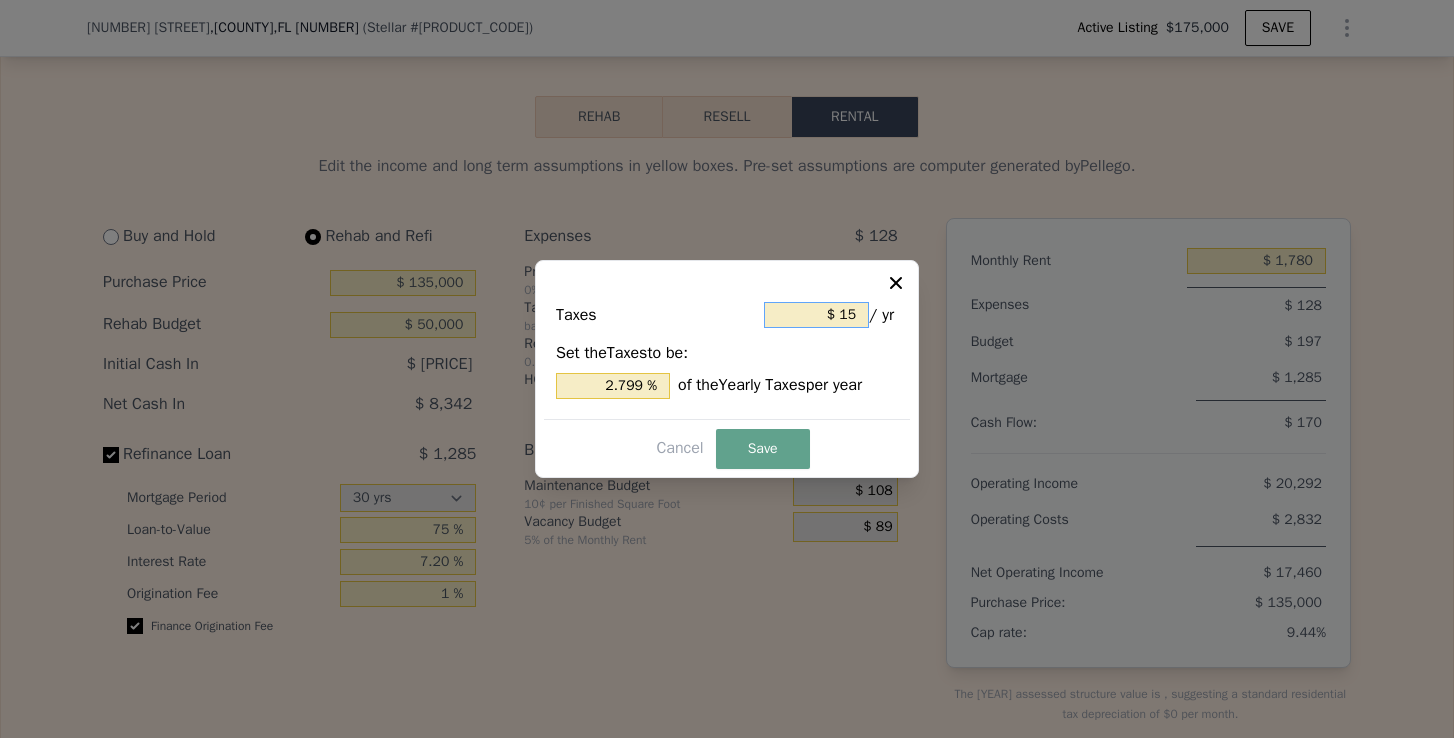 type on "$ 159" 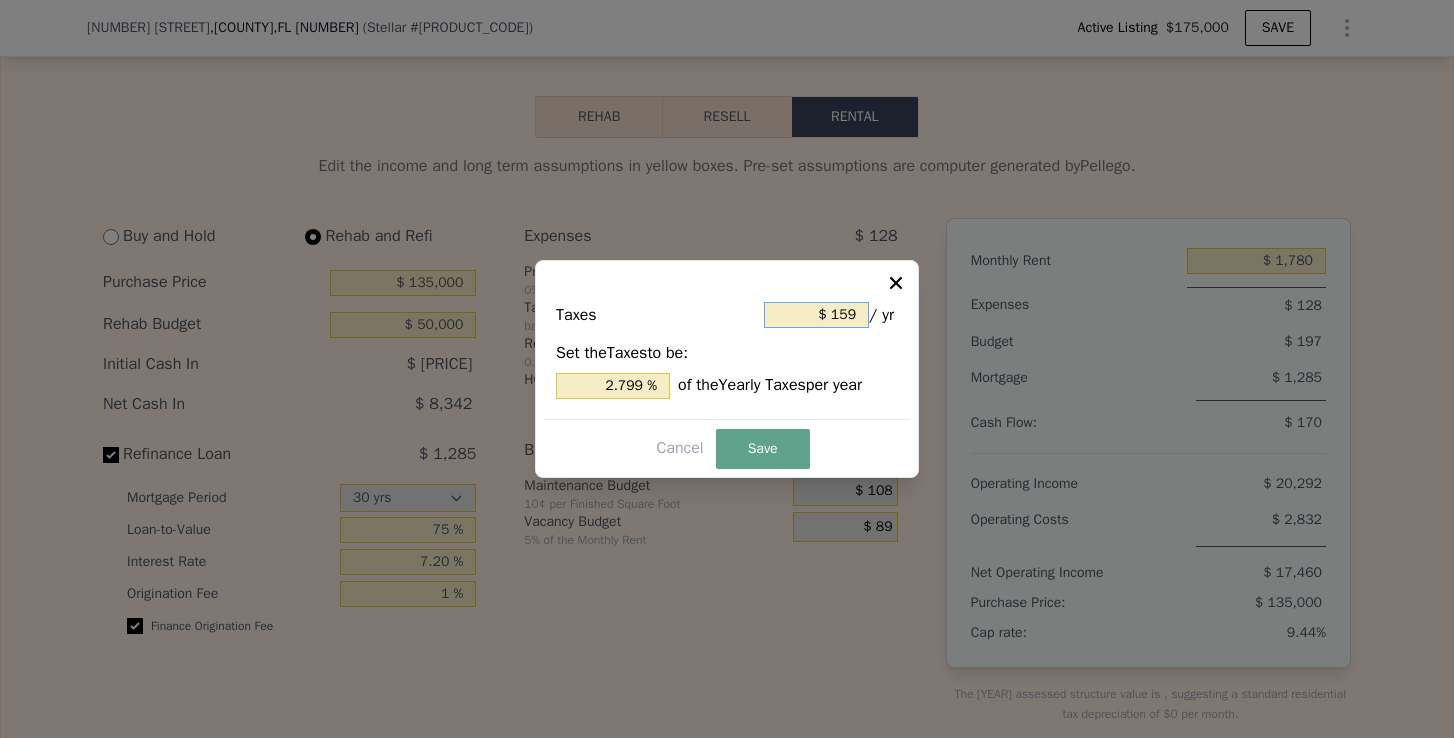 type on "29.664 %" 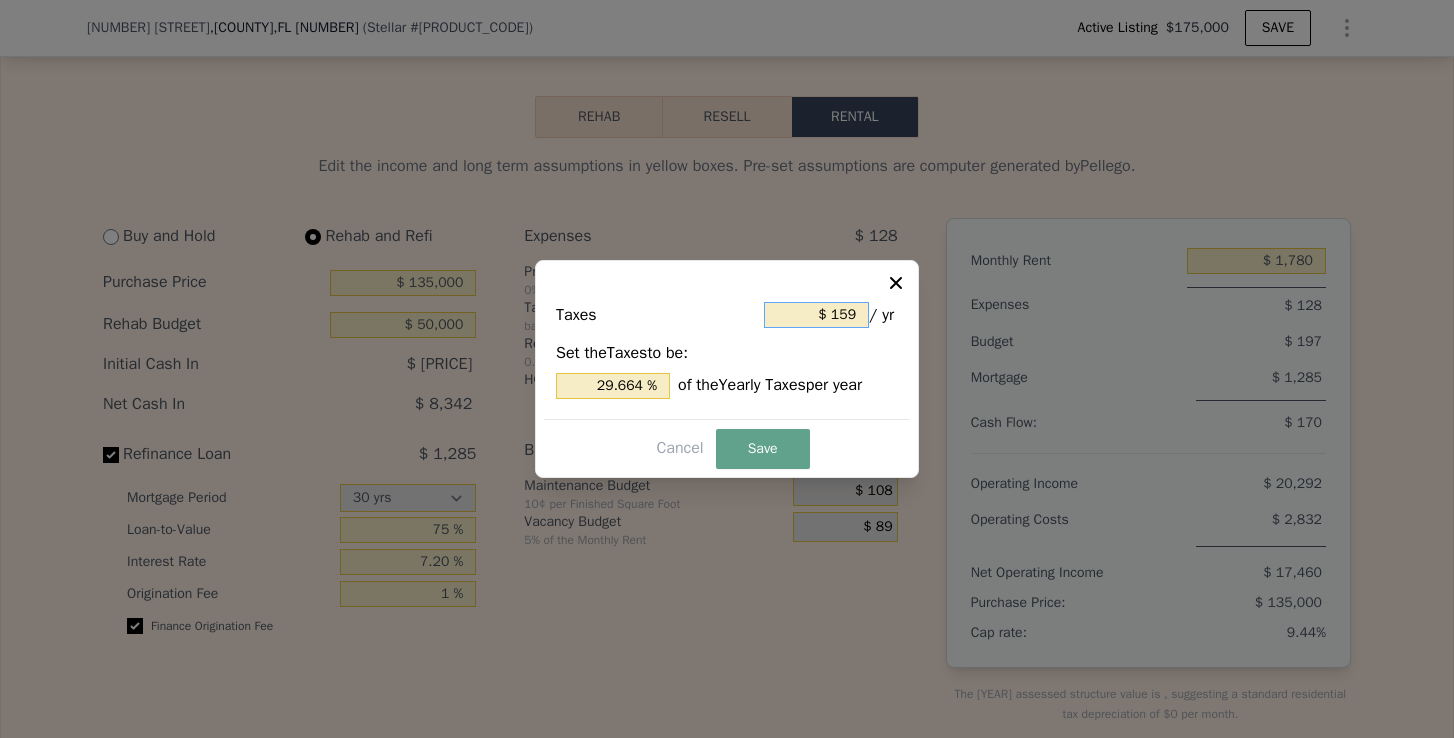 type on "$ 1,599" 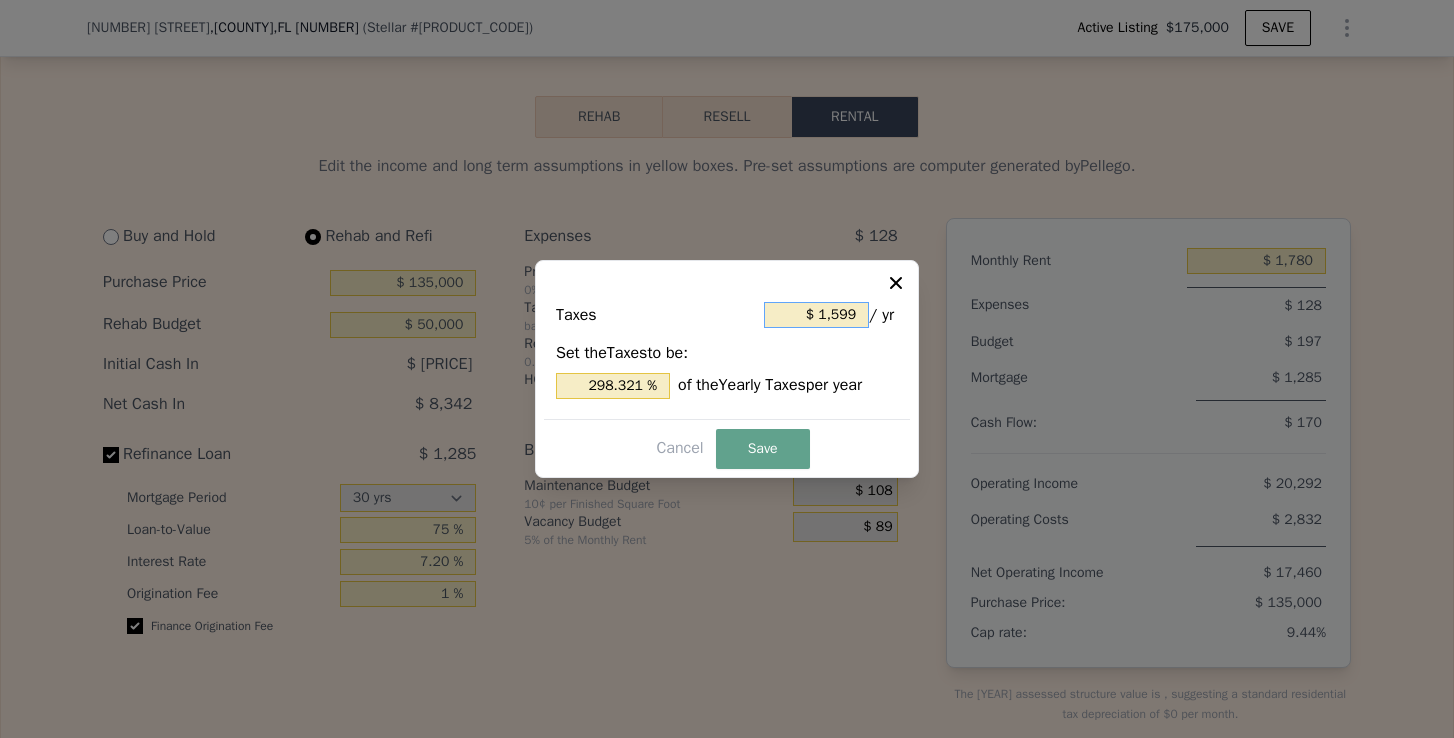type on "$ 159" 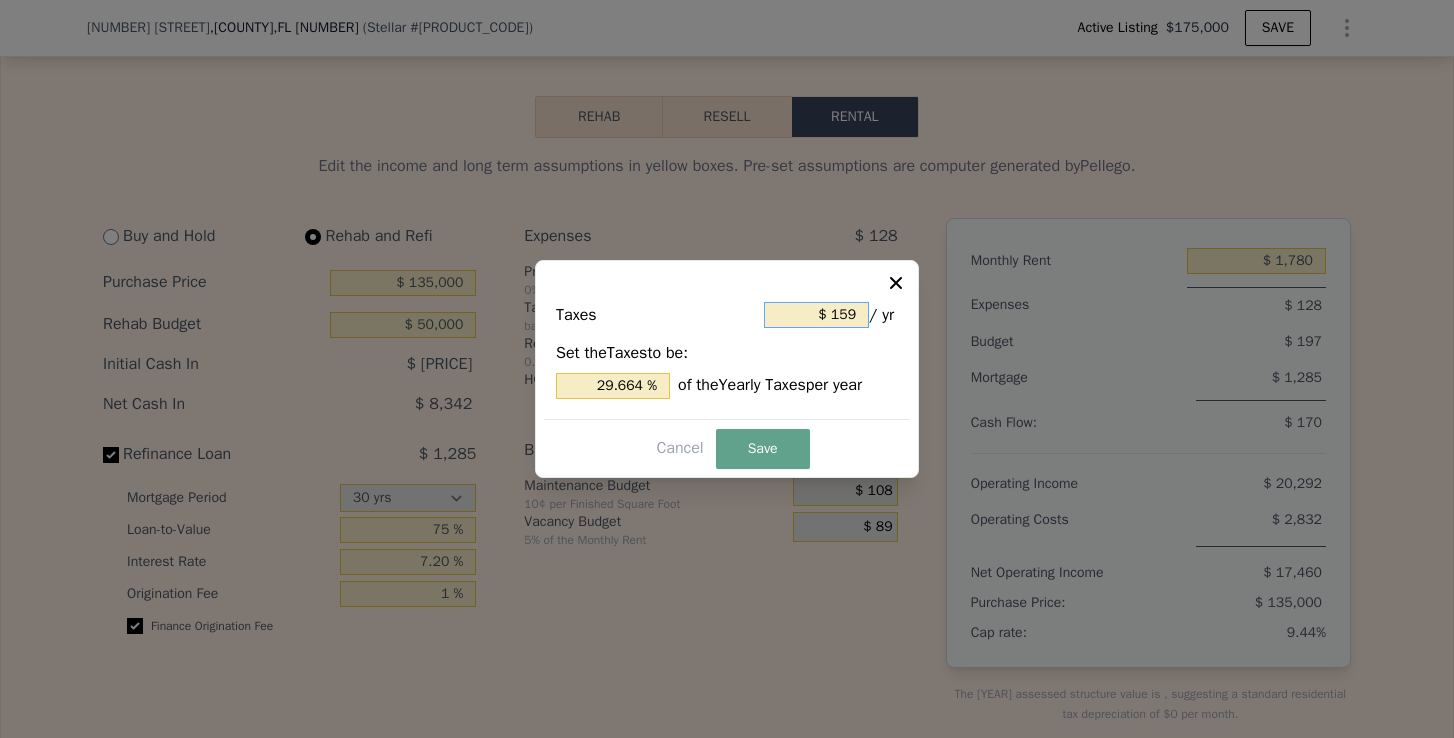 type on "$ 15" 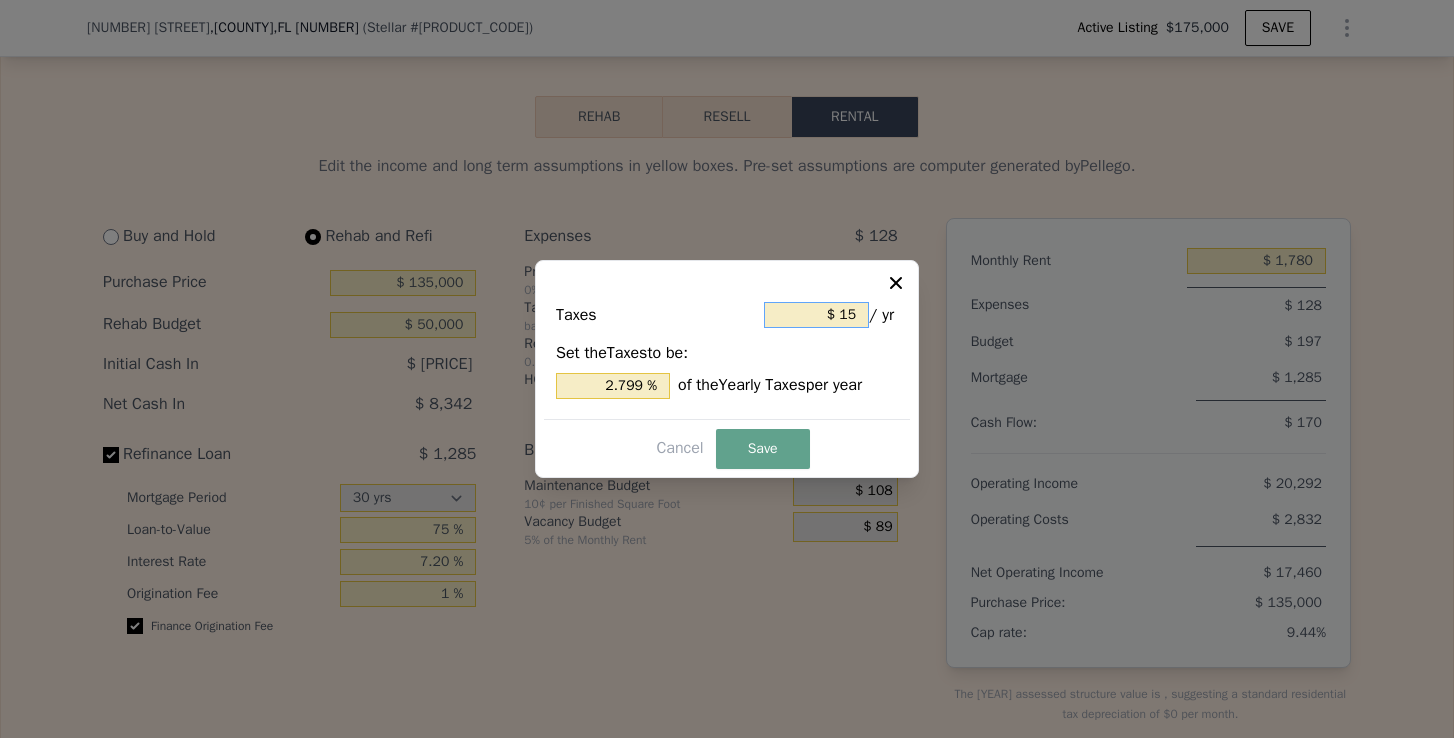 type on "$ 150" 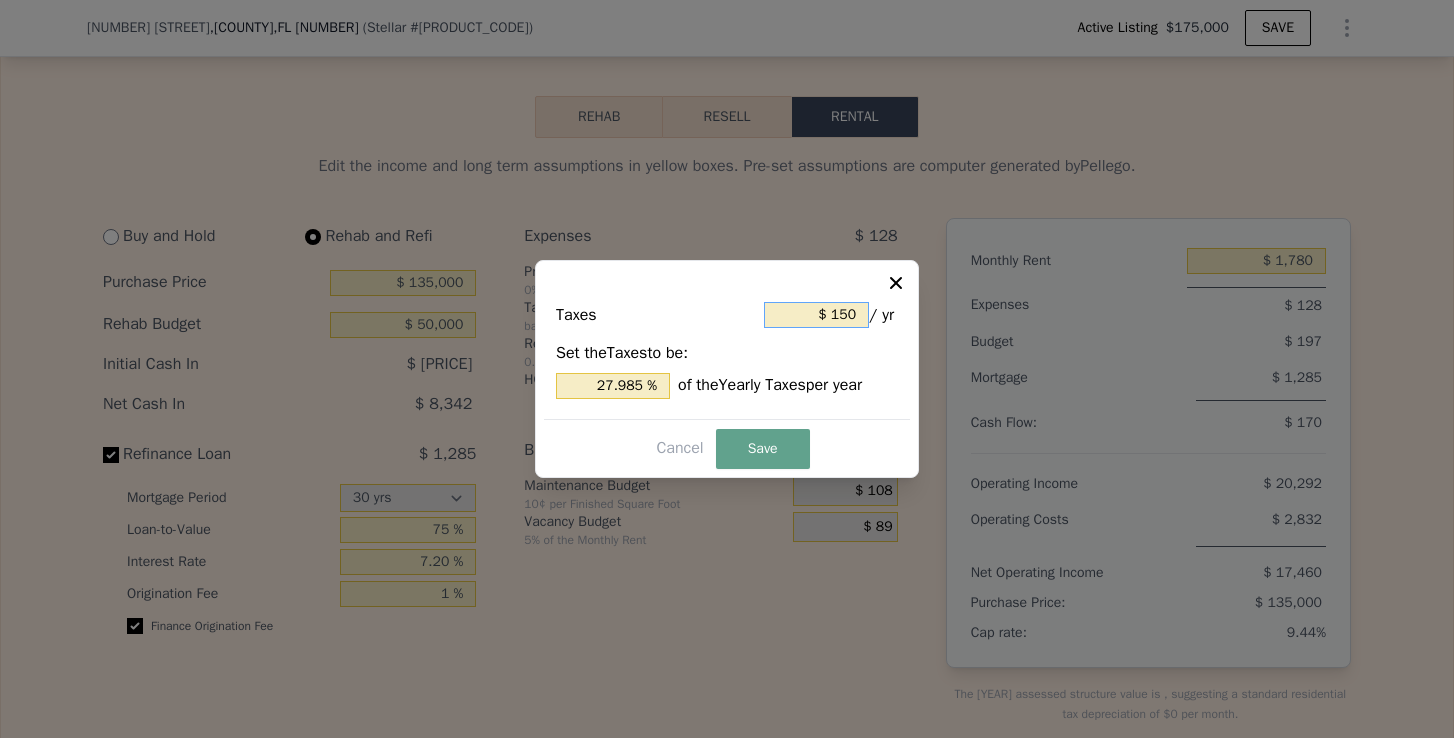 type on "$ 1,500" 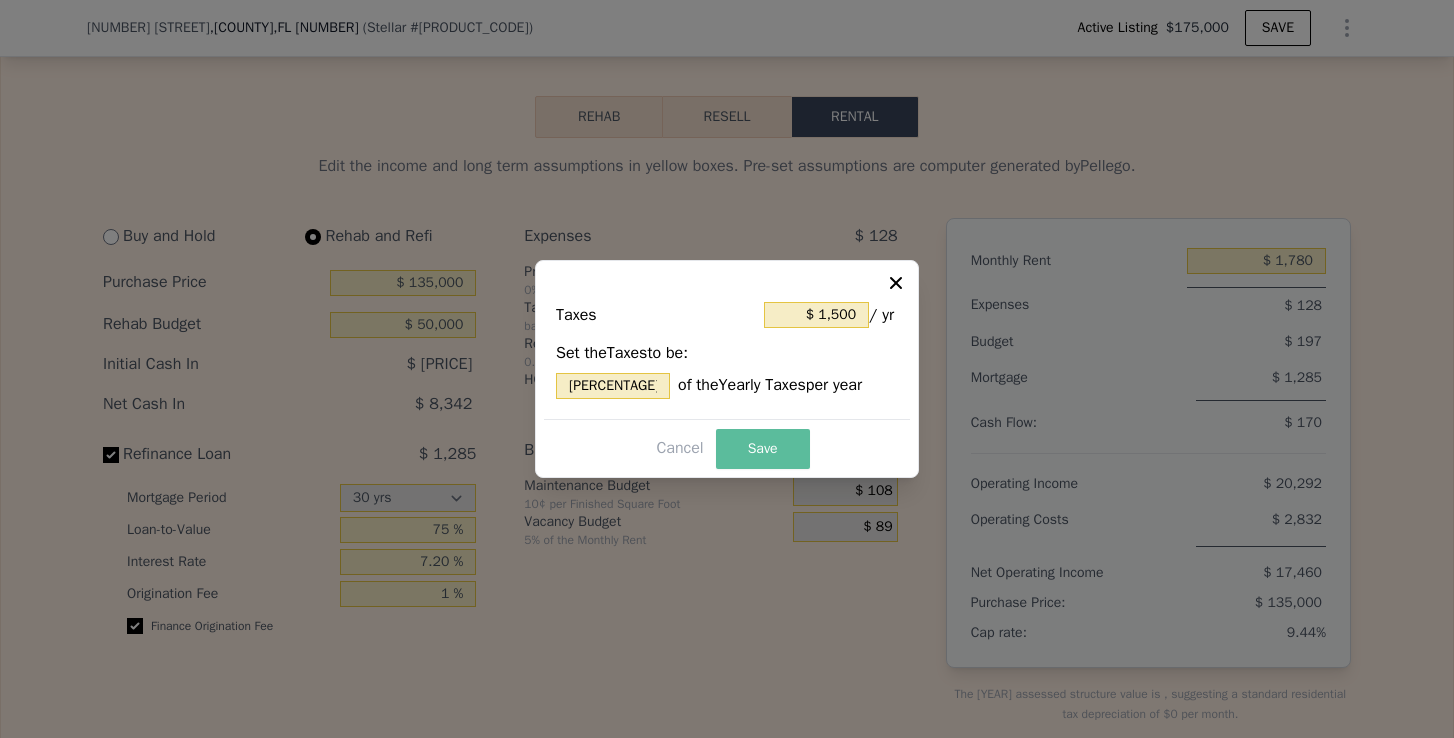 click on "Save" at bounding box center [763, 449] 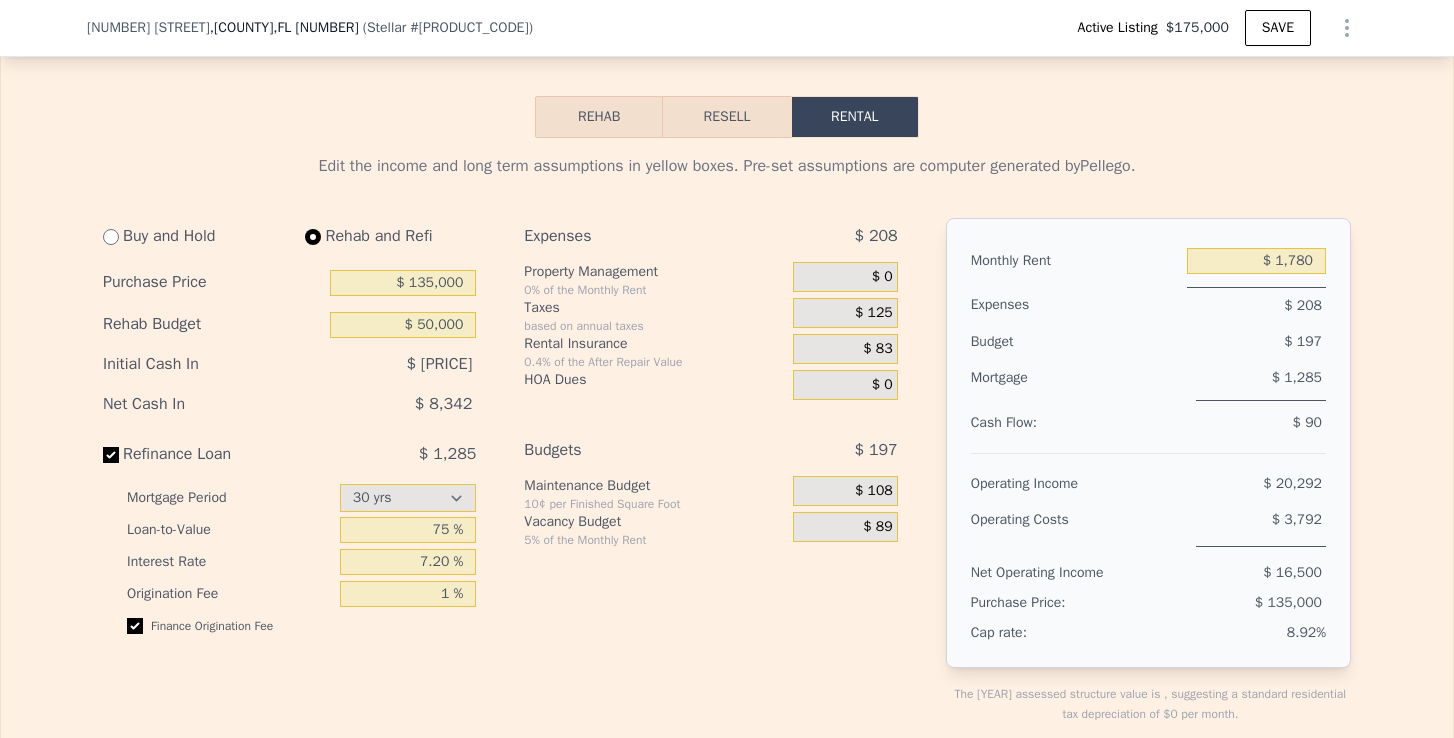click on "$ 83" at bounding box center [877, 349] 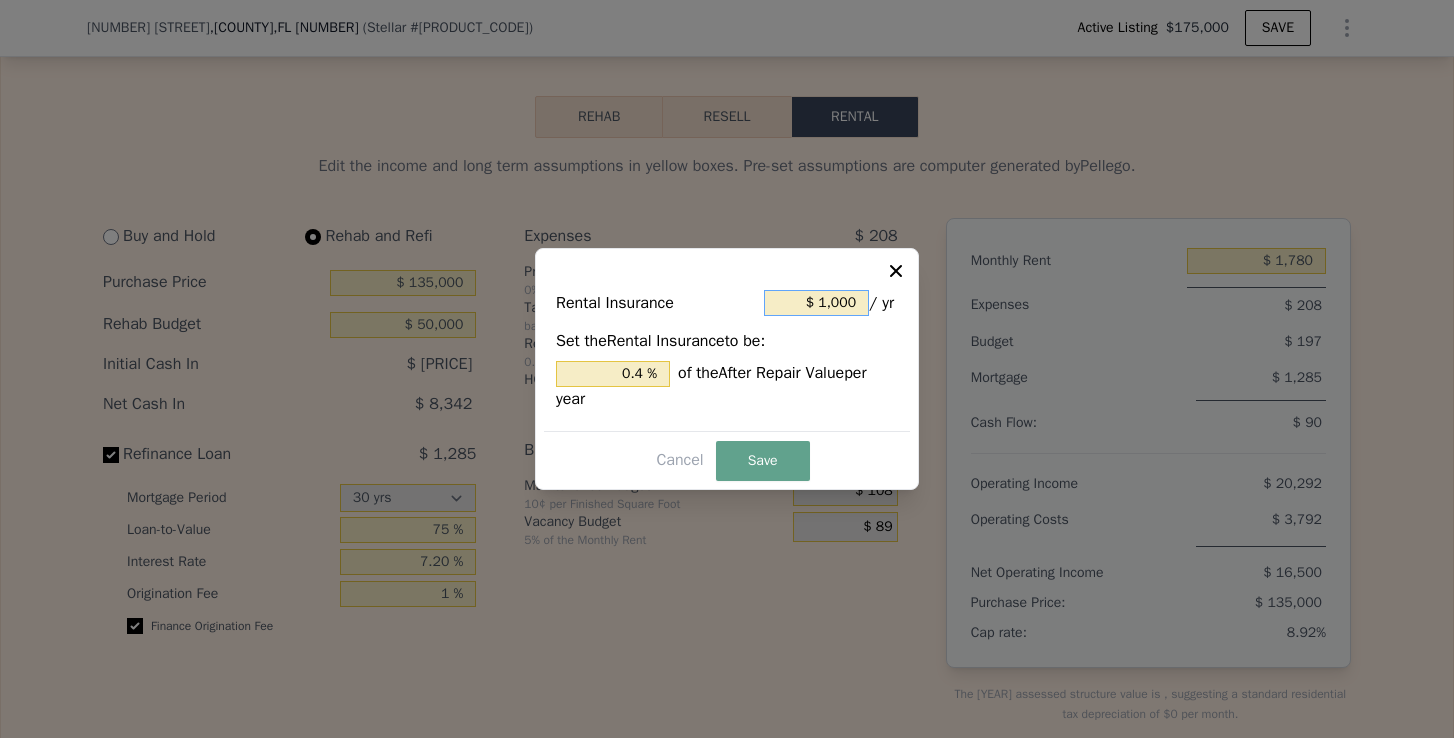 click on "$ 1,000" at bounding box center (816, 303) 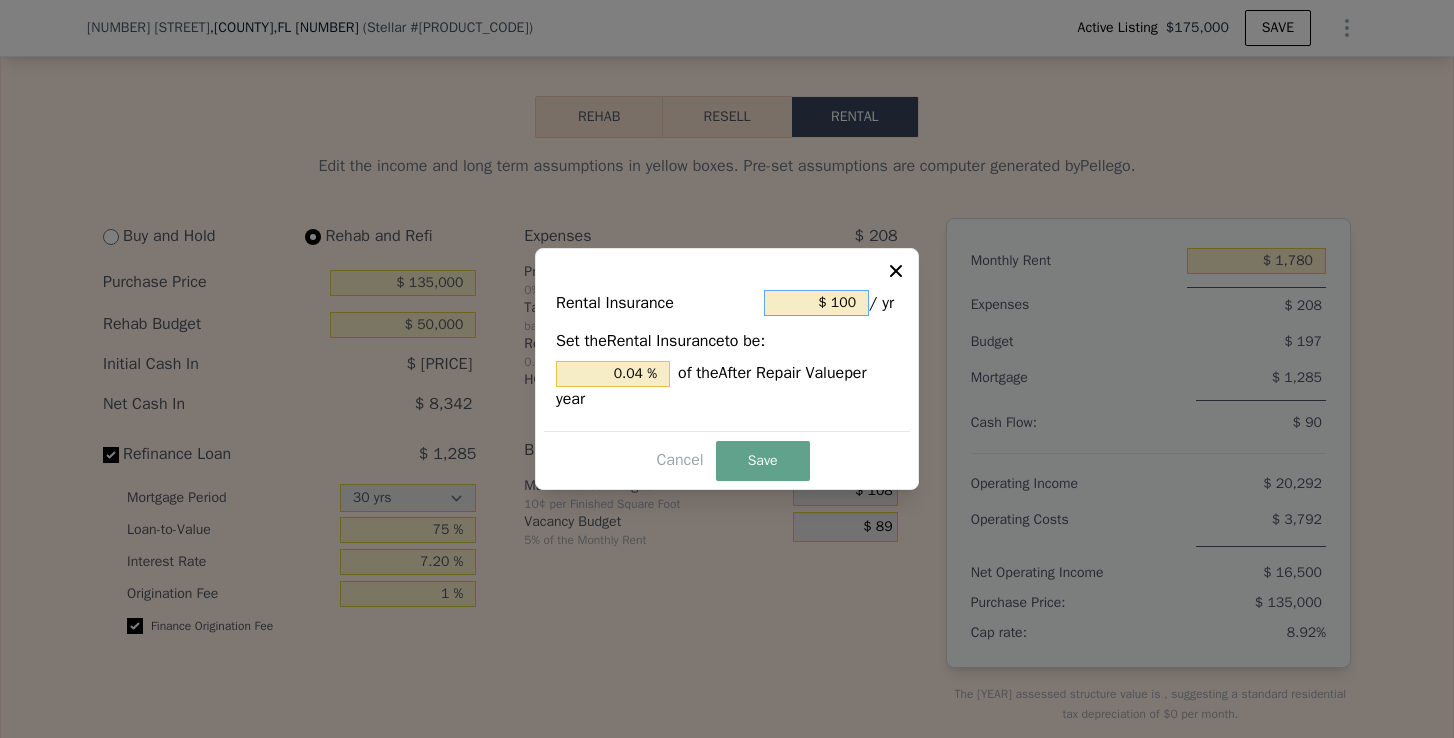 type on "$ 1,500" 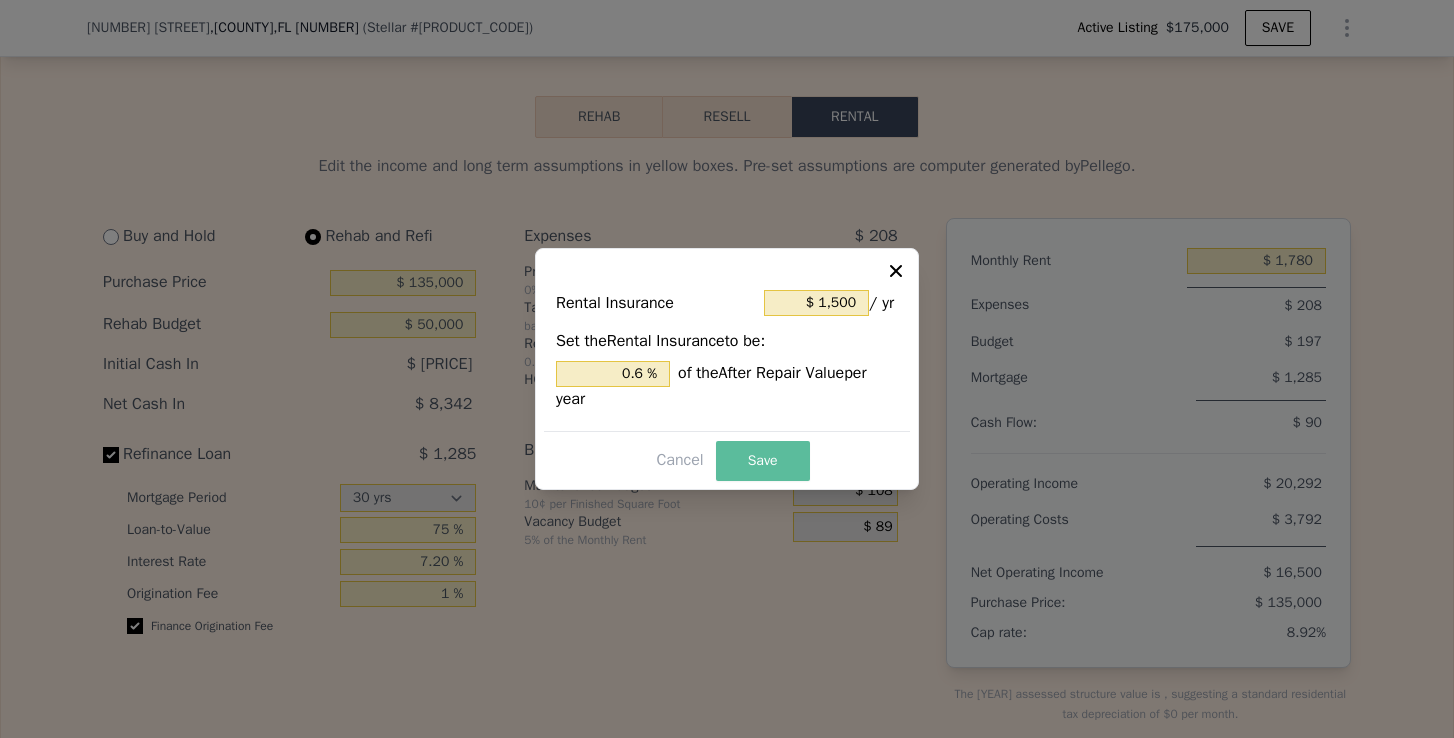 click on "Save" at bounding box center [763, 461] 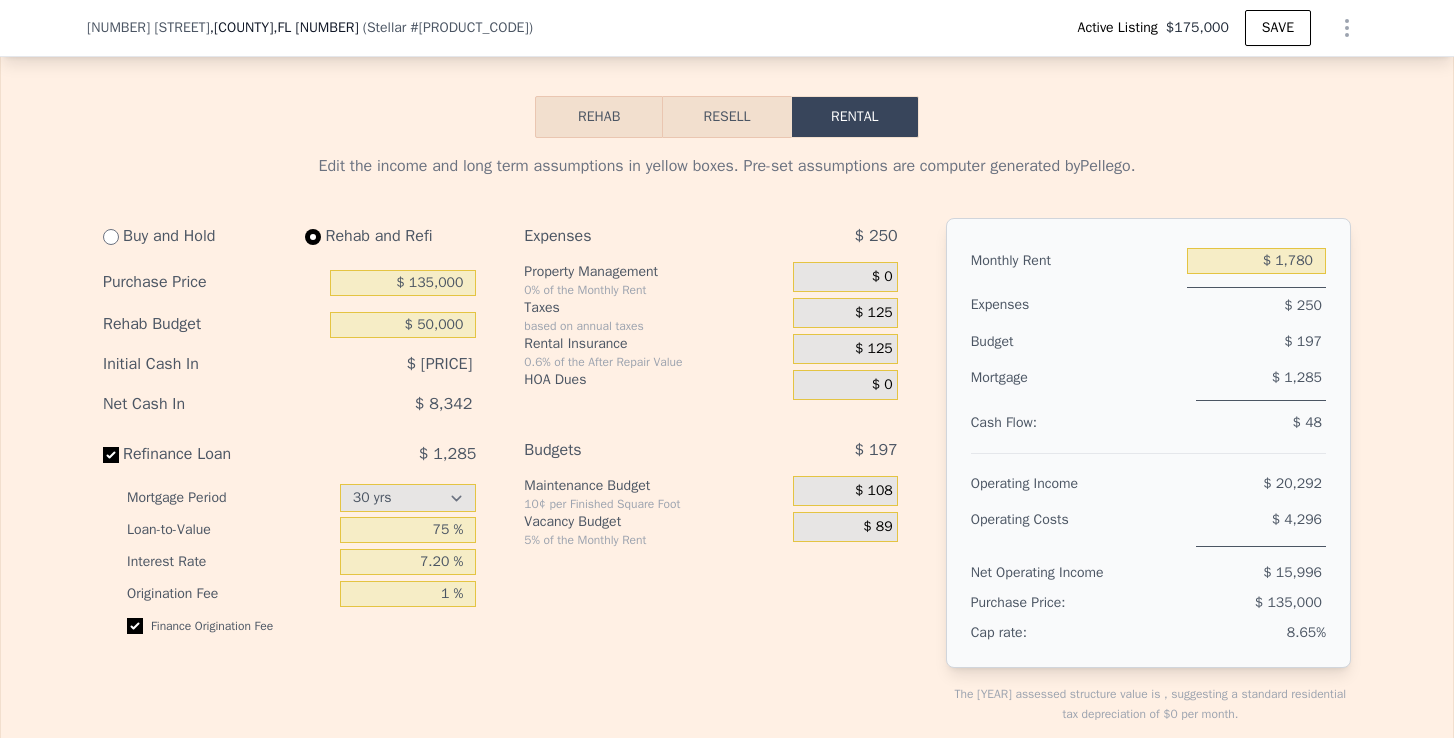 click on "$ 89" at bounding box center (877, 527) 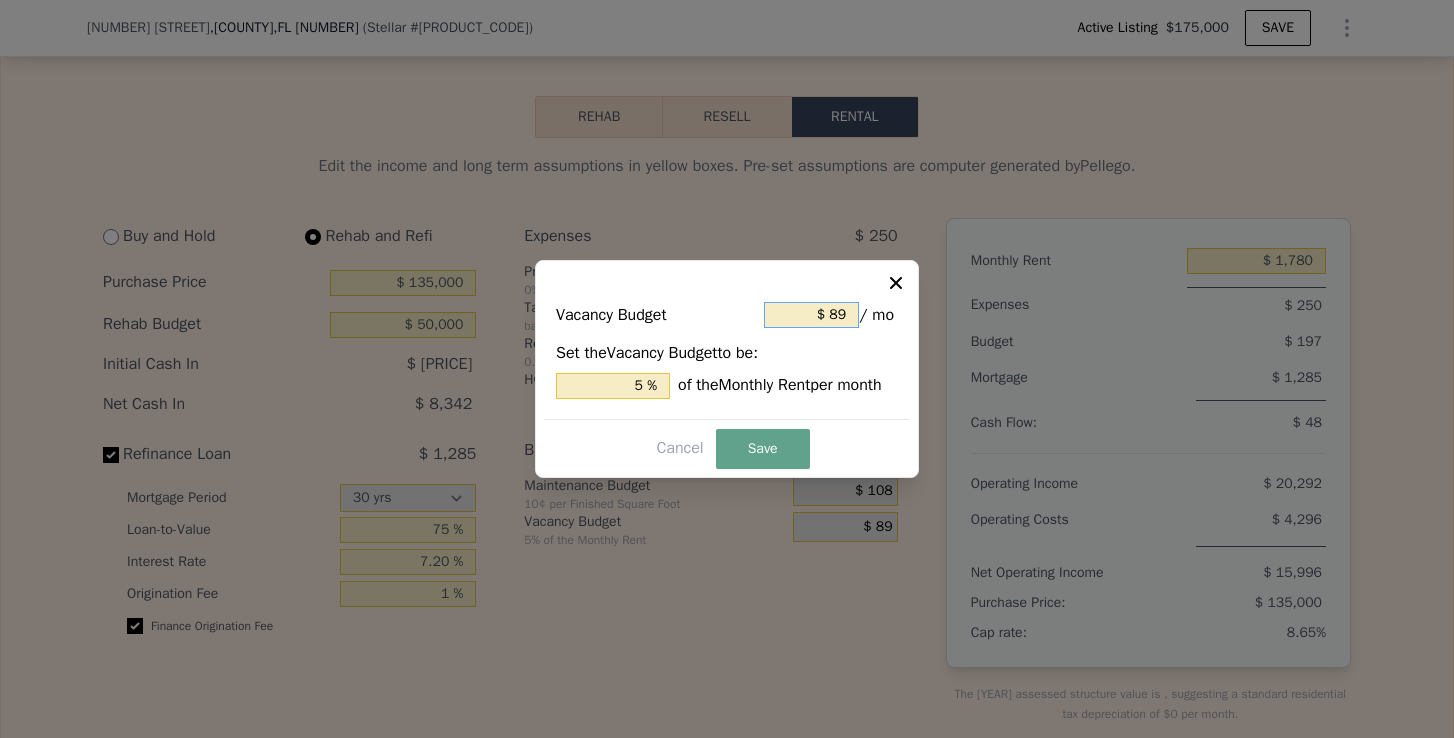drag, startPoint x: 849, startPoint y: 302, endPoint x: 808, endPoint y: 302, distance: 41 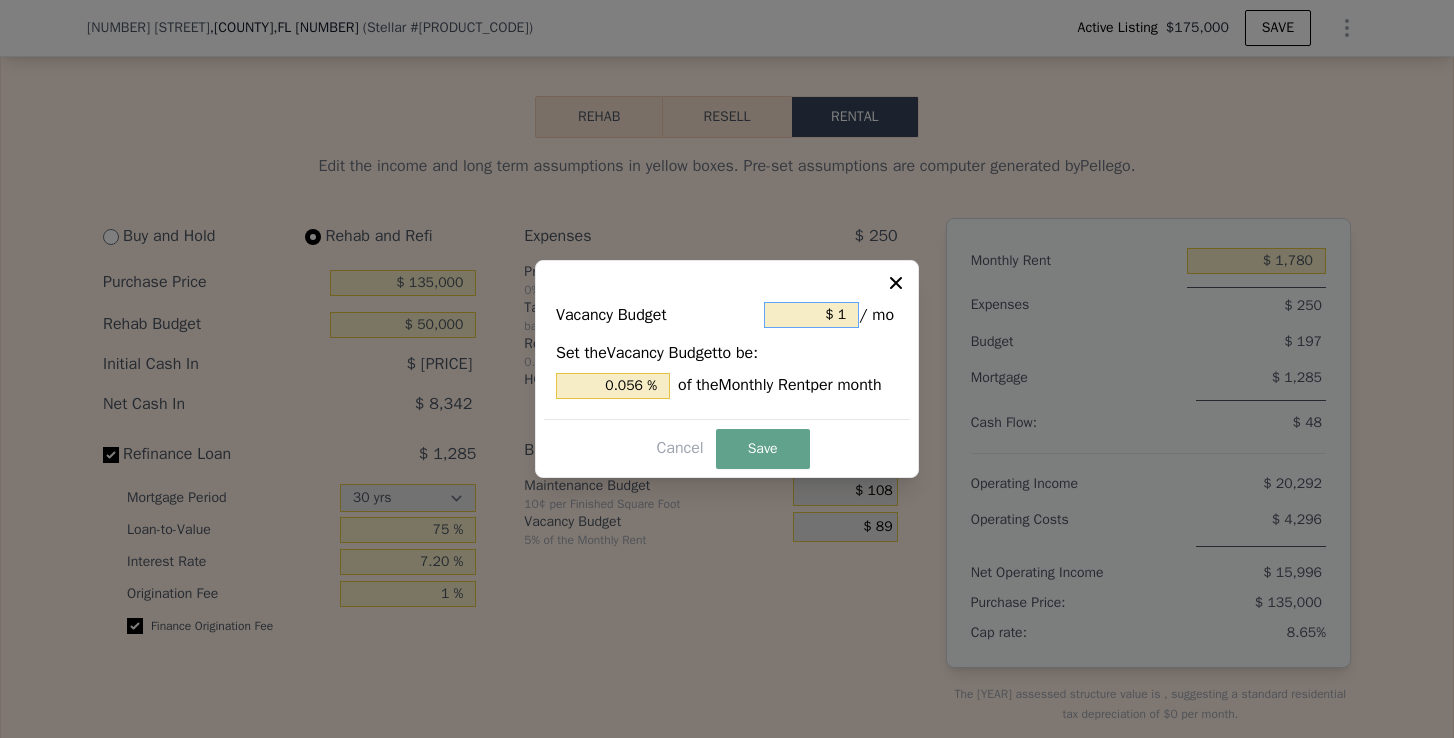 type on "$ 10" 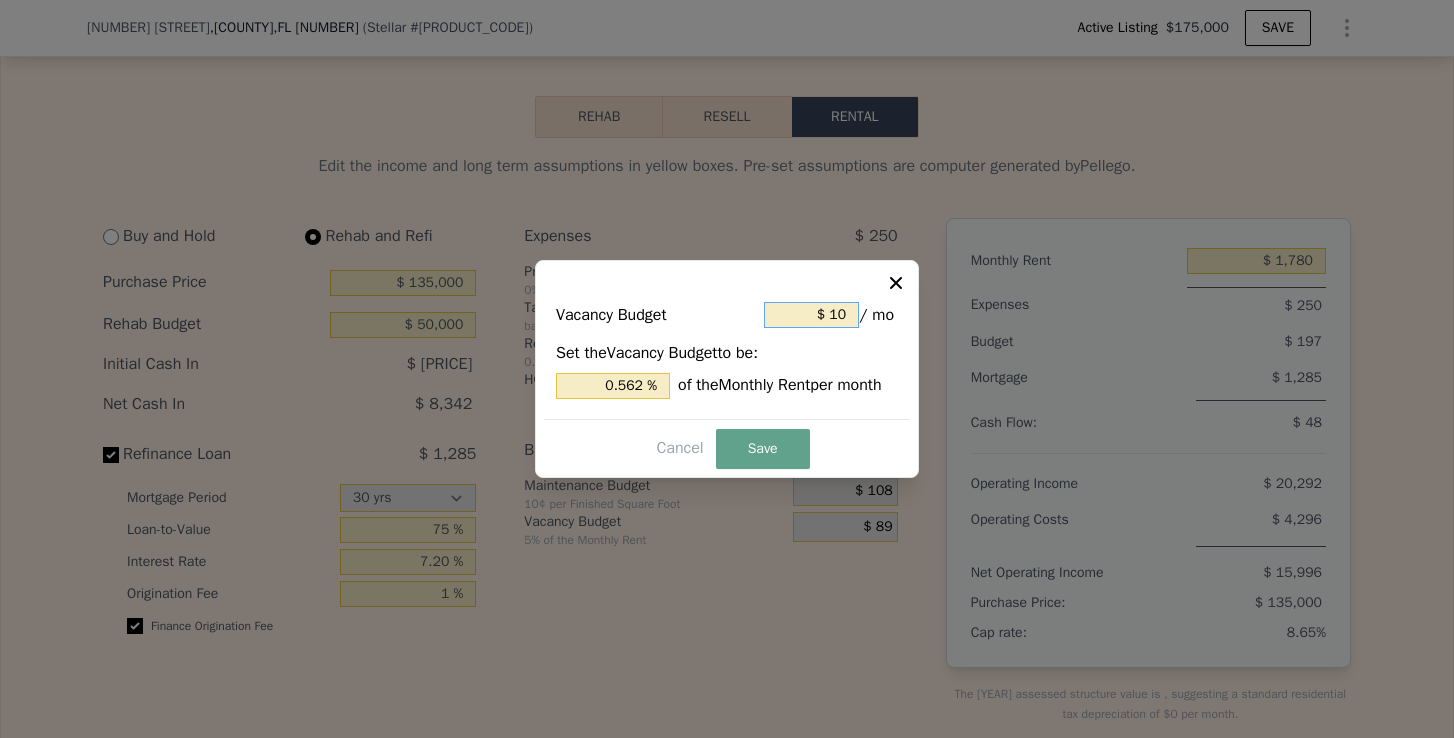 type on "$ 100" 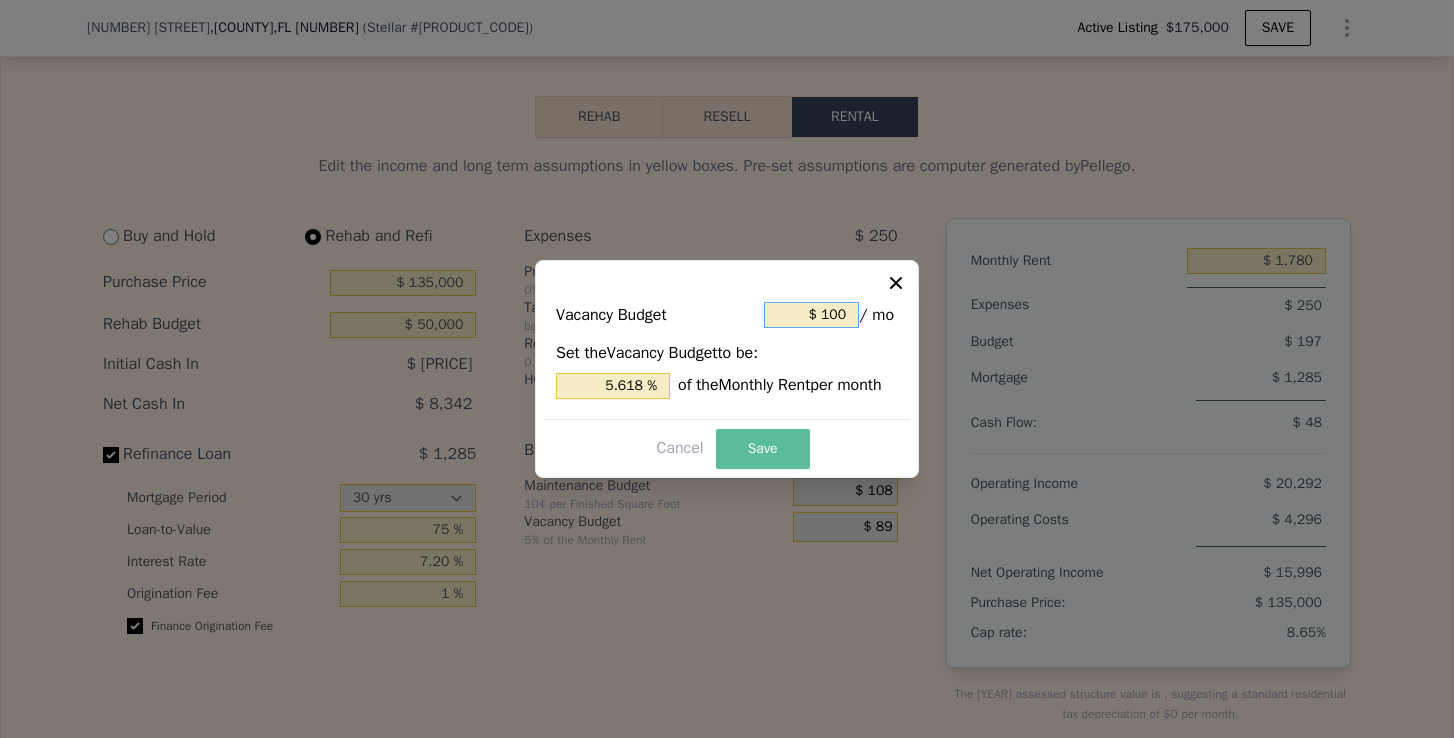 type on "$ 100" 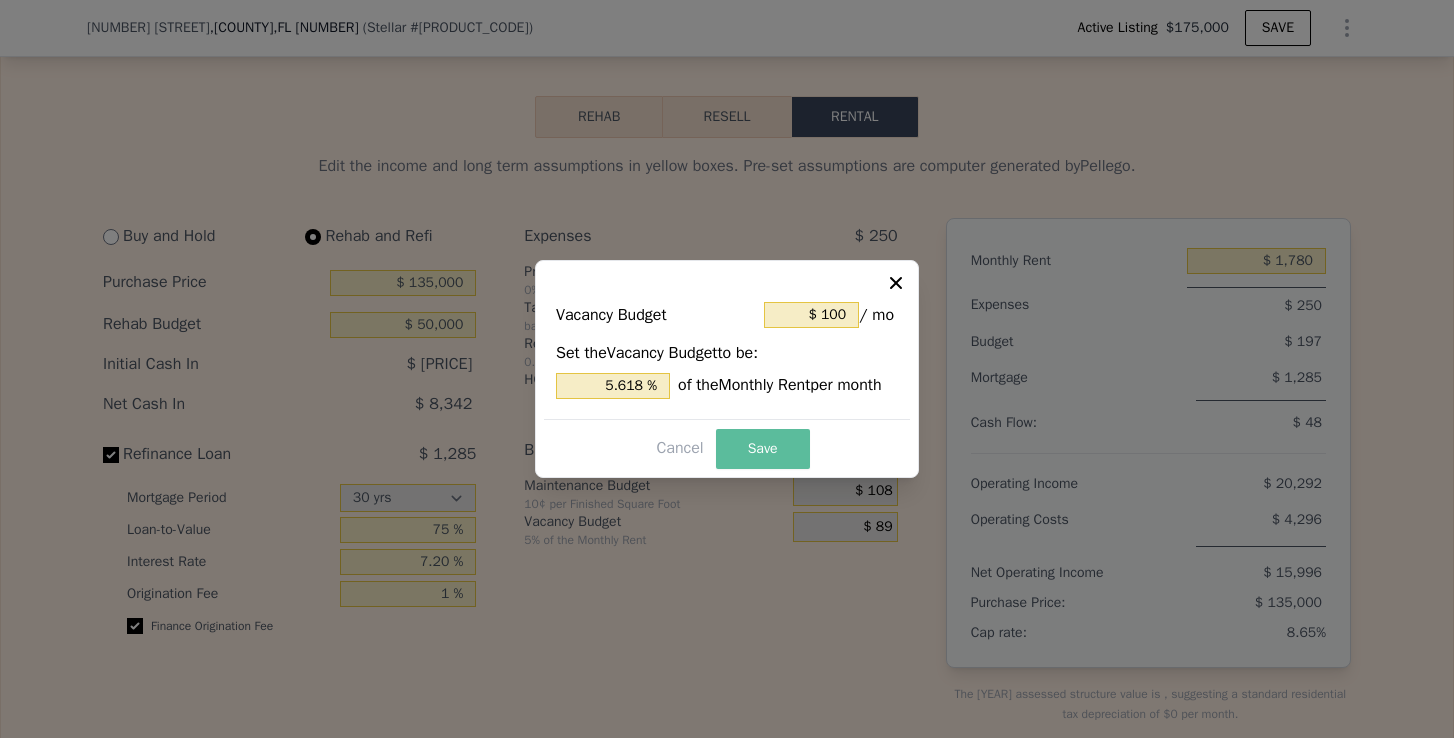 click on "Save" at bounding box center [763, 449] 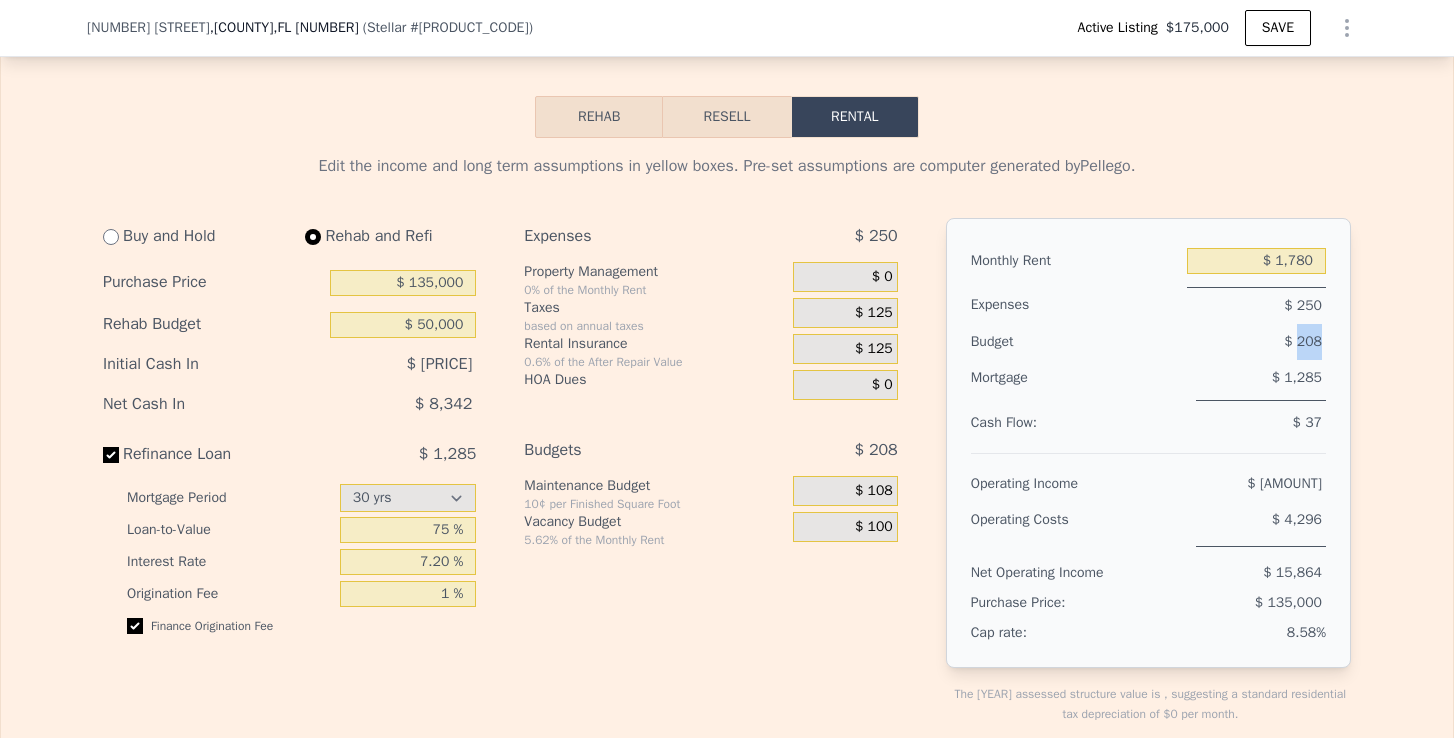 drag, startPoint x: 1296, startPoint y: 338, endPoint x: 1327, endPoint y: 338, distance: 31 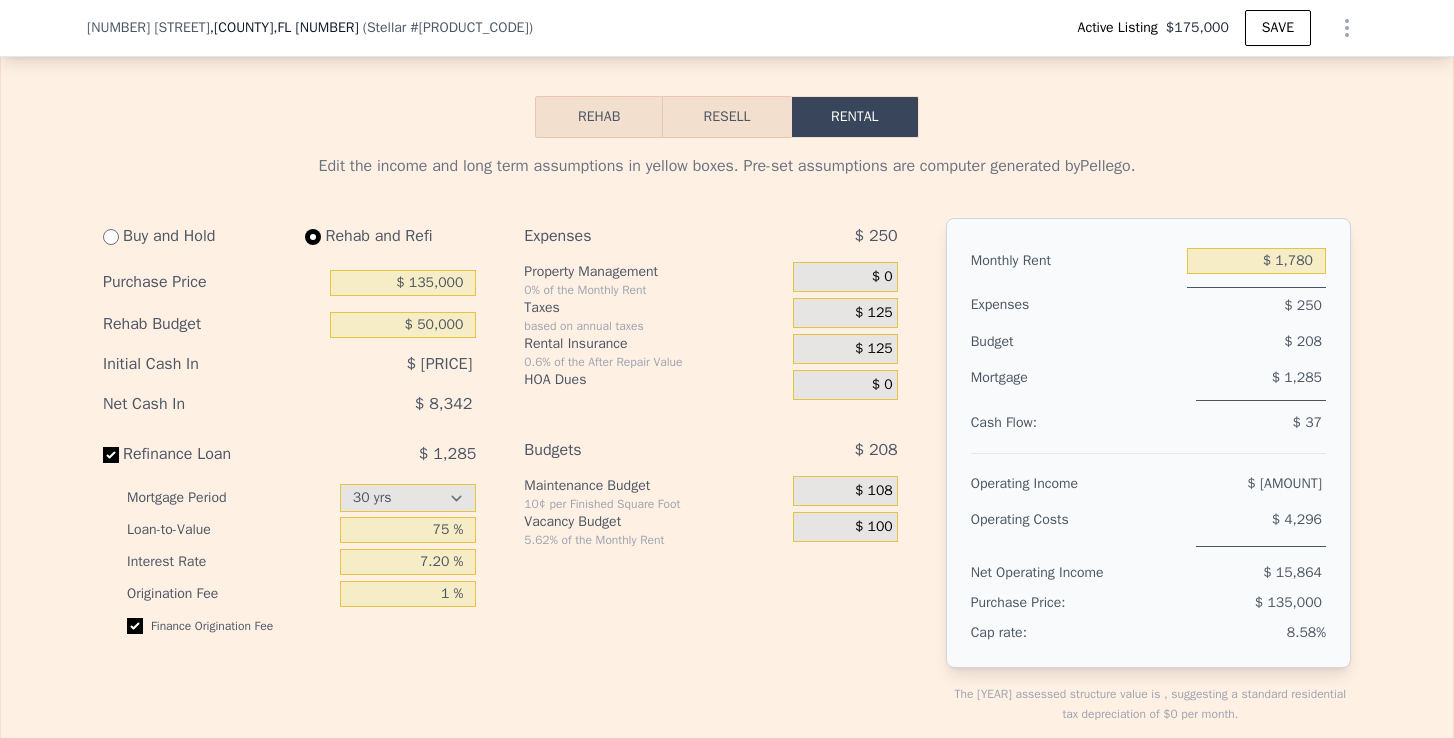 click on "$ 1,285" at bounding box center [1261, 380] 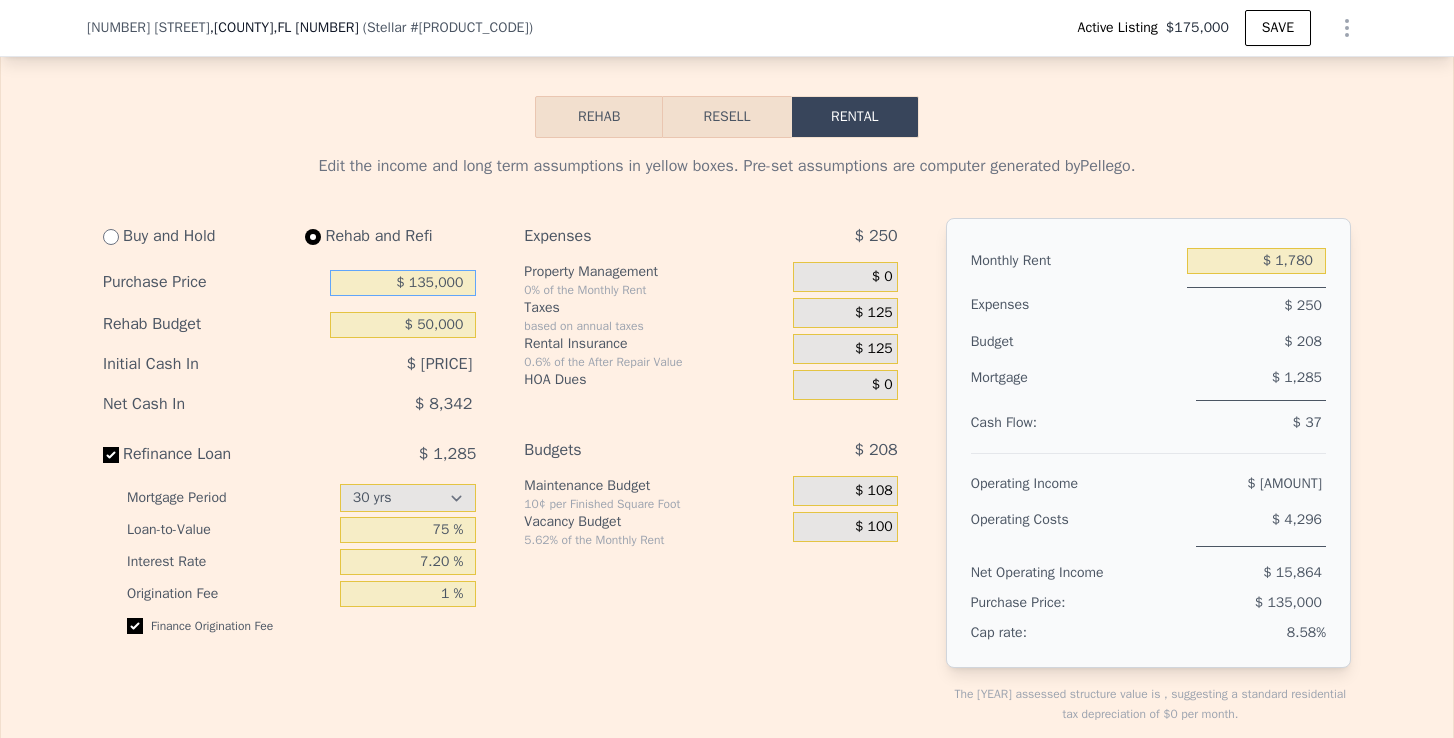 click on "$ 135,000" at bounding box center (403, 283) 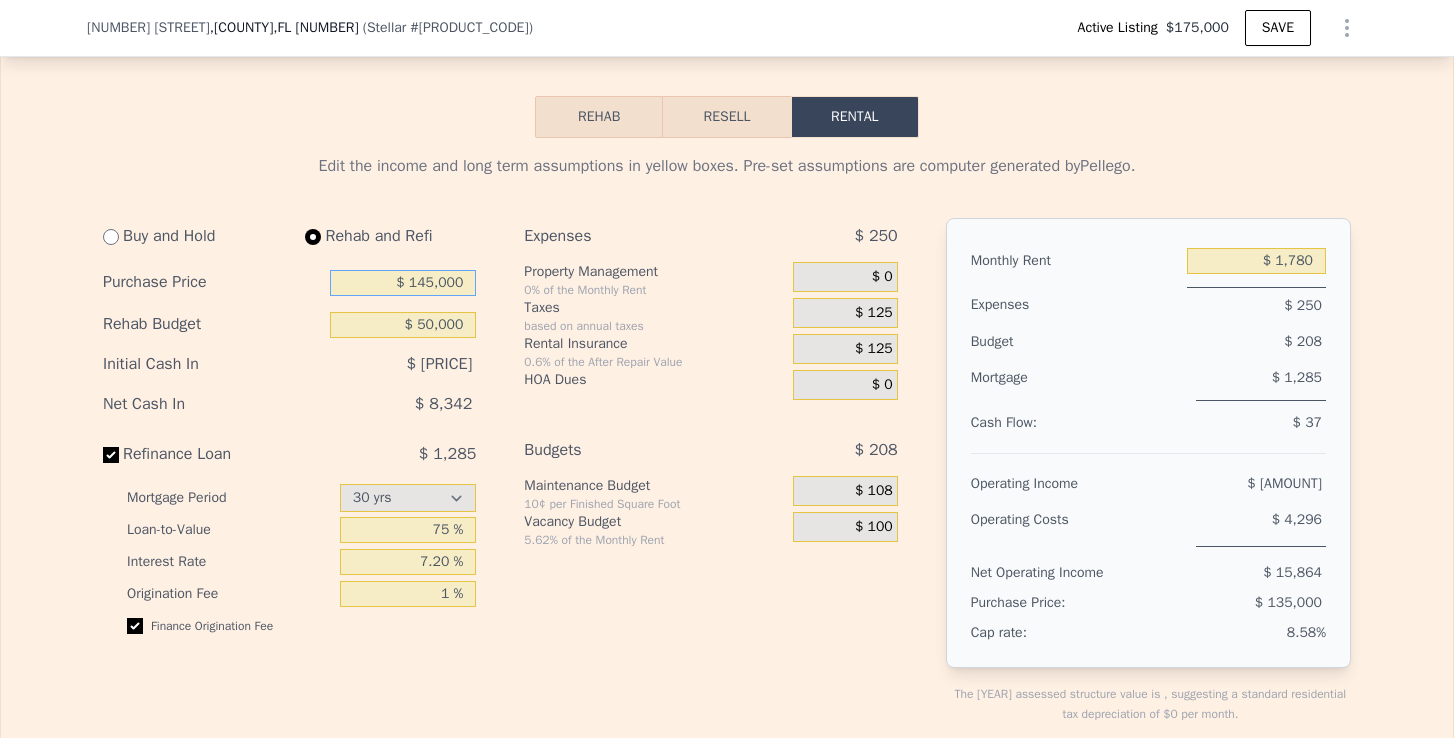 type on "$ 145,000" 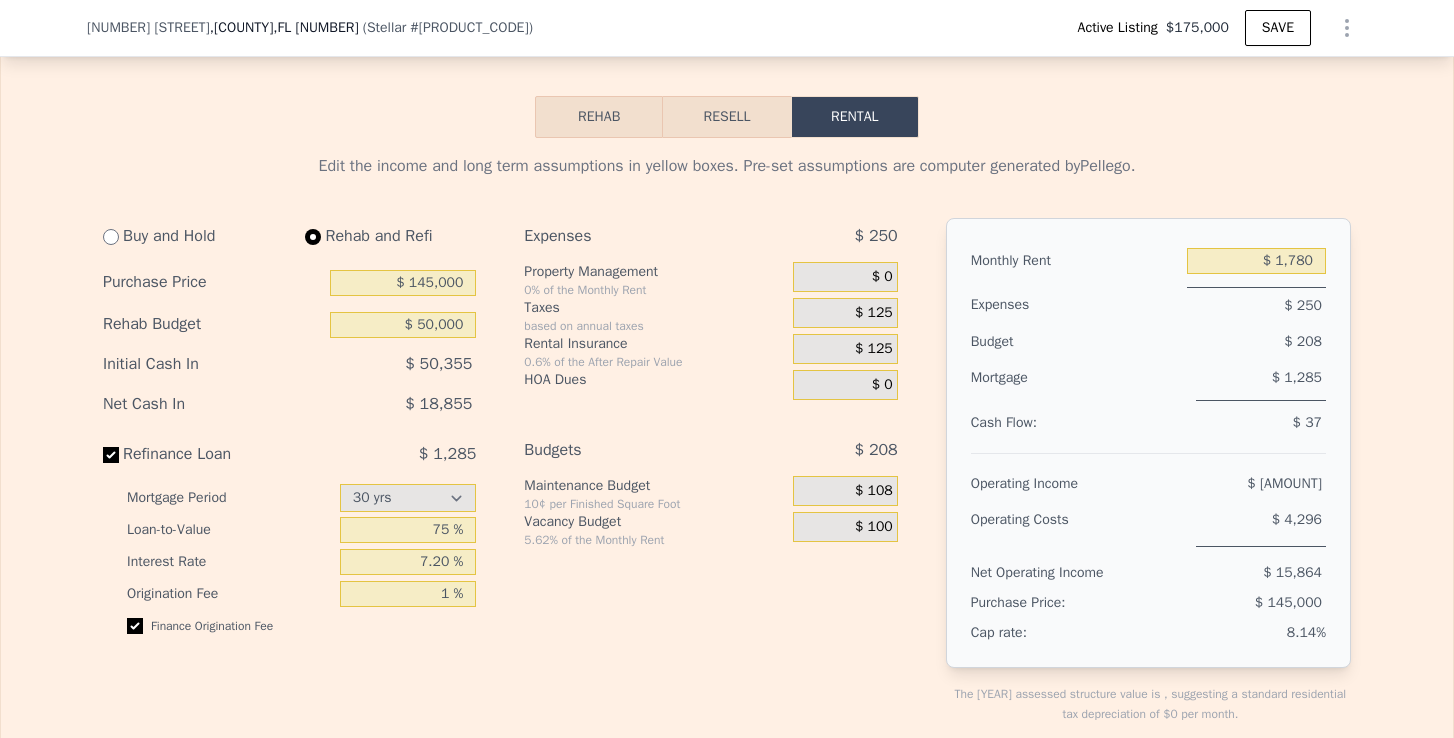 click on "Buy and Hold Rehab and Refi Purchase Price $ [PRICE] Rehab Budget $ [PRICE] Initial Cash In $ [PRICE] Net Cash In $ [PRICE] Refinance Loan $ [PRICE] Mortgage Period 15 yrs 30 yrs Loan-to-Value 75 % Interest Rate 7.20 % Origination Fee 1 % Finance Origination Fee Expenses $ [PRICE] Property Management 0% of the Monthly Rent $ [PRICE] Taxes based on annual taxes $ [PRICE] Rental Insurance 0.6% of the After Repair Value $ [PRICE] HOA Dues $ [PRICE] Budgets $ [PRICE] Maintenance Budget 10¢ per Finished Square Foot $ [PRICE] Vacancy Budget 5.62% of the Monthly Rent $ [PRICE]" at bounding box center (508, 487) 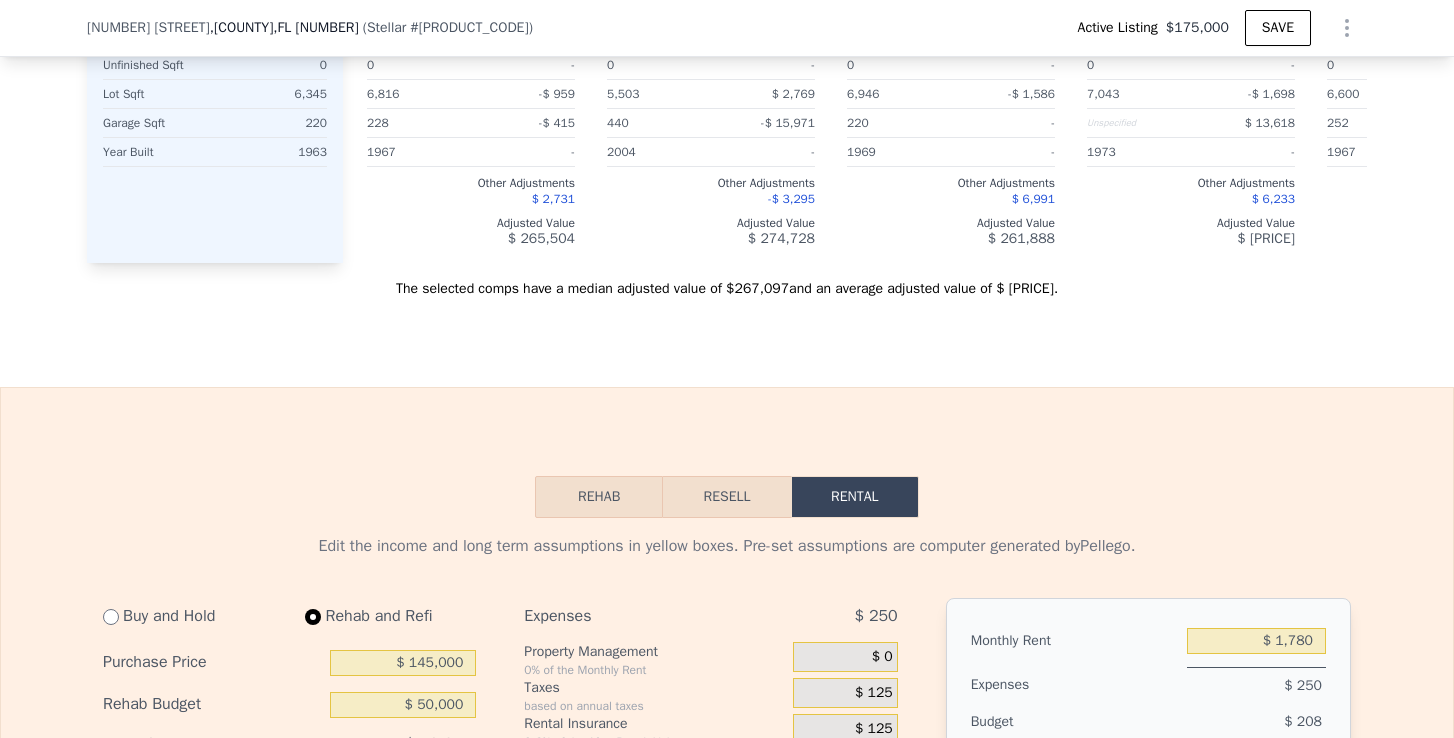 scroll, scrollTop: 2251, scrollLeft: 0, axis: vertical 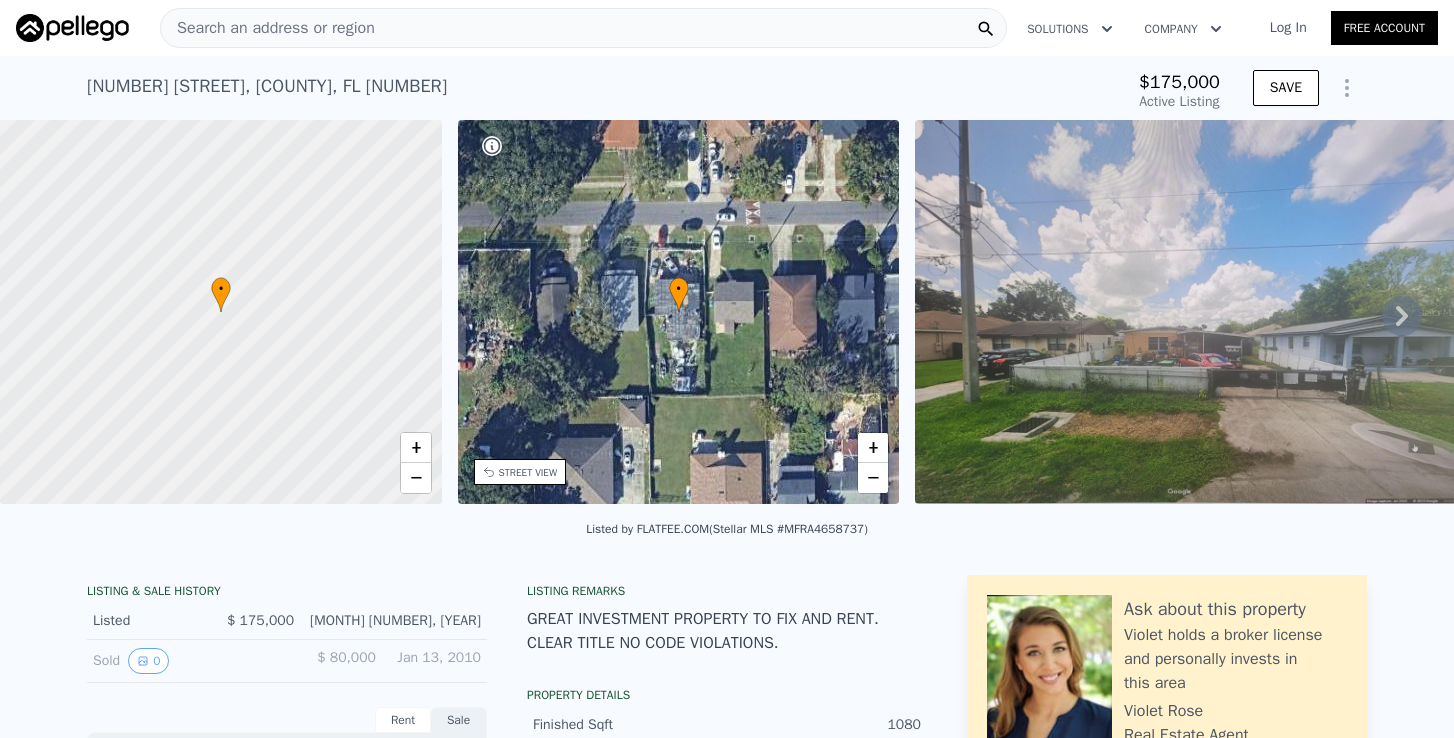click on "Search an address or region" at bounding box center [268, 28] 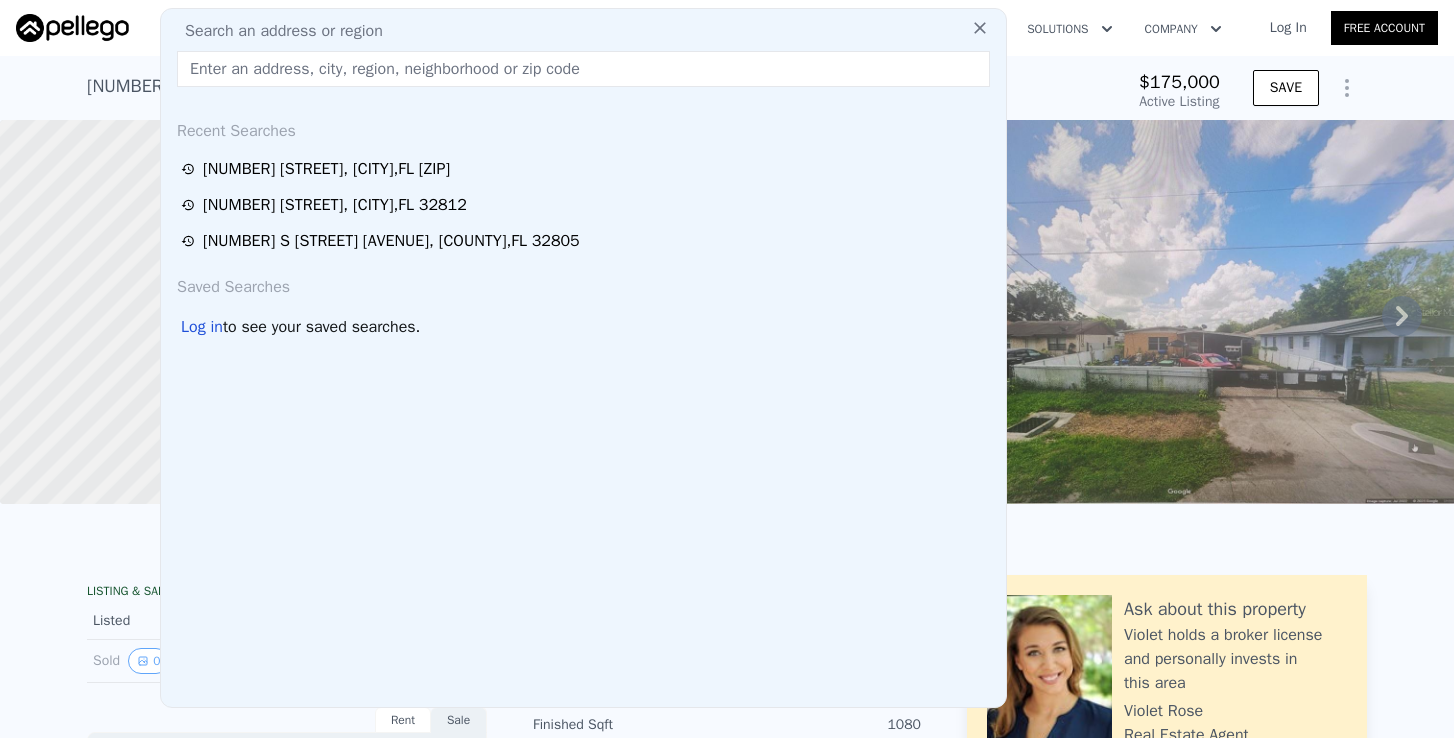 click at bounding box center (583, 69) 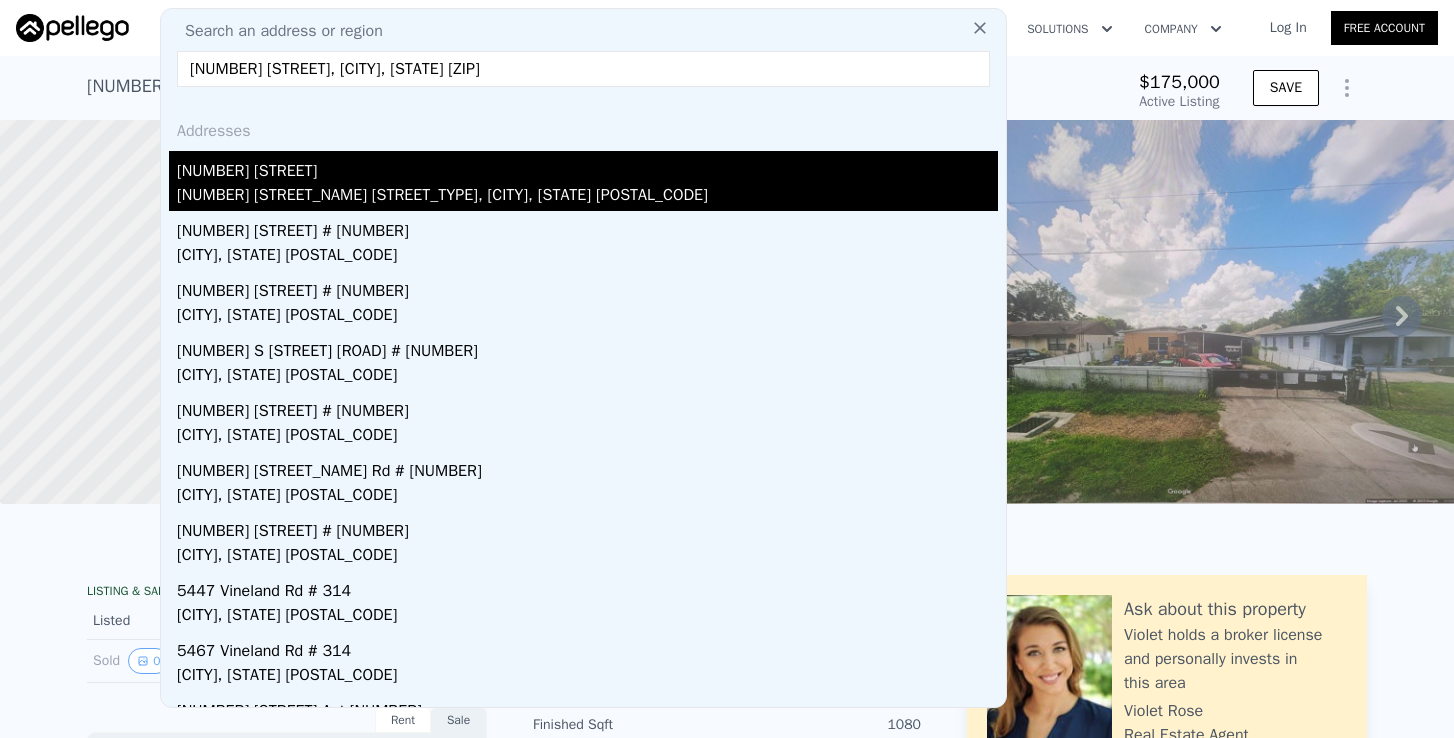 type on "[NUMBER] [STREET], [CITY], [STATE] [ZIP]" 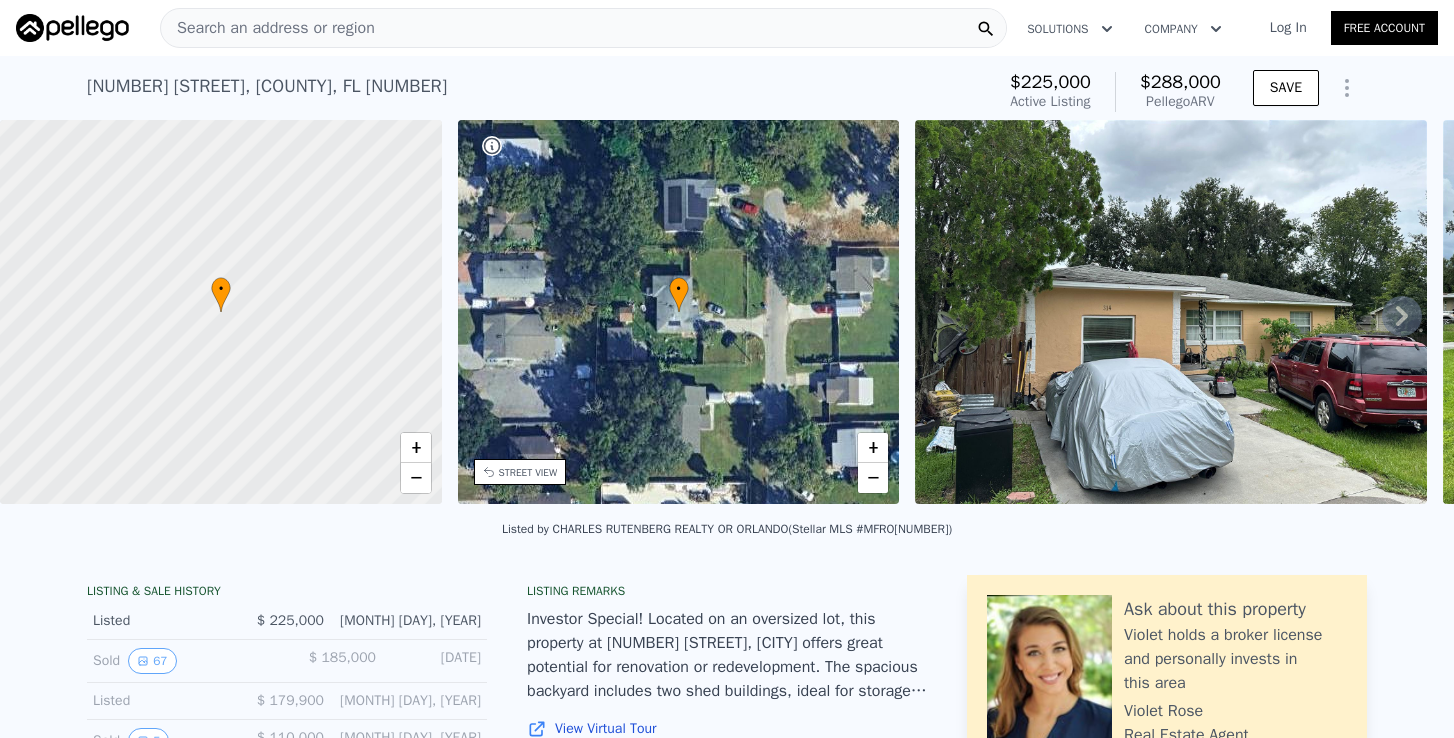scroll, scrollTop: 0, scrollLeft: 0, axis: both 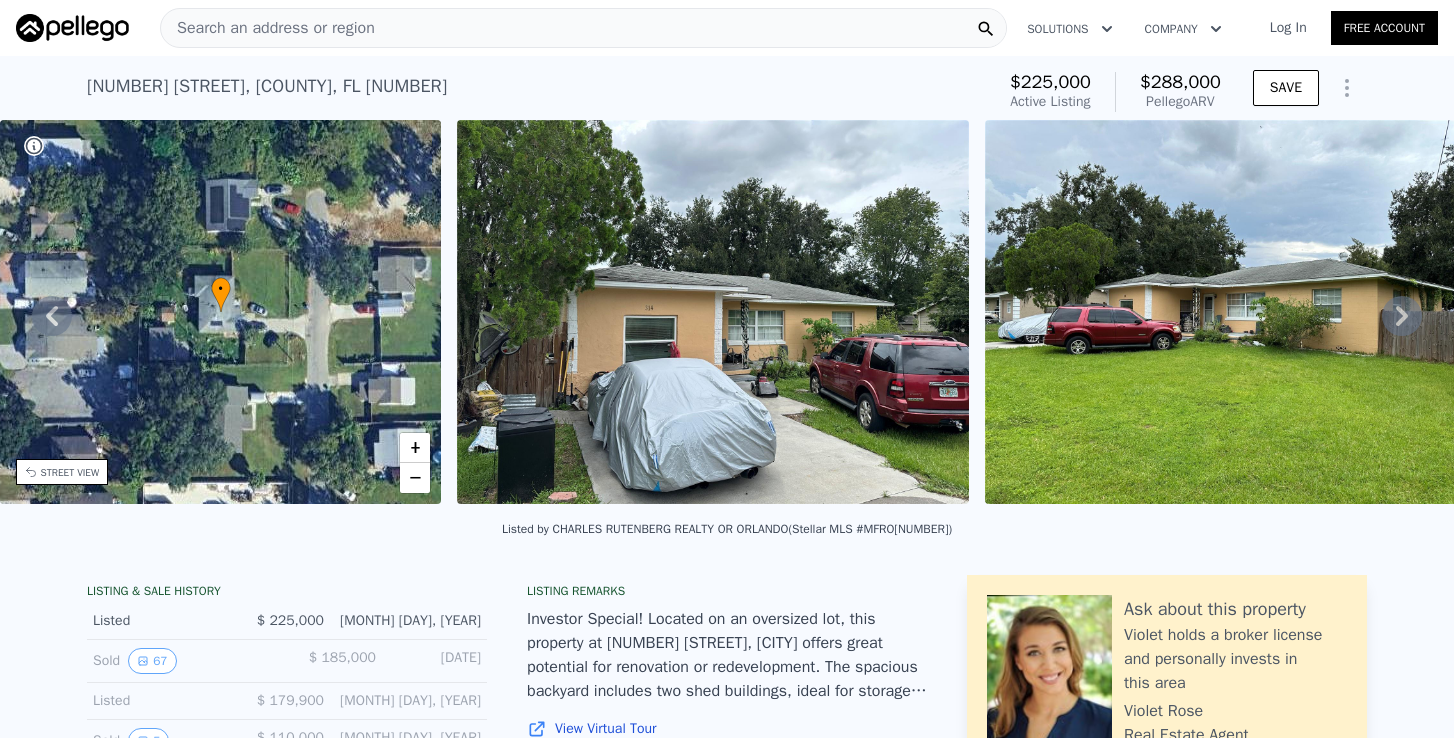 click 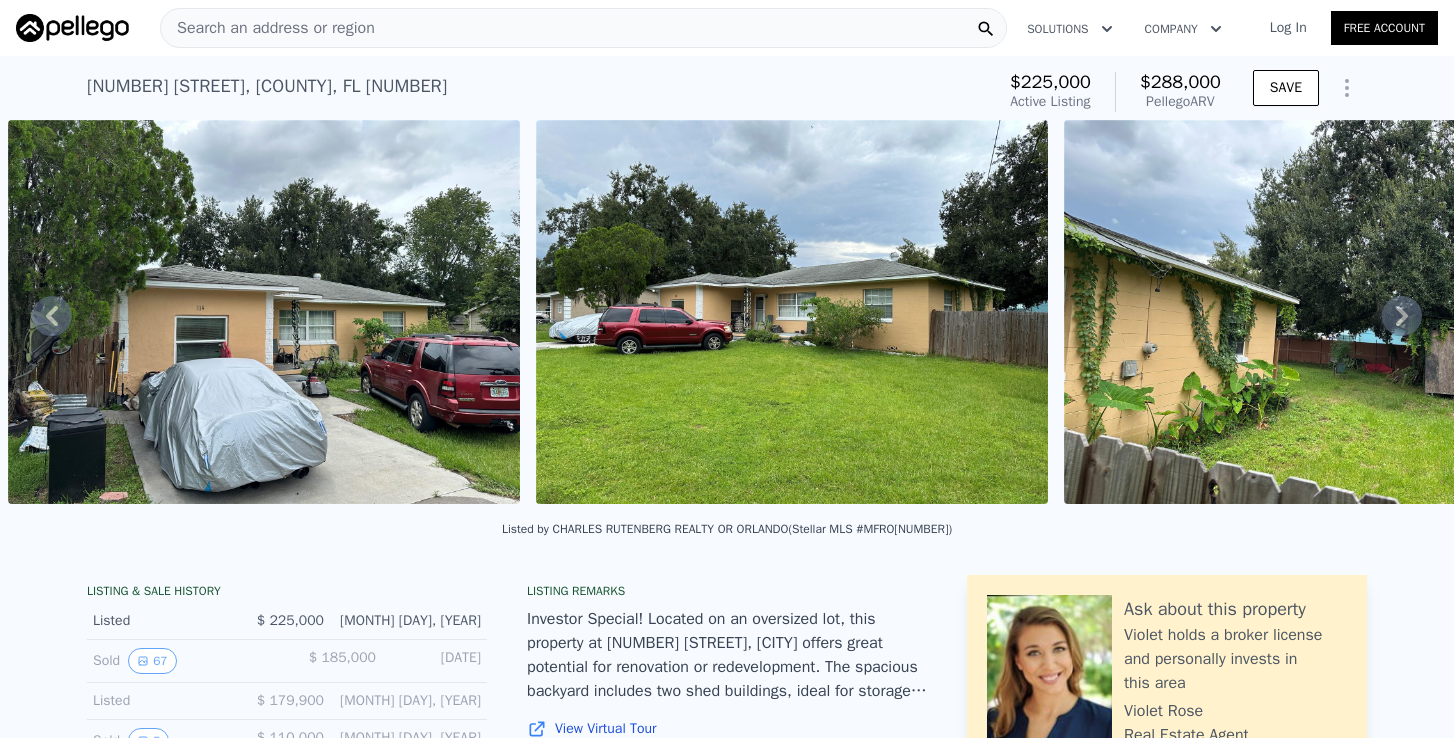 click 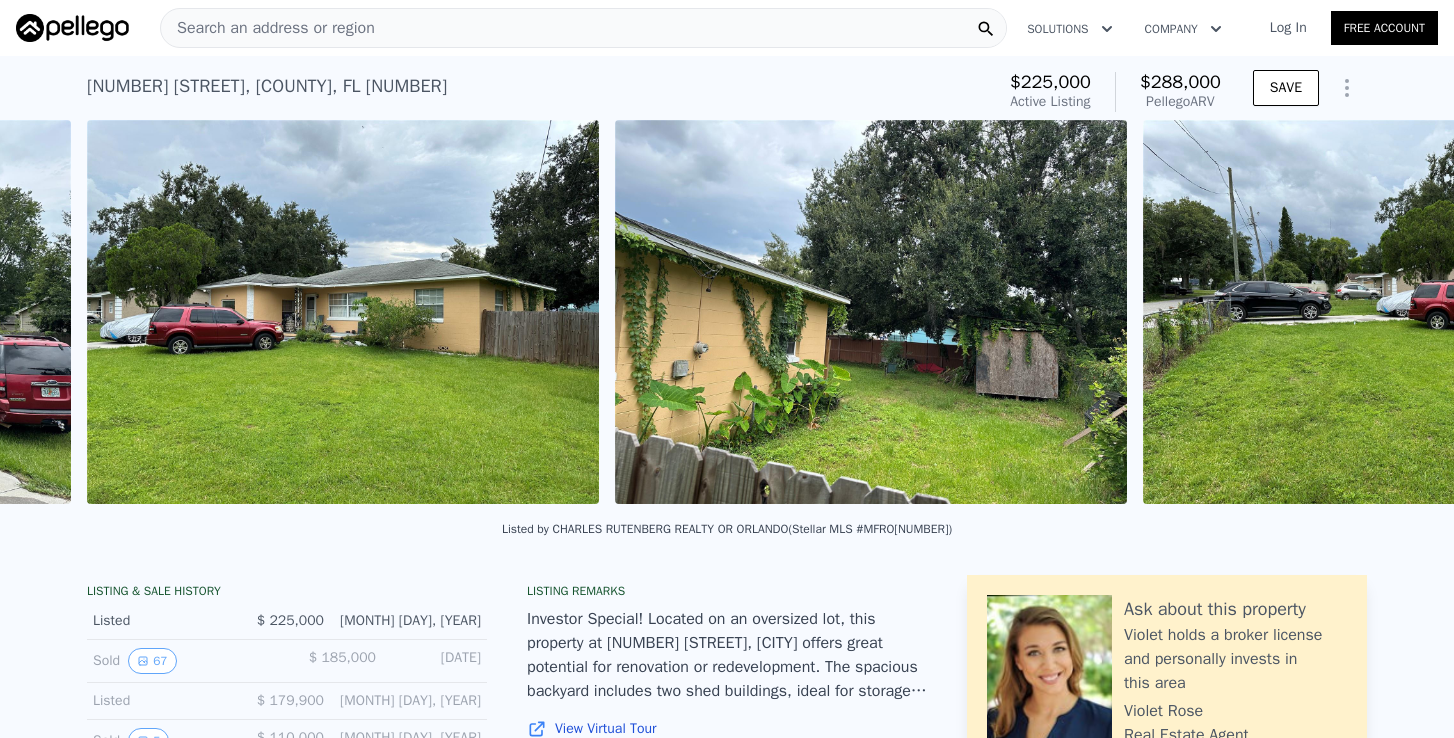 scroll, scrollTop: 0, scrollLeft: 1443, axis: horizontal 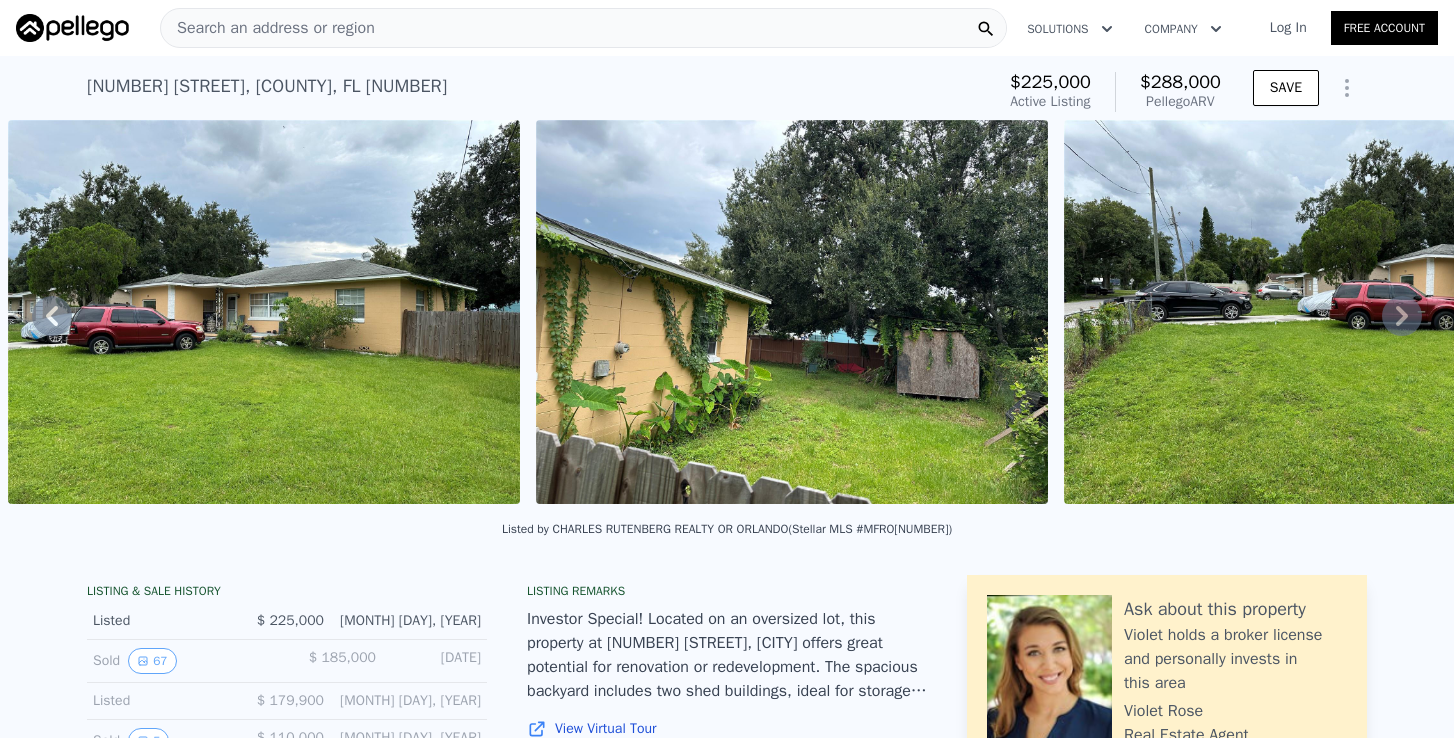 click 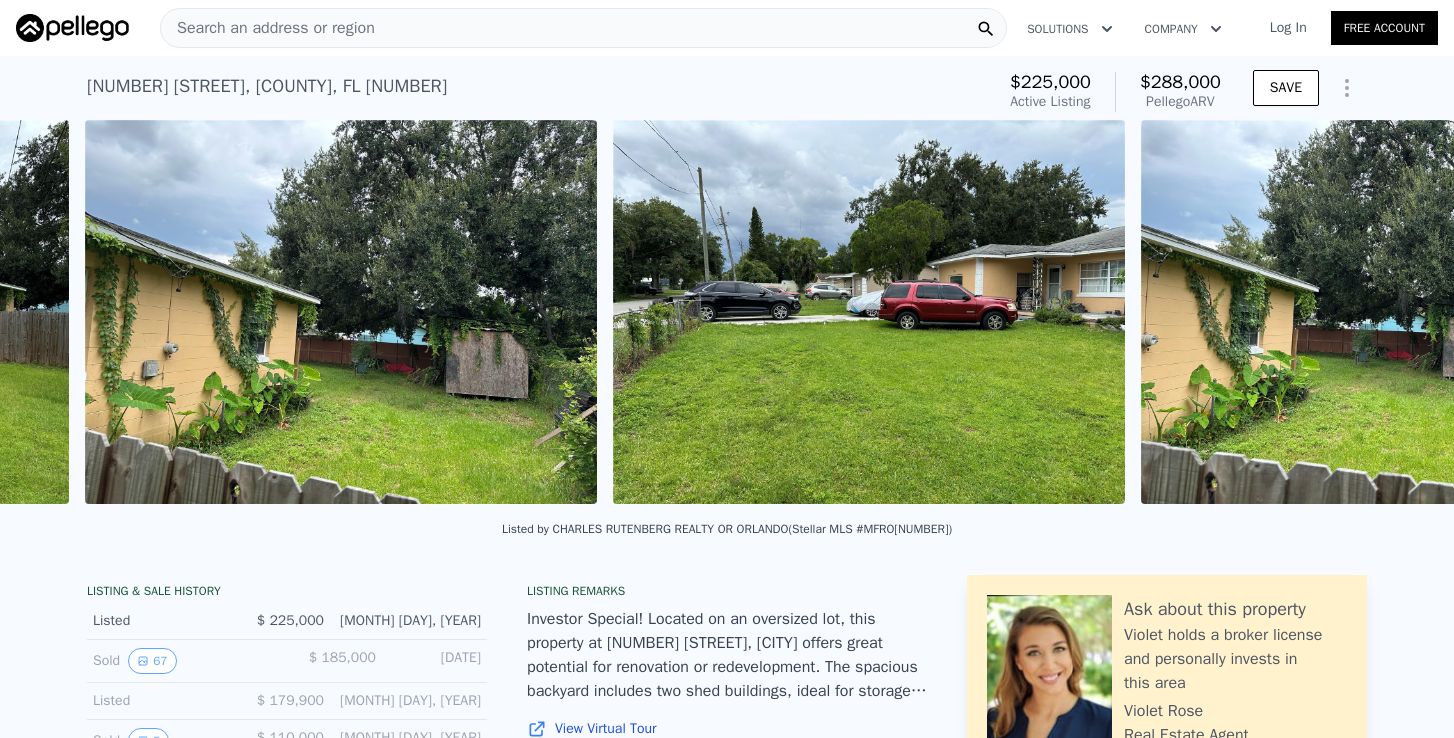 scroll, scrollTop: 0, scrollLeft: 1971, axis: horizontal 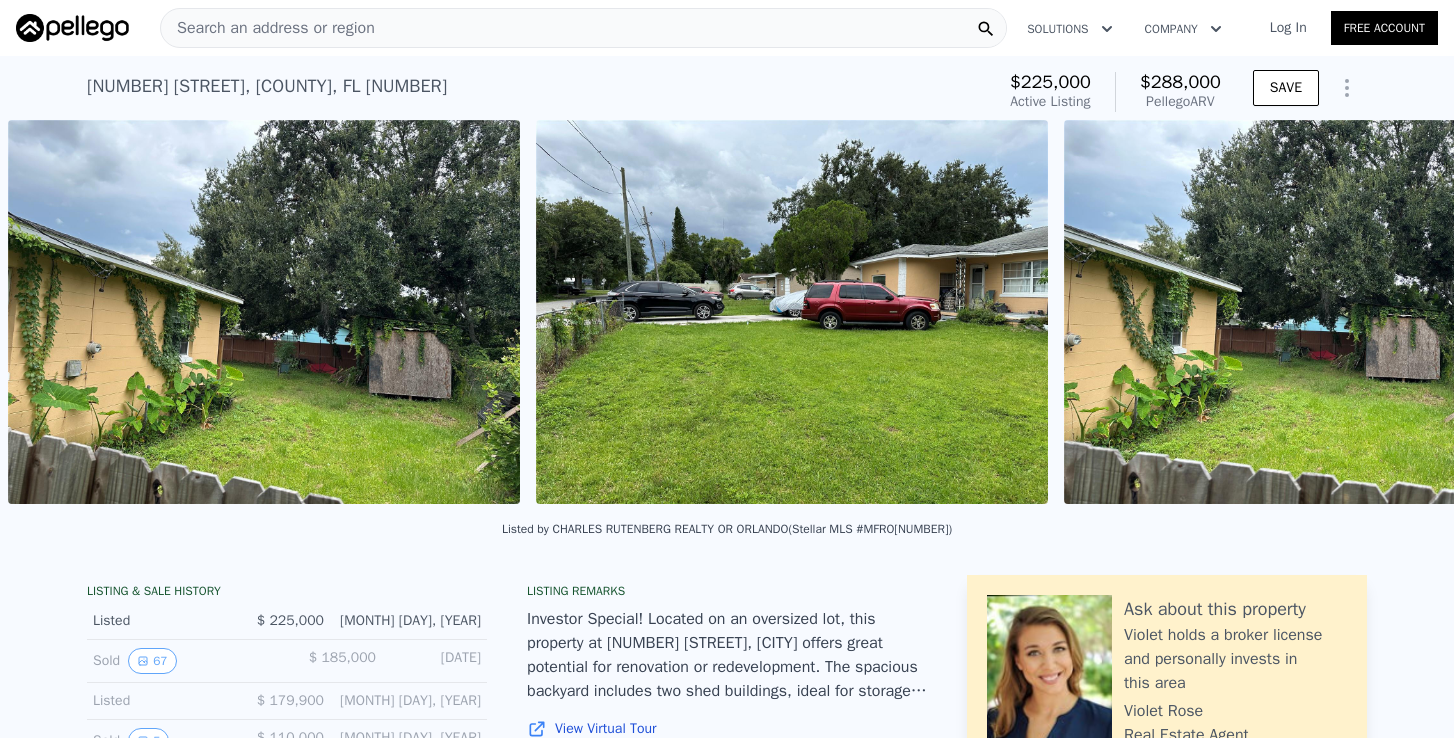 click at bounding box center [1320, 312] 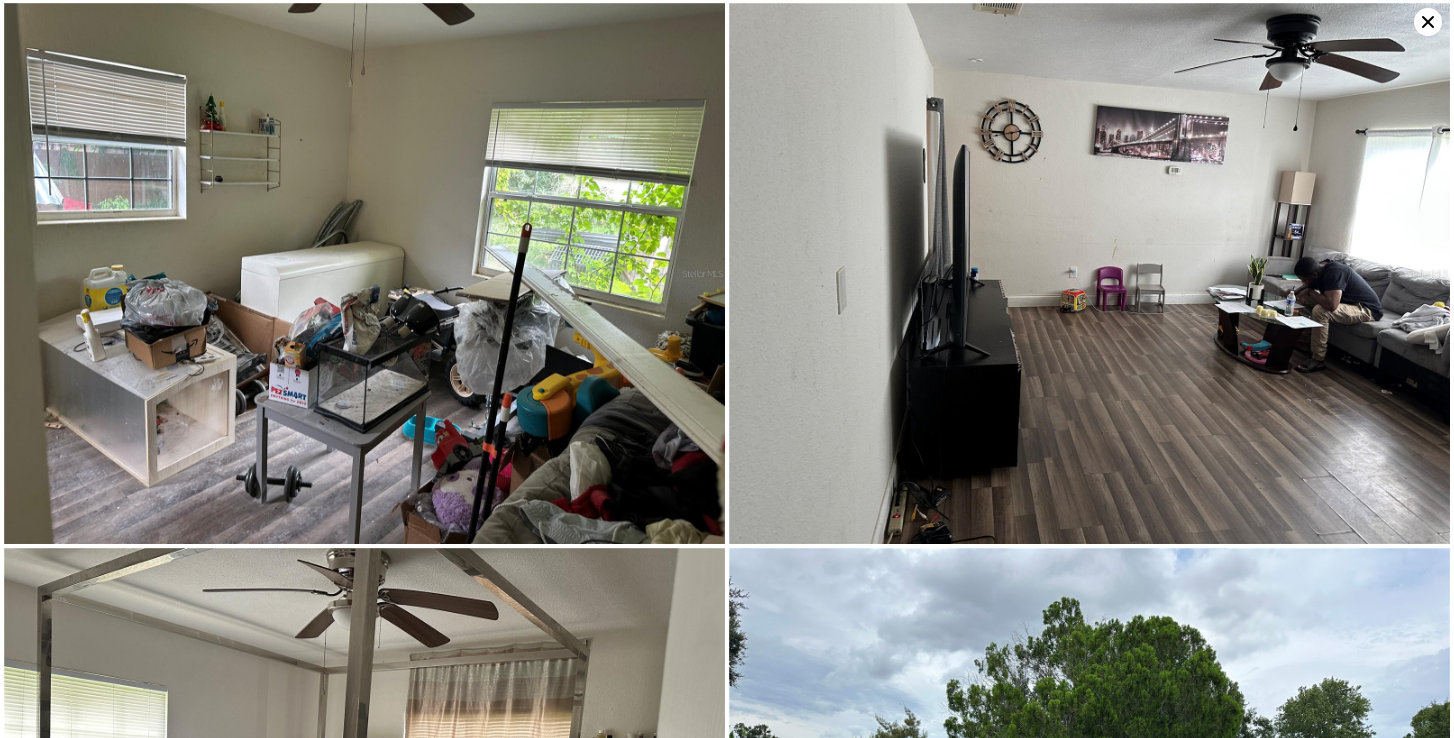 scroll, scrollTop: 2179, scrollLeft: 0, axis: vertical 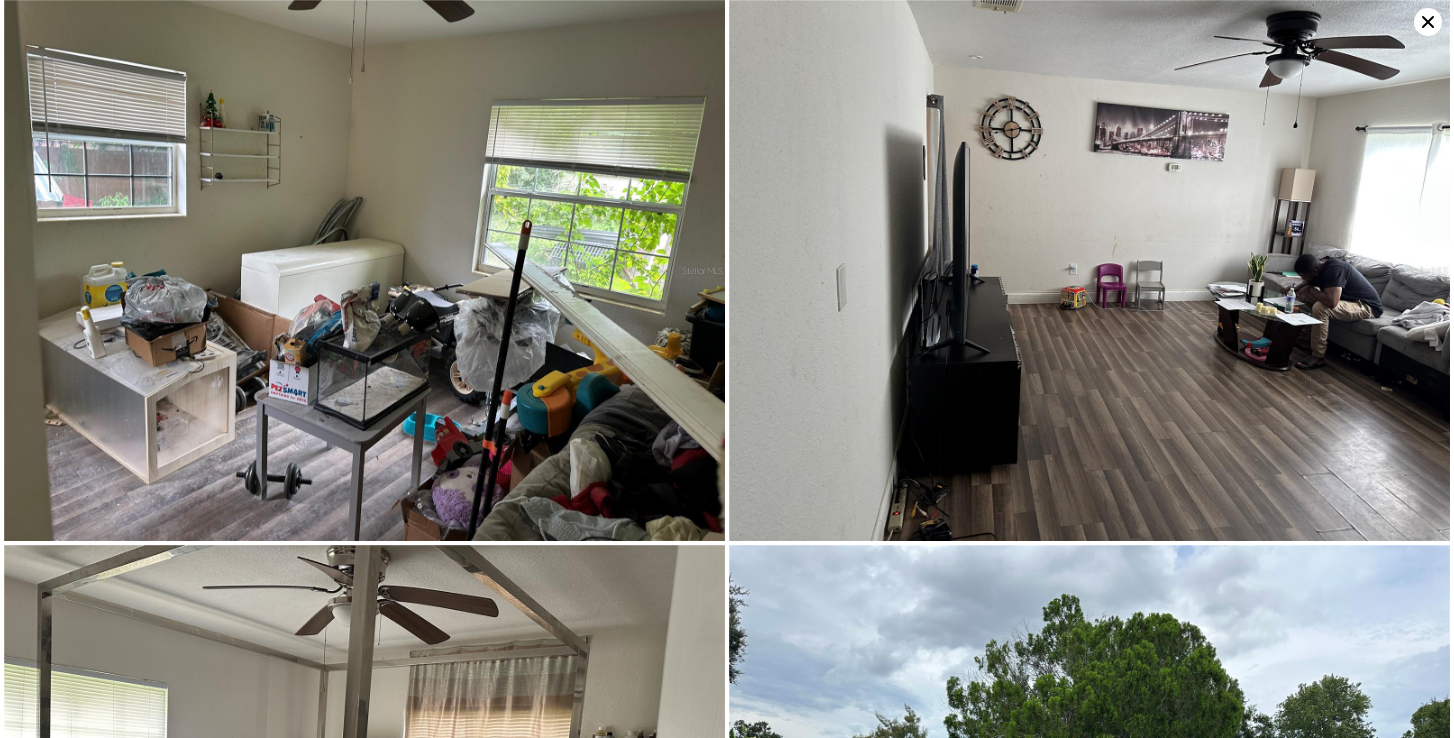 click 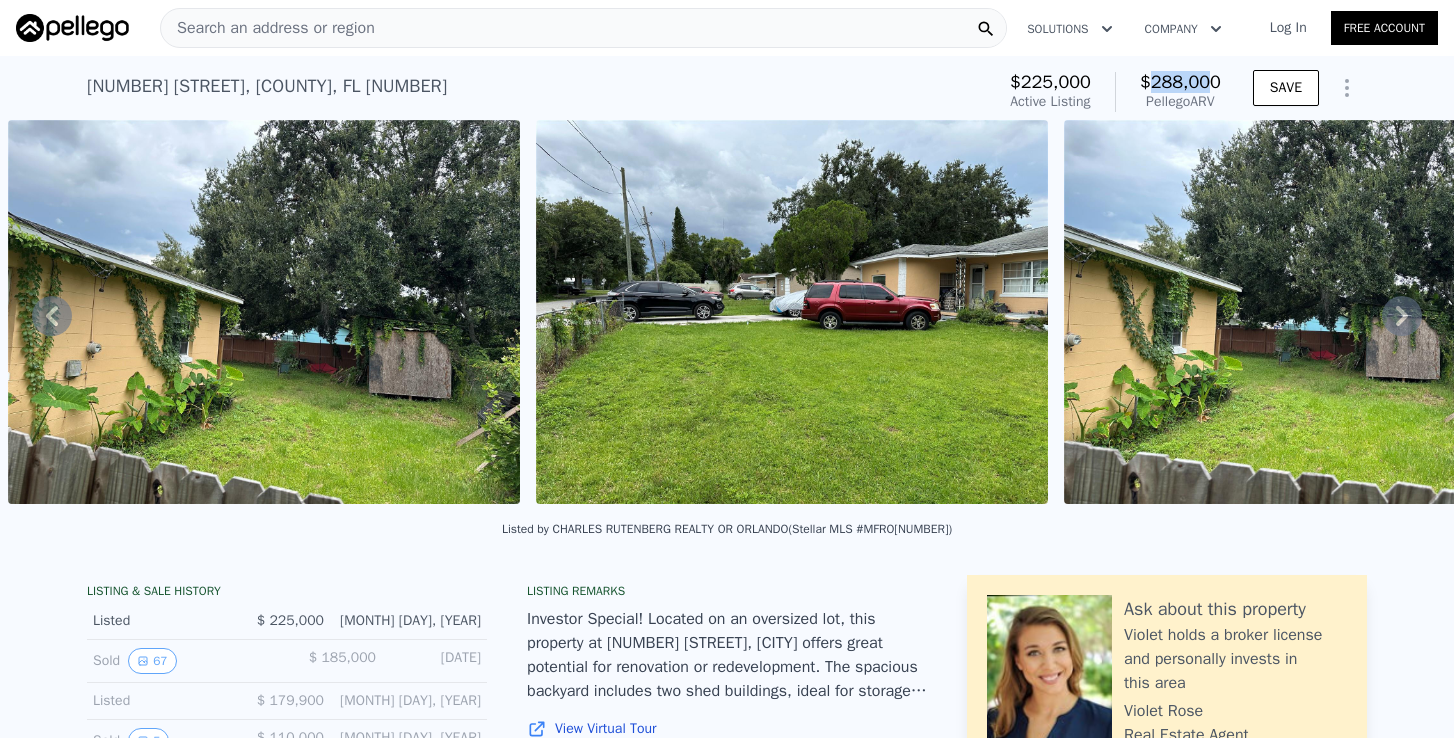 drag, startPoint x: 1139, startPoint y: 79, endPoint x: 1203, endPoint y: 79, distance: 64 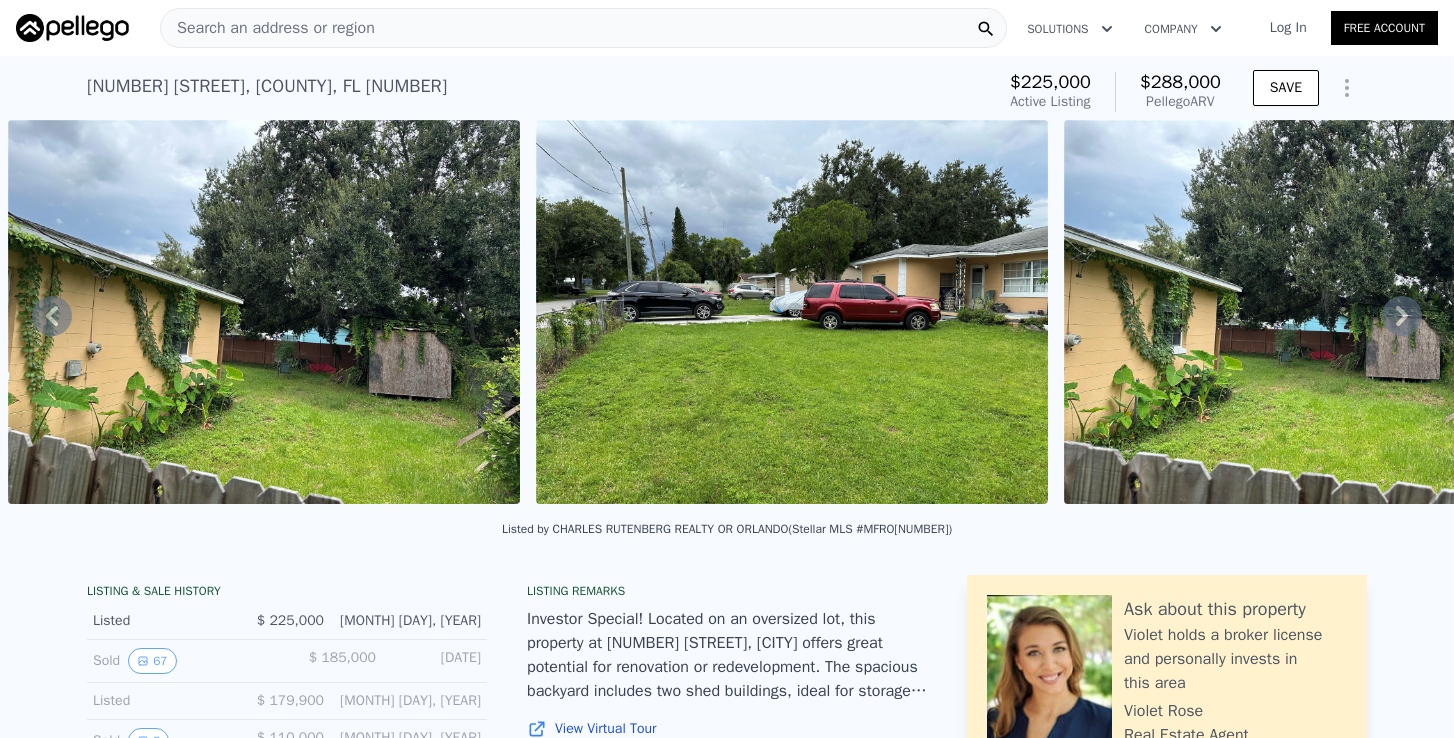 click on "Search an address or region" at bounding box center [583, 28] 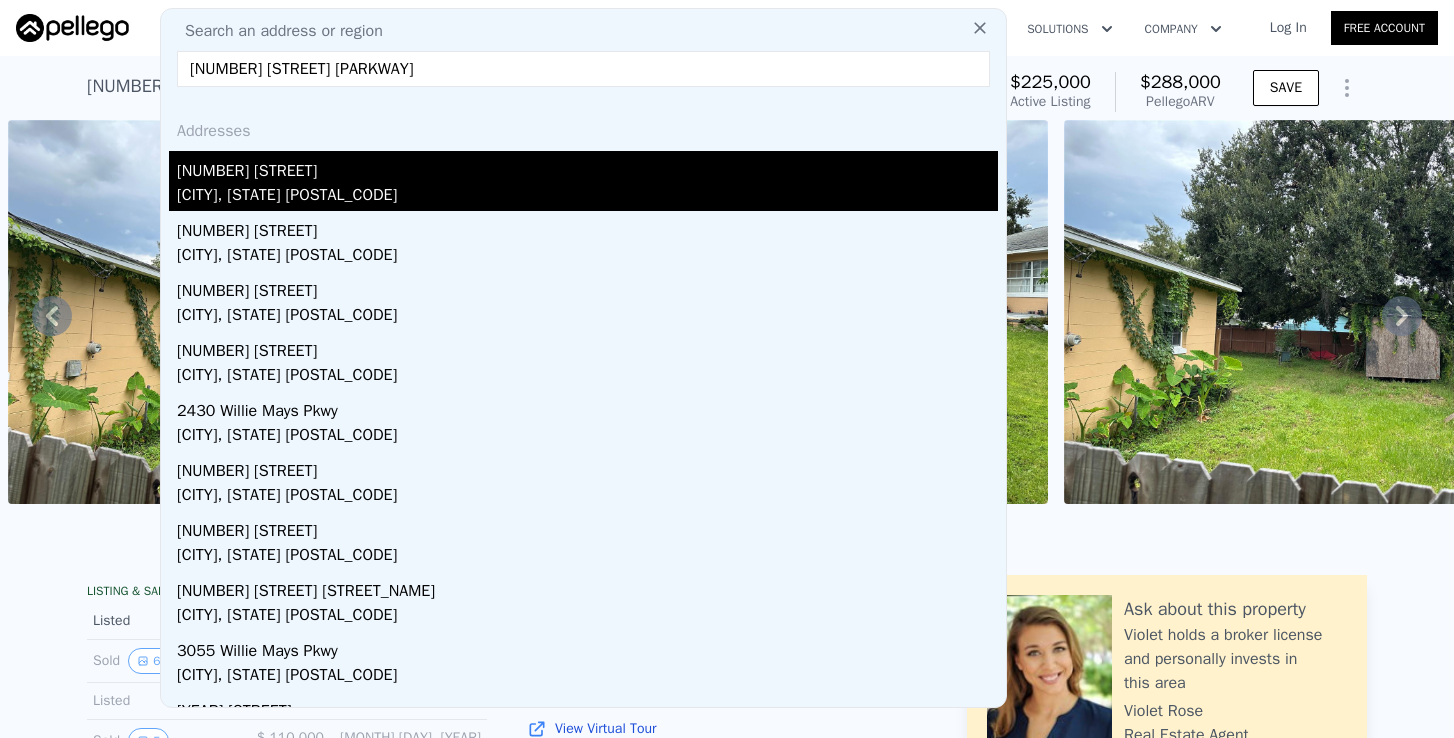 type on "[NUMBER] [STREET] [PARKWAY]" 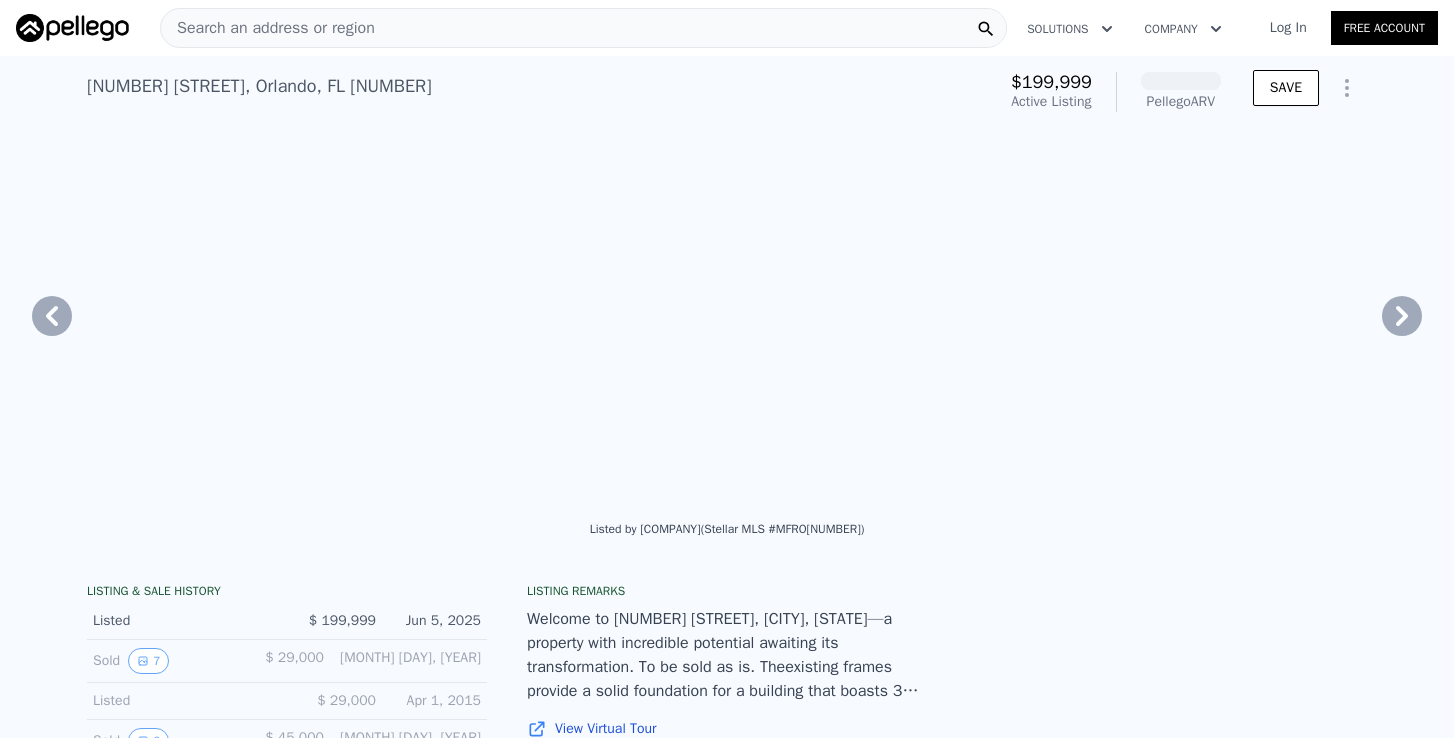 scroll, scrollTop: 0, scrollLeft: 1830, axis: horizontal 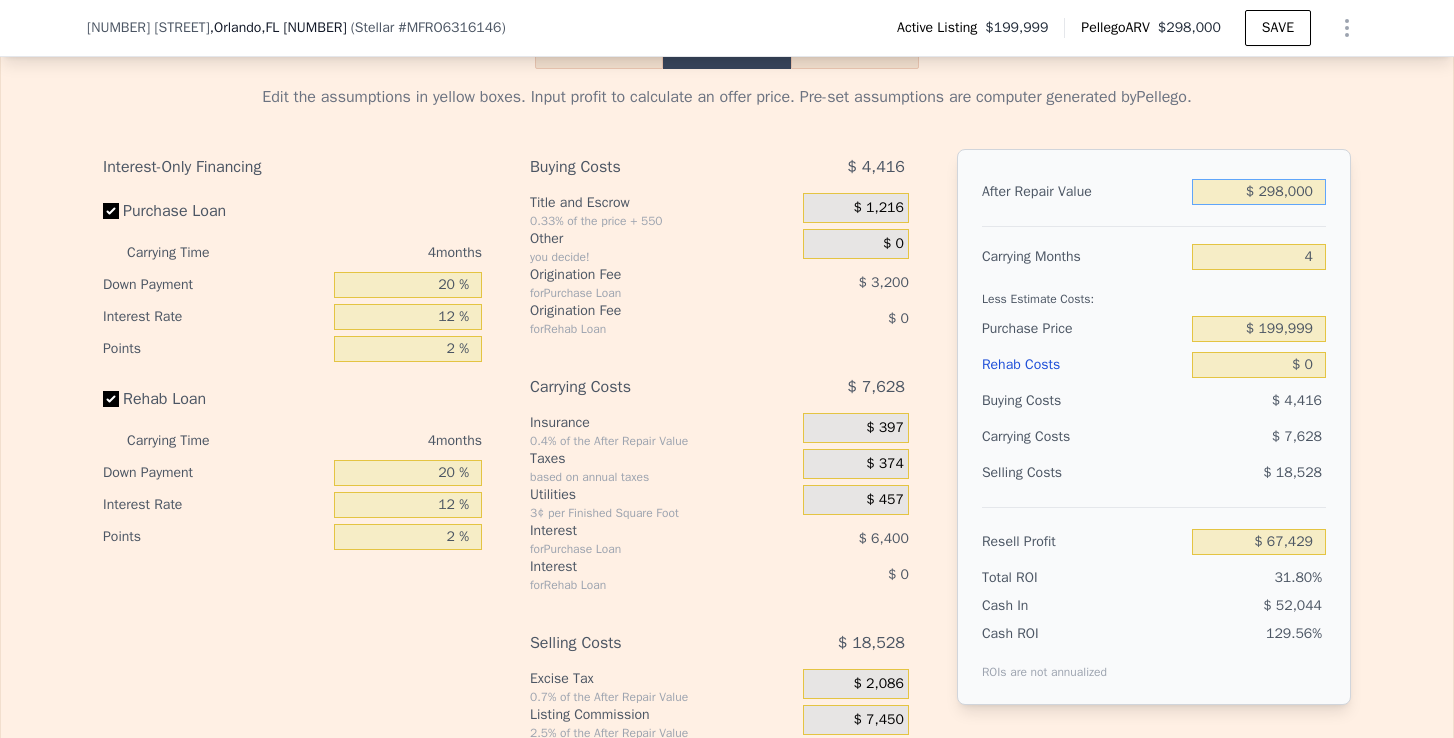 click on "$ 298,000" at bounding box center (1259, 192) 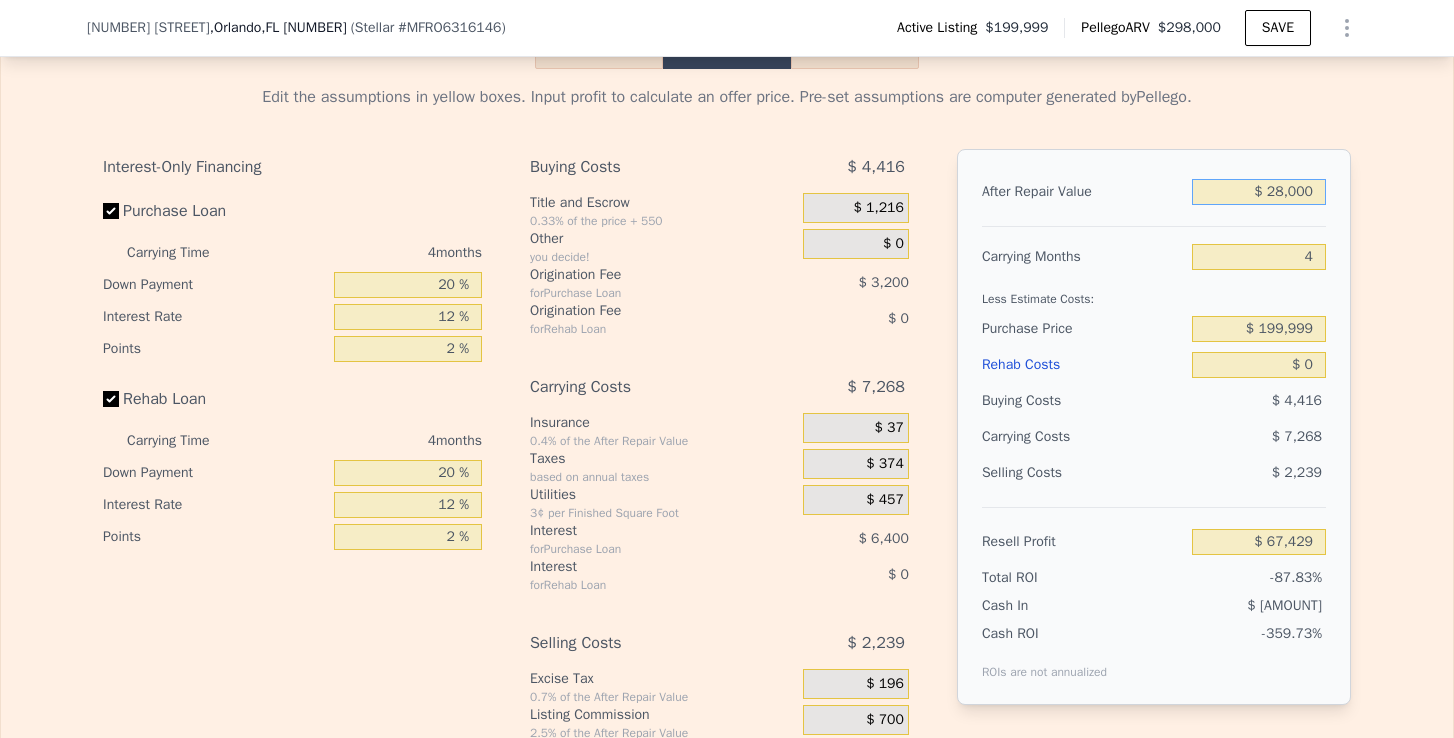 type on "-$ 185,922" 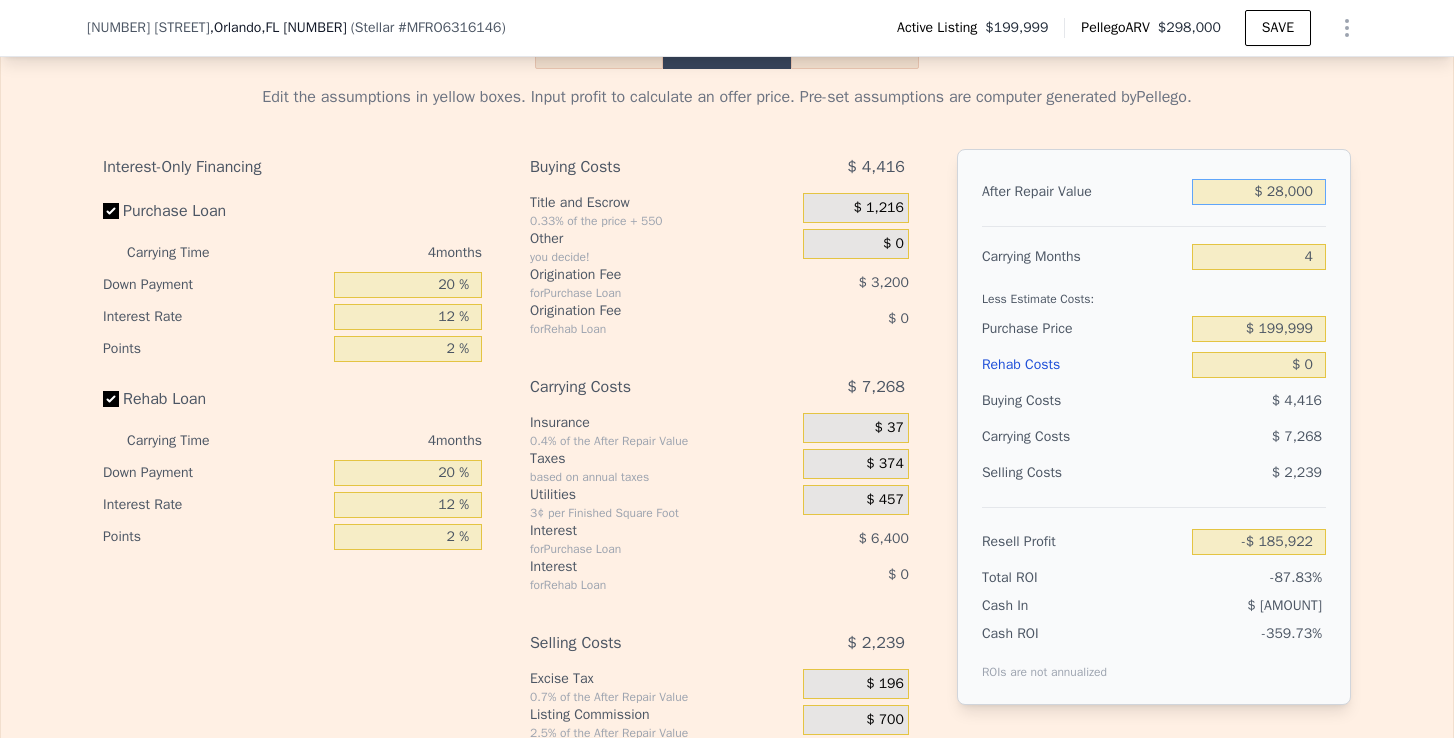 type on "$ [AMOUNT]" 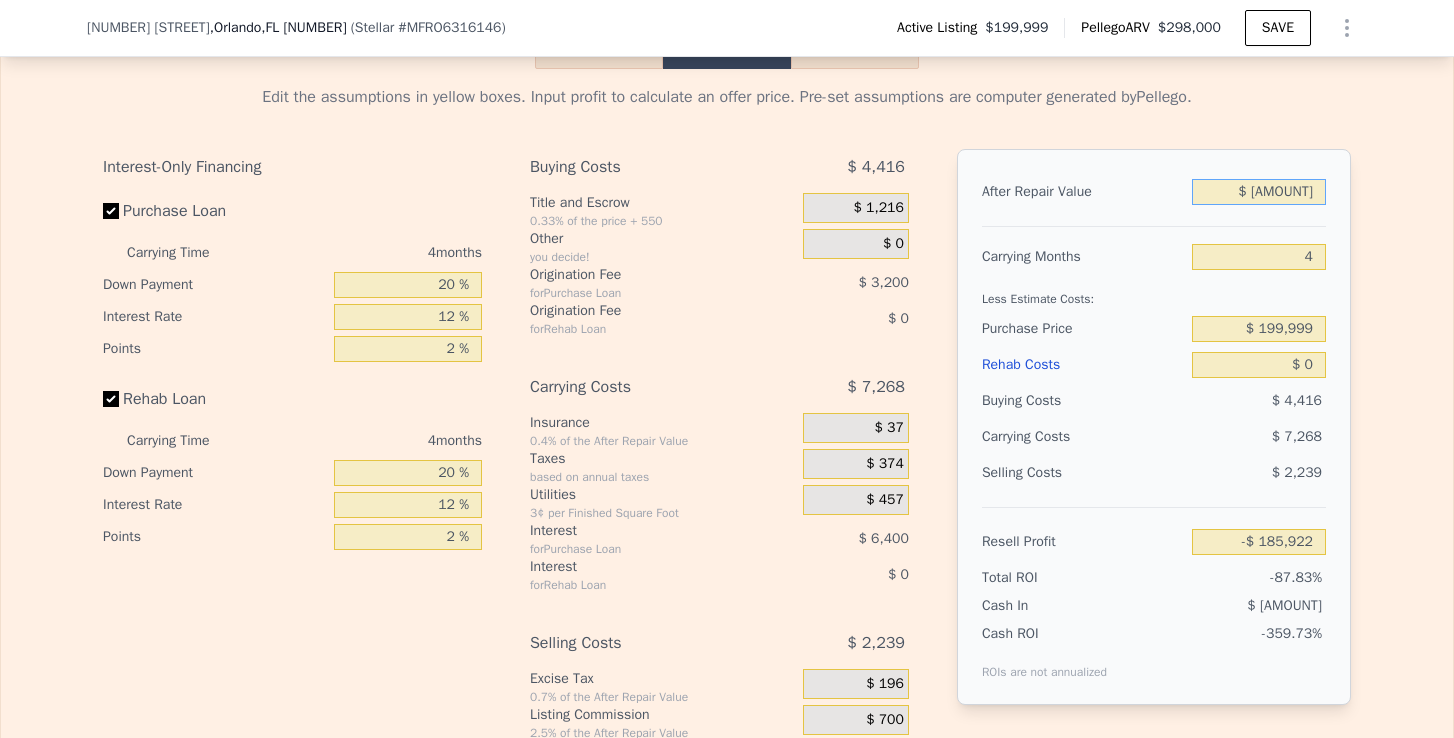 type on "-$ 210,320" 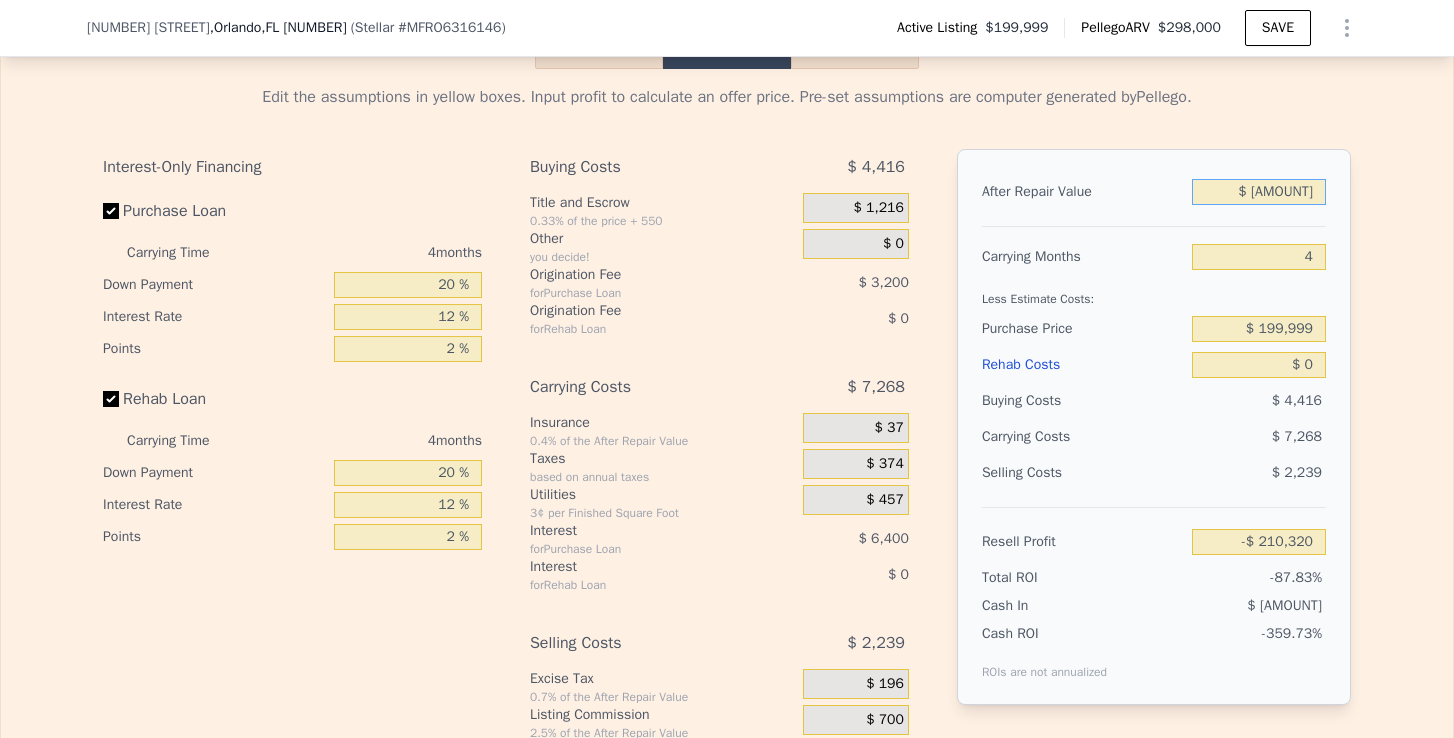 type on "$ 26,000" 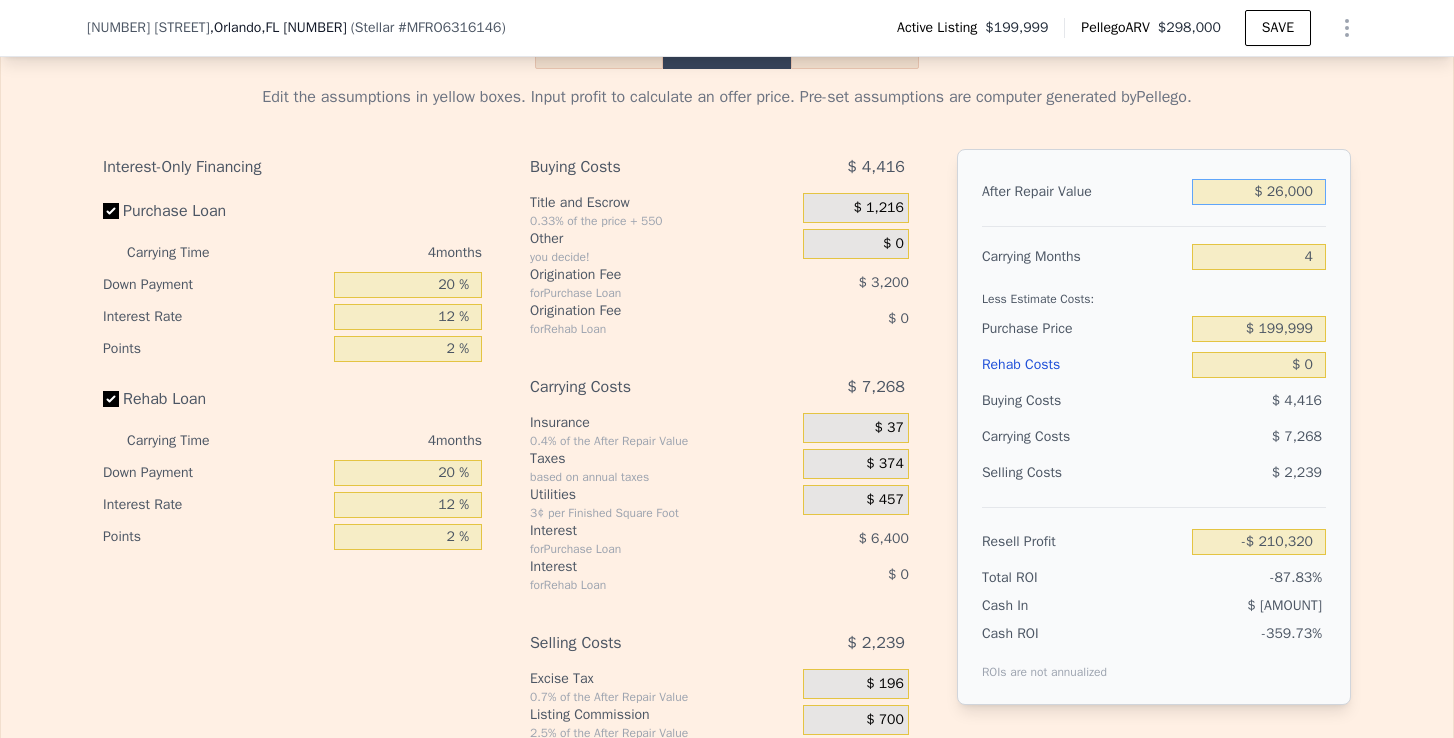 type on "-$ 187,800" 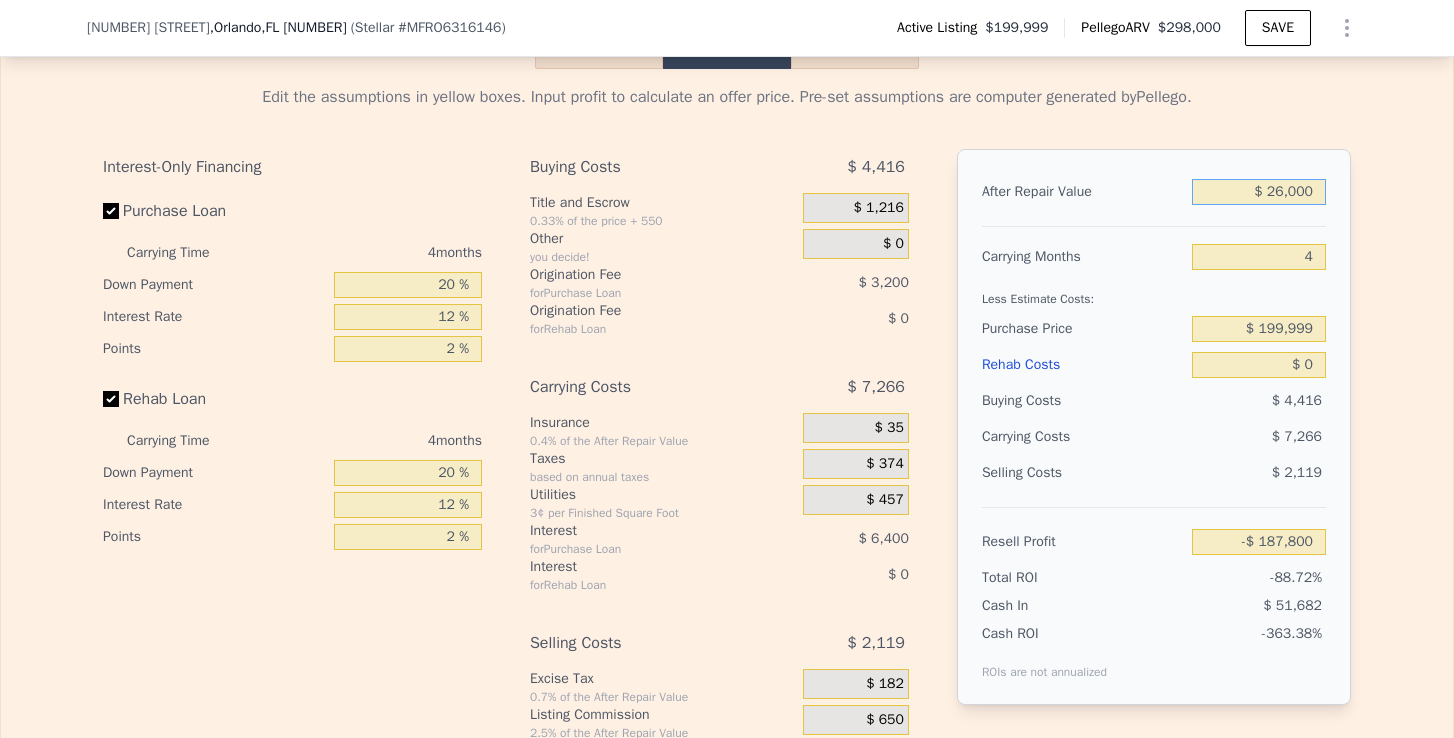 type on "$ 260,000" 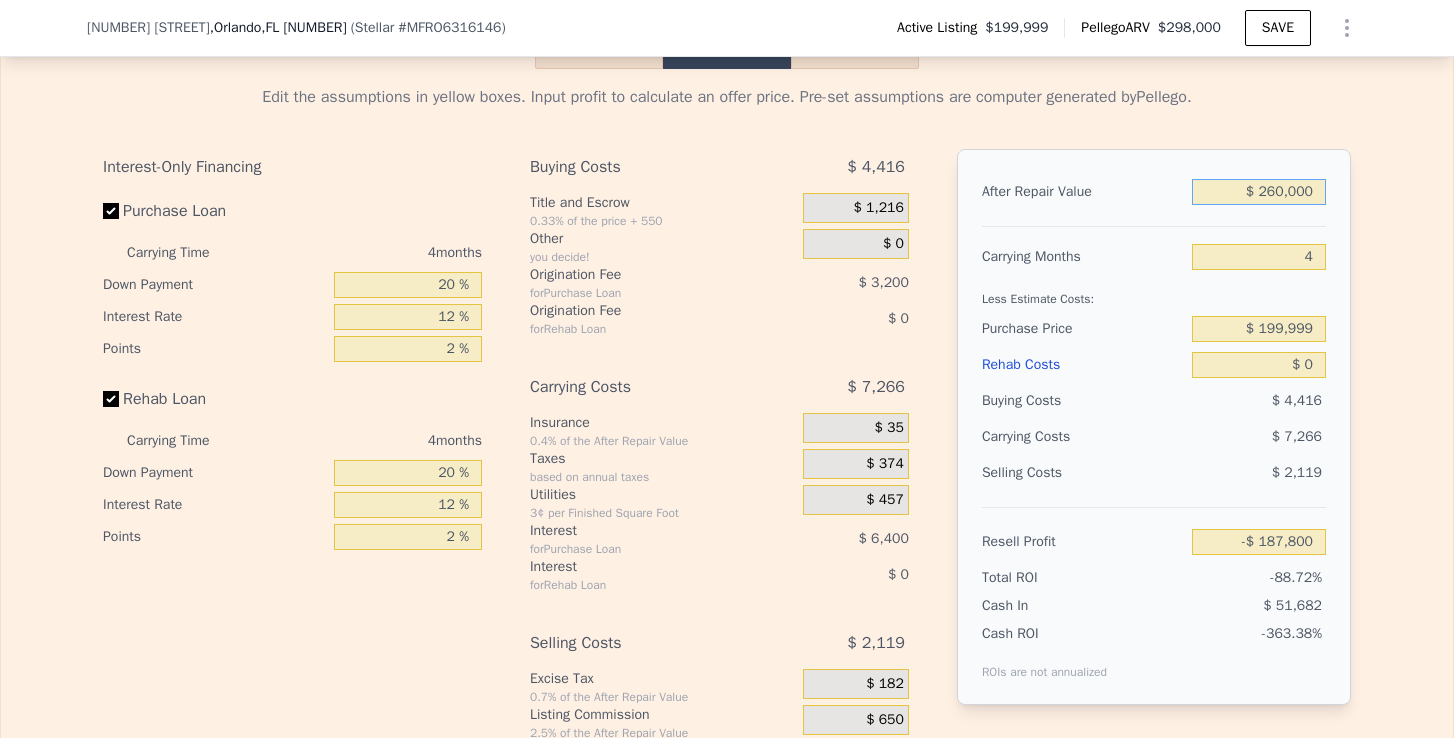 type on "$ 31,771" 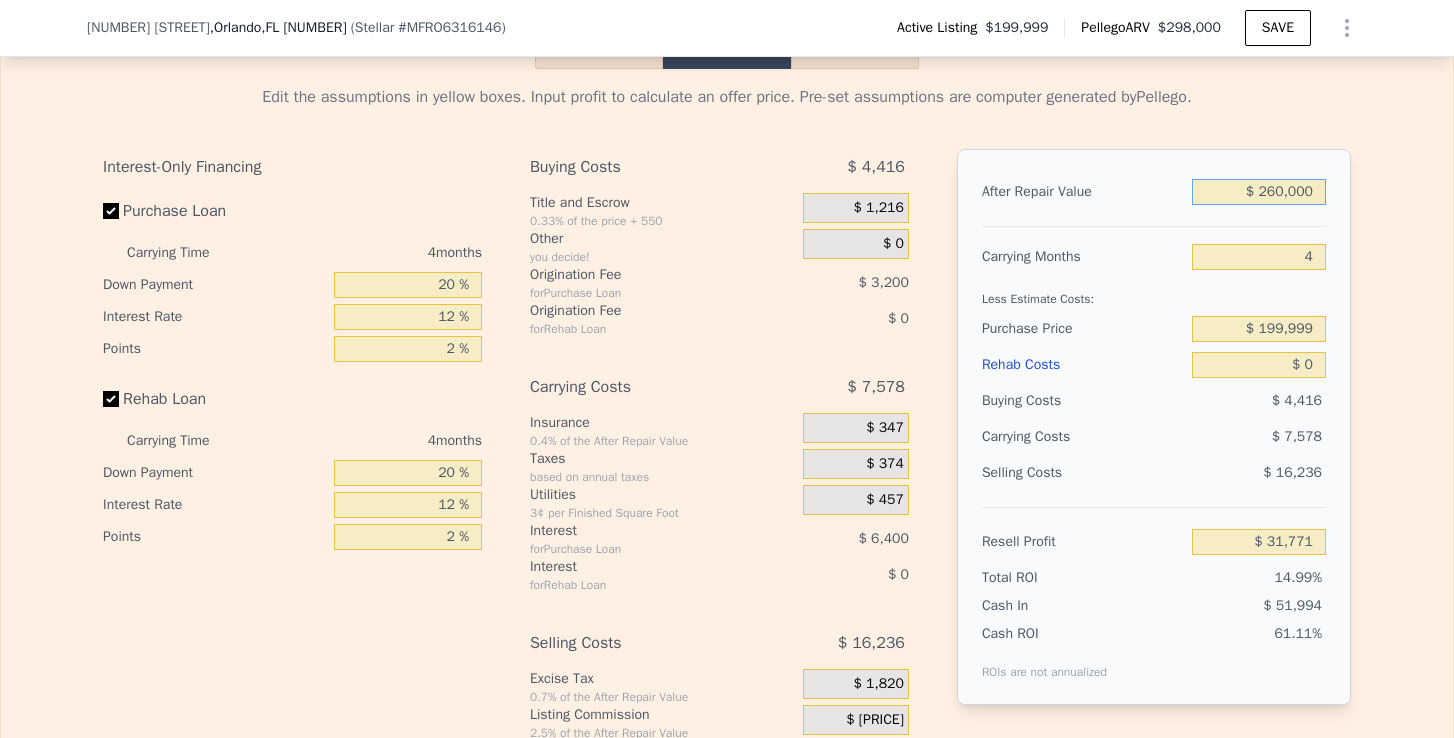 type on "$ 260,000" 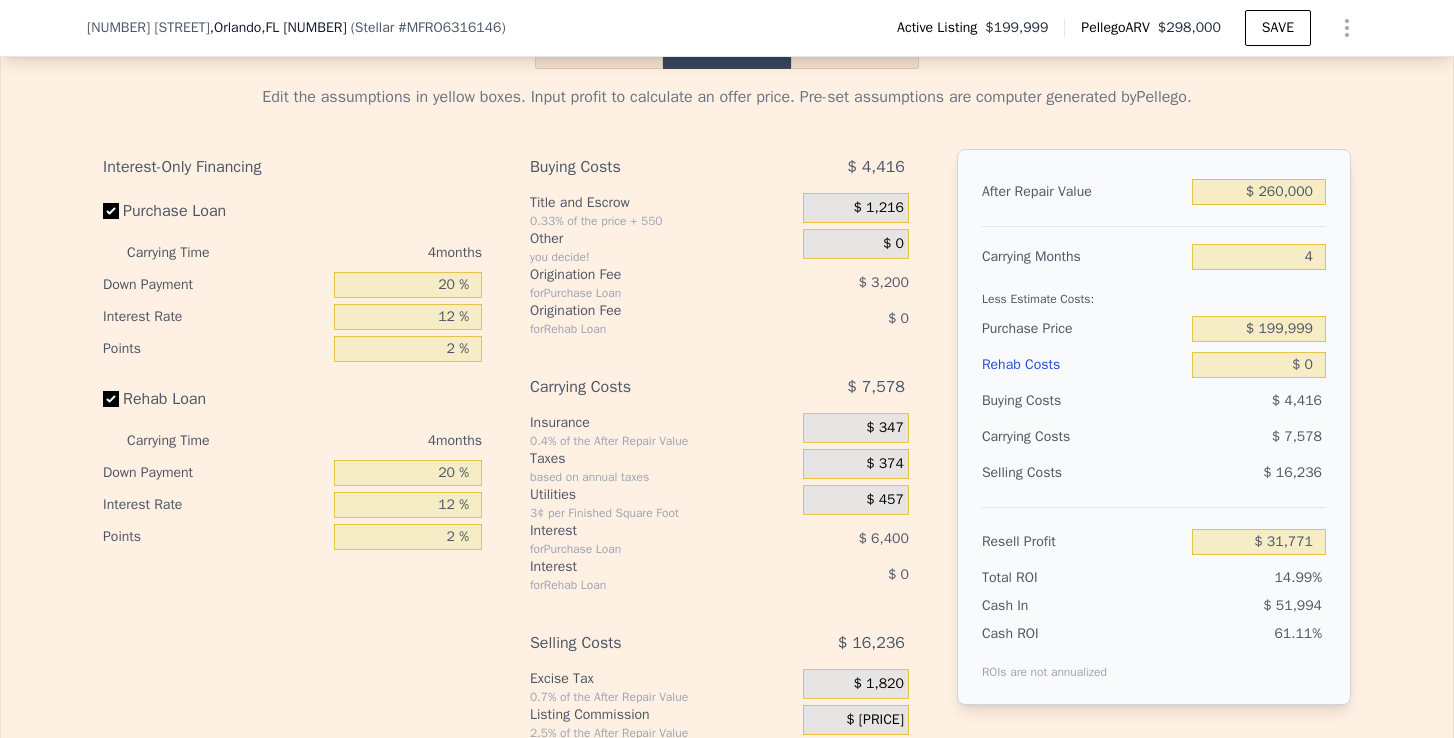 click on "Less Estimate Costs:" at bounding box center [1154, 293] 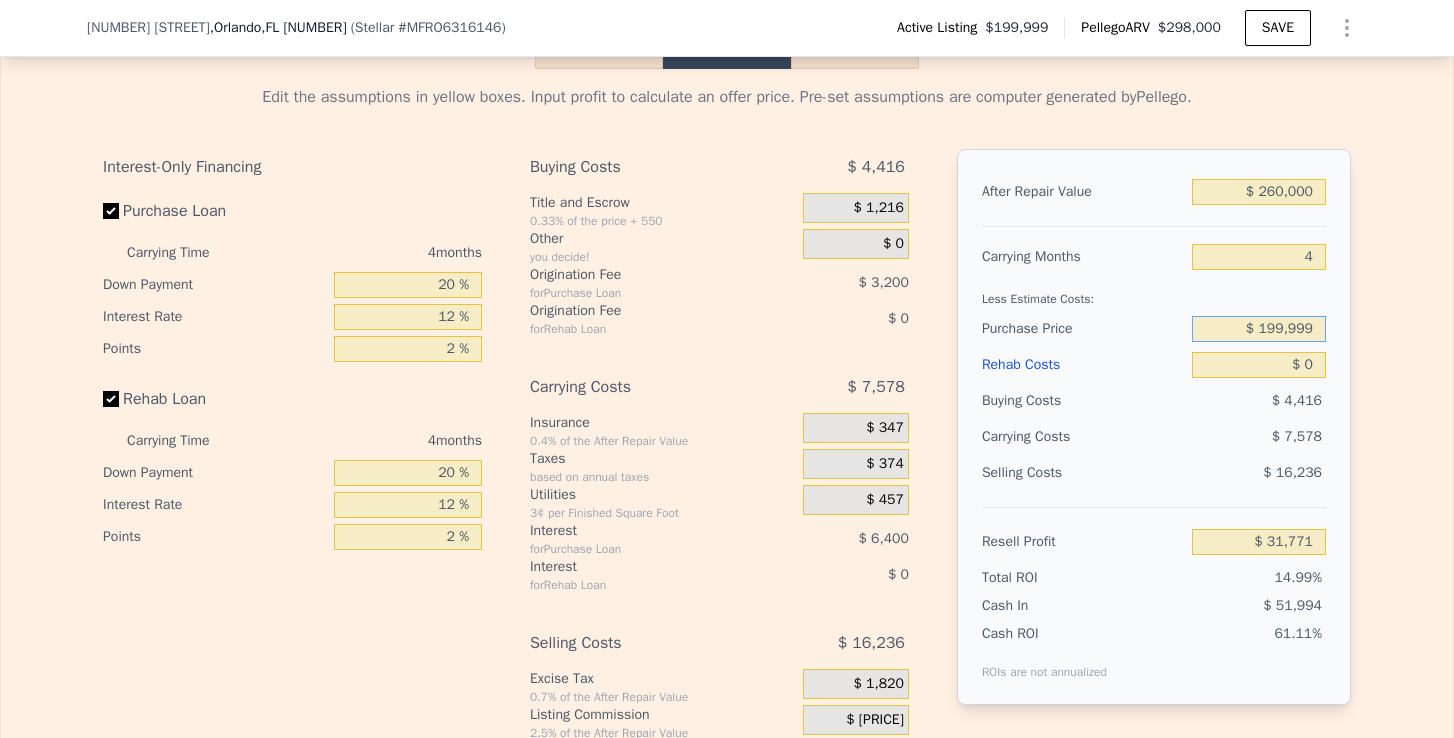 click on "$ 199,999" at bounding box center [1259, 329] 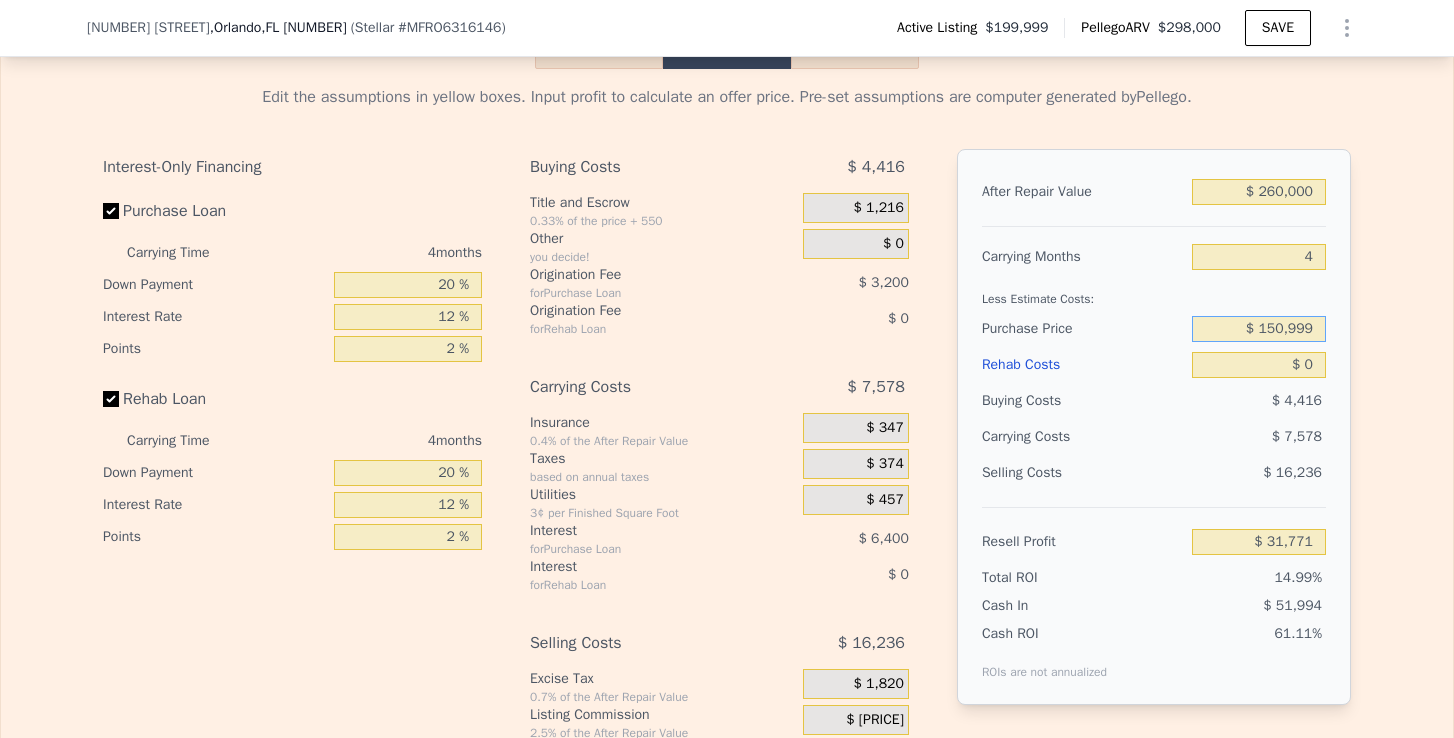 type on "$ 150,999" 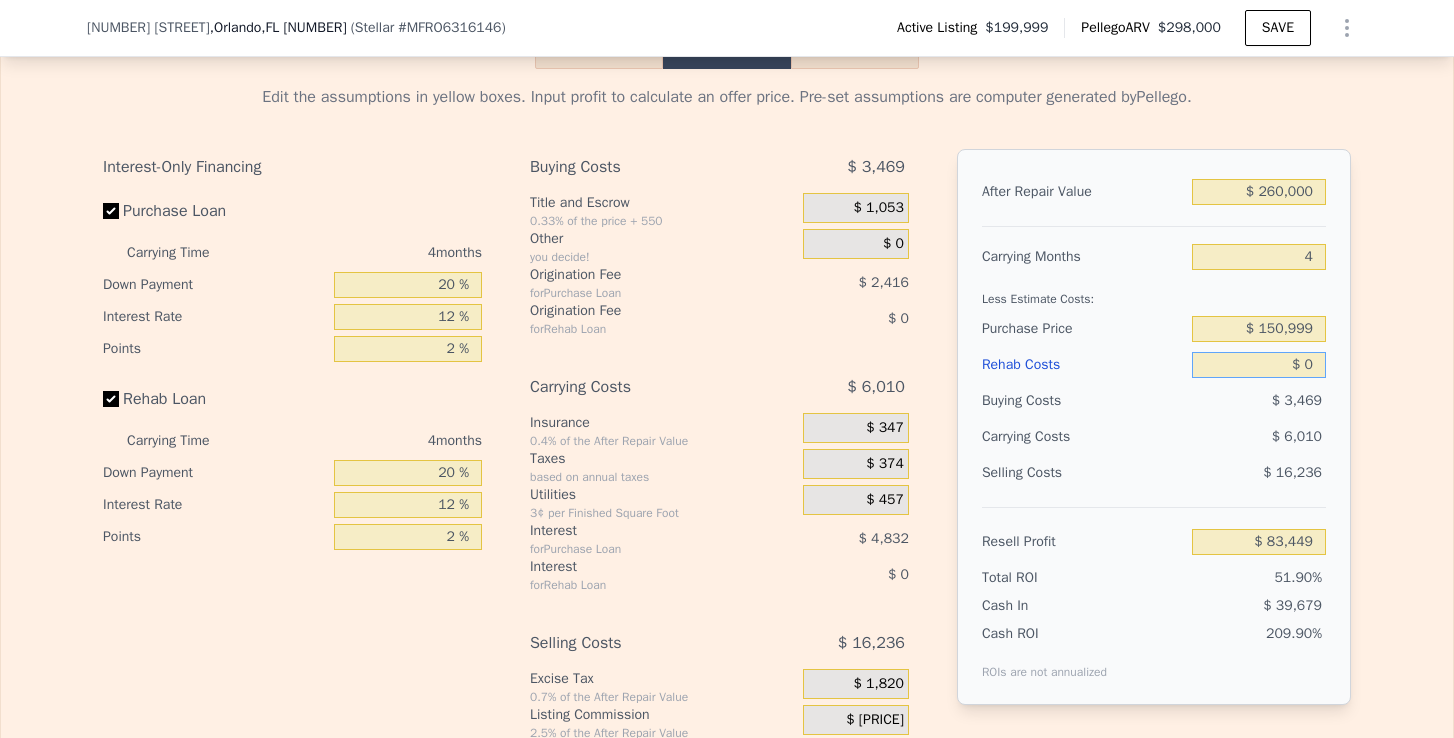 type on "$ [PRICE]" 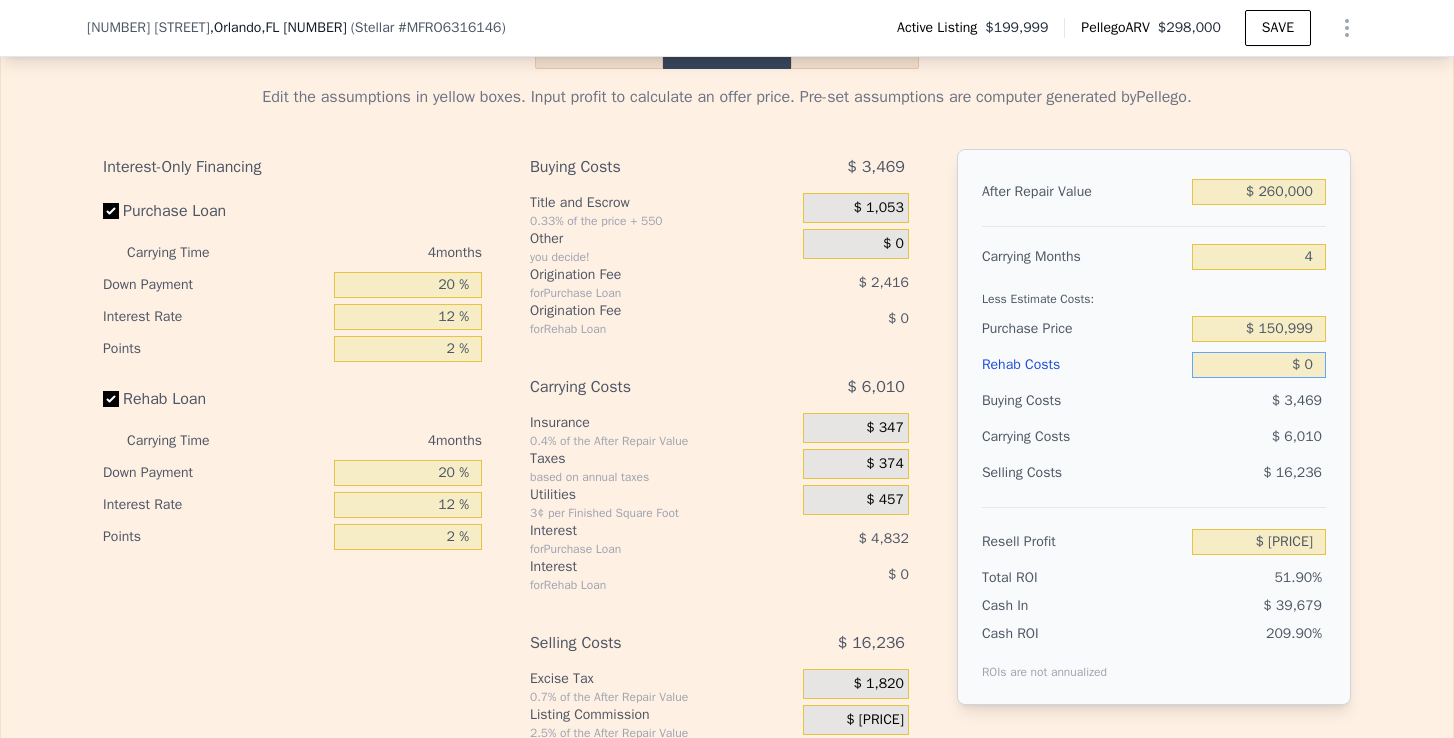 click on "$ 0" at bounding box center [1259, 365] 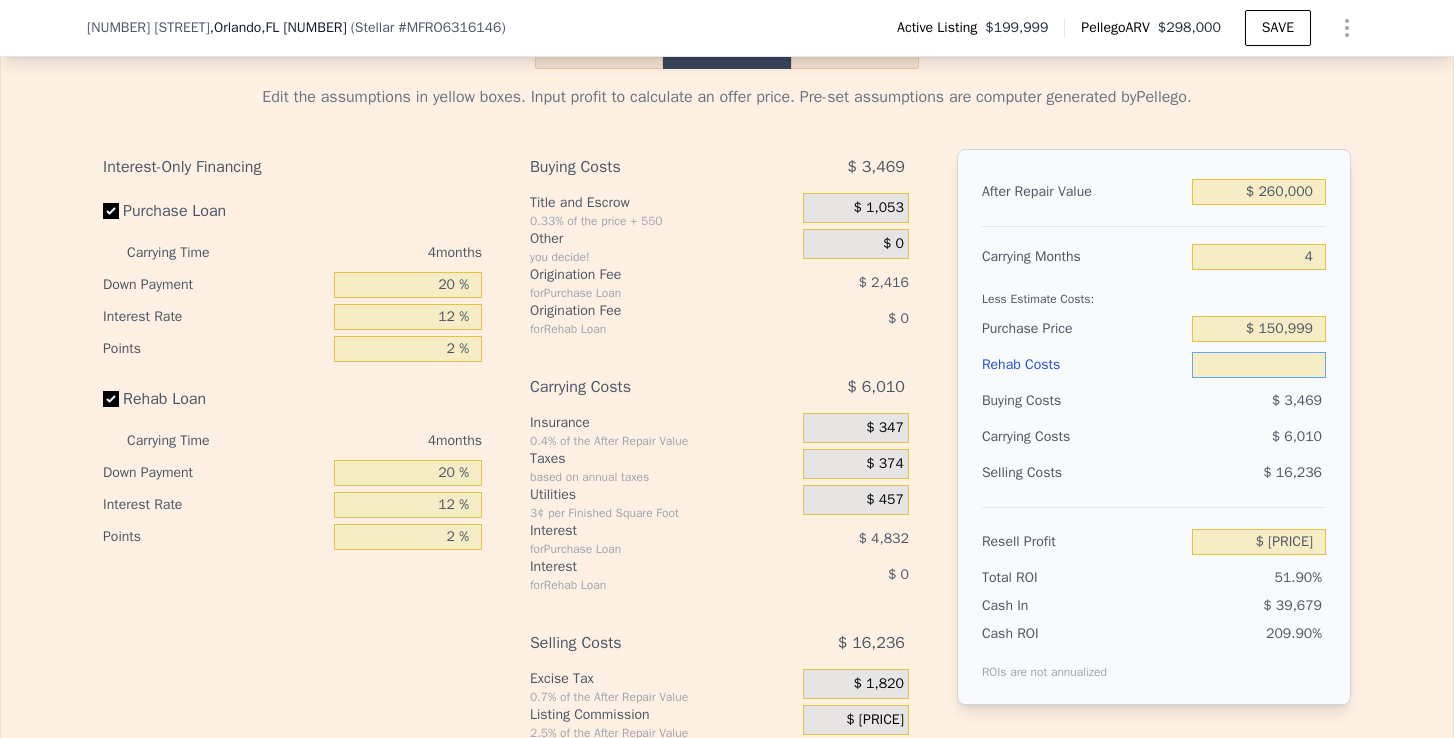 type on "$ 5" 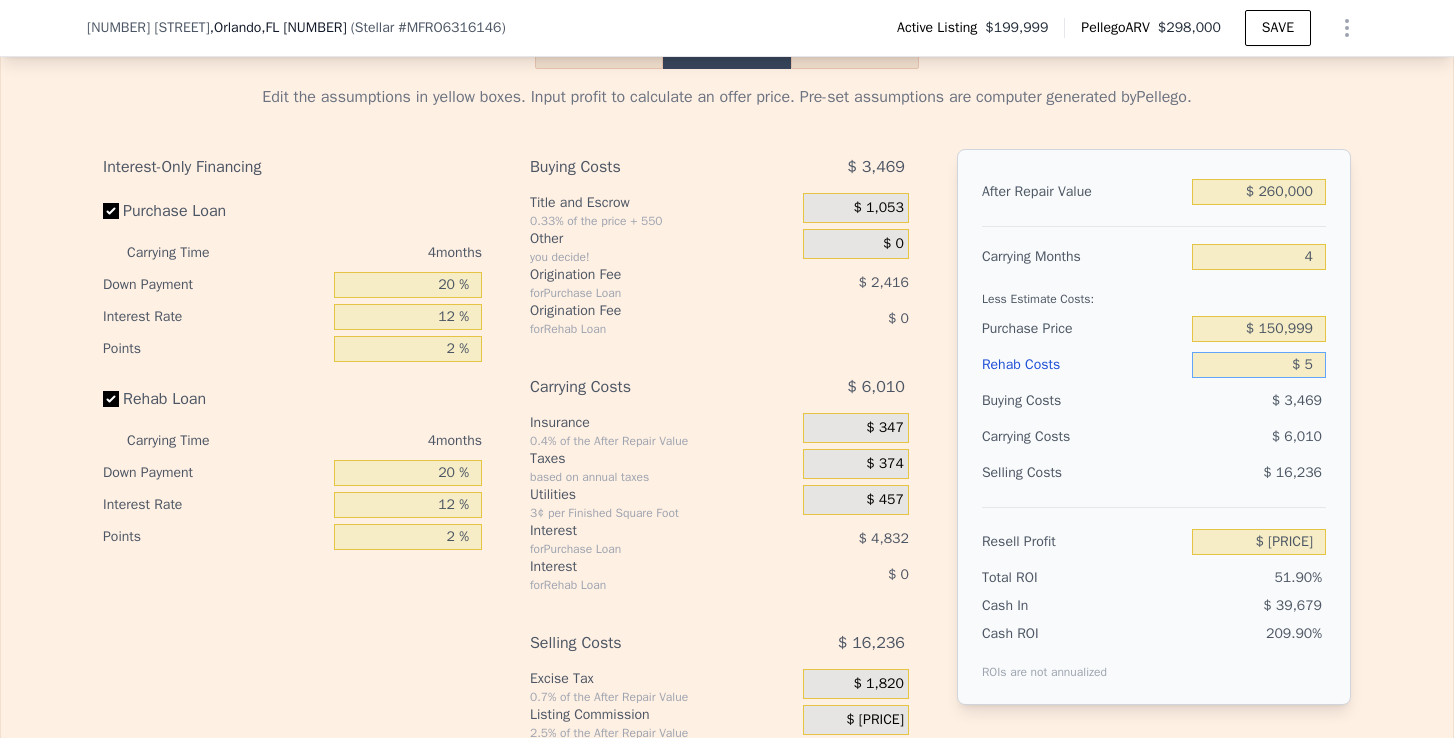 type on "$ 83,281" 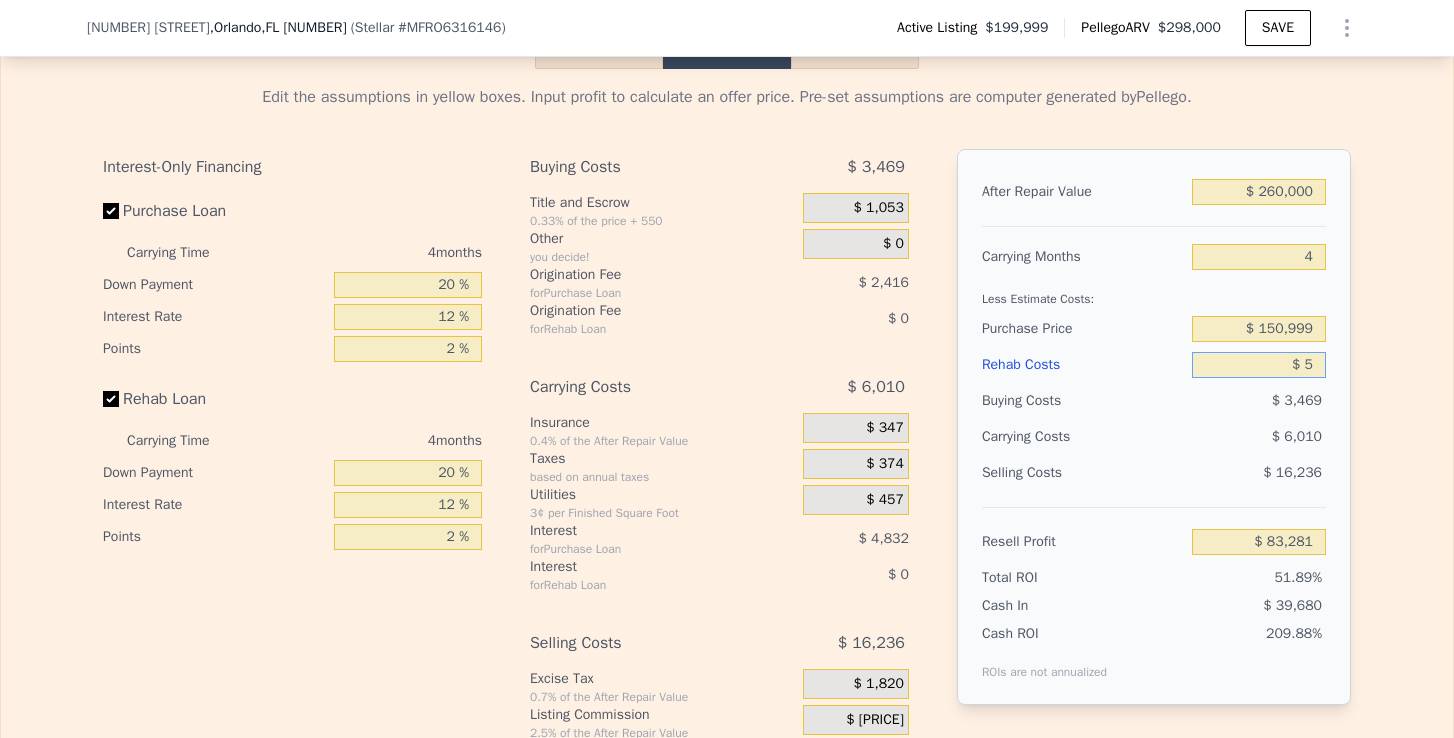 type on "$ 50" 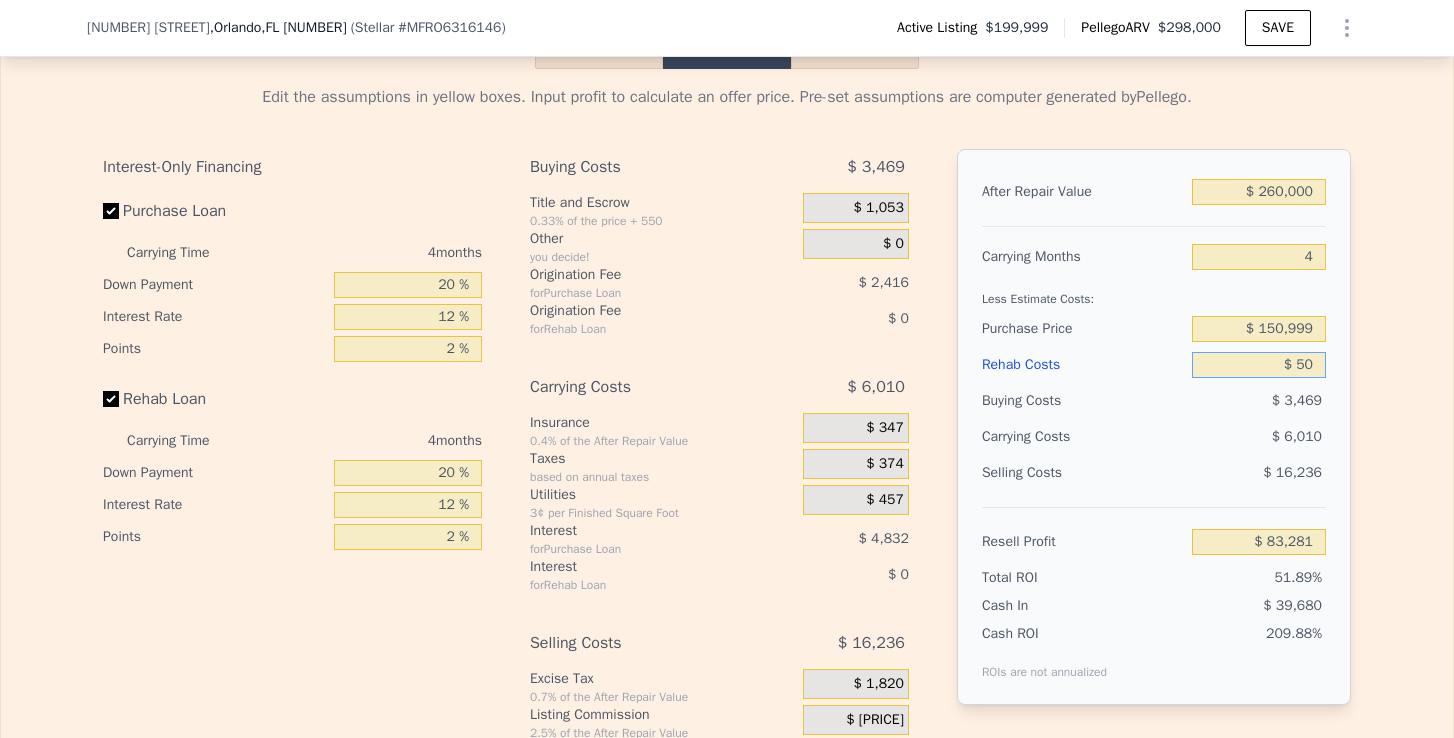 type on "$ 83,235" 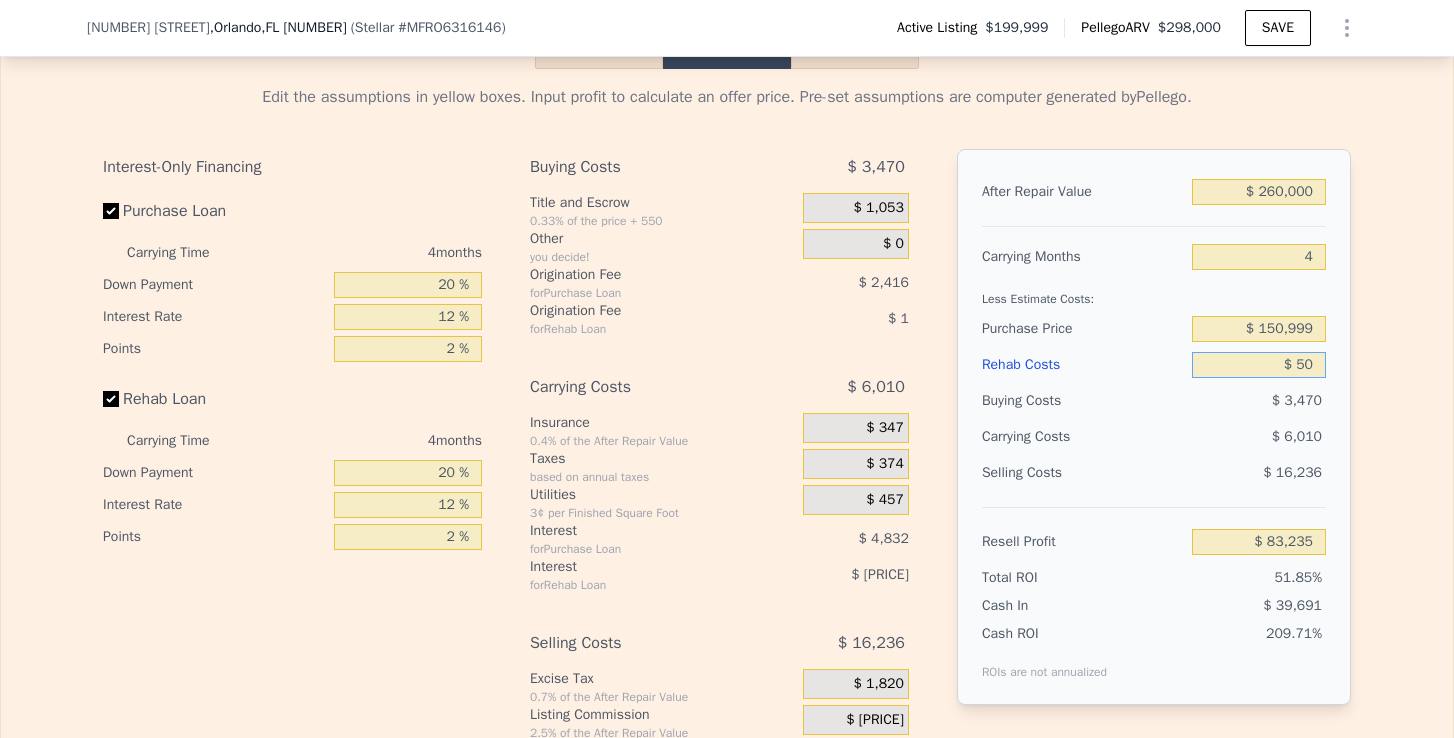 type on "$ 500" 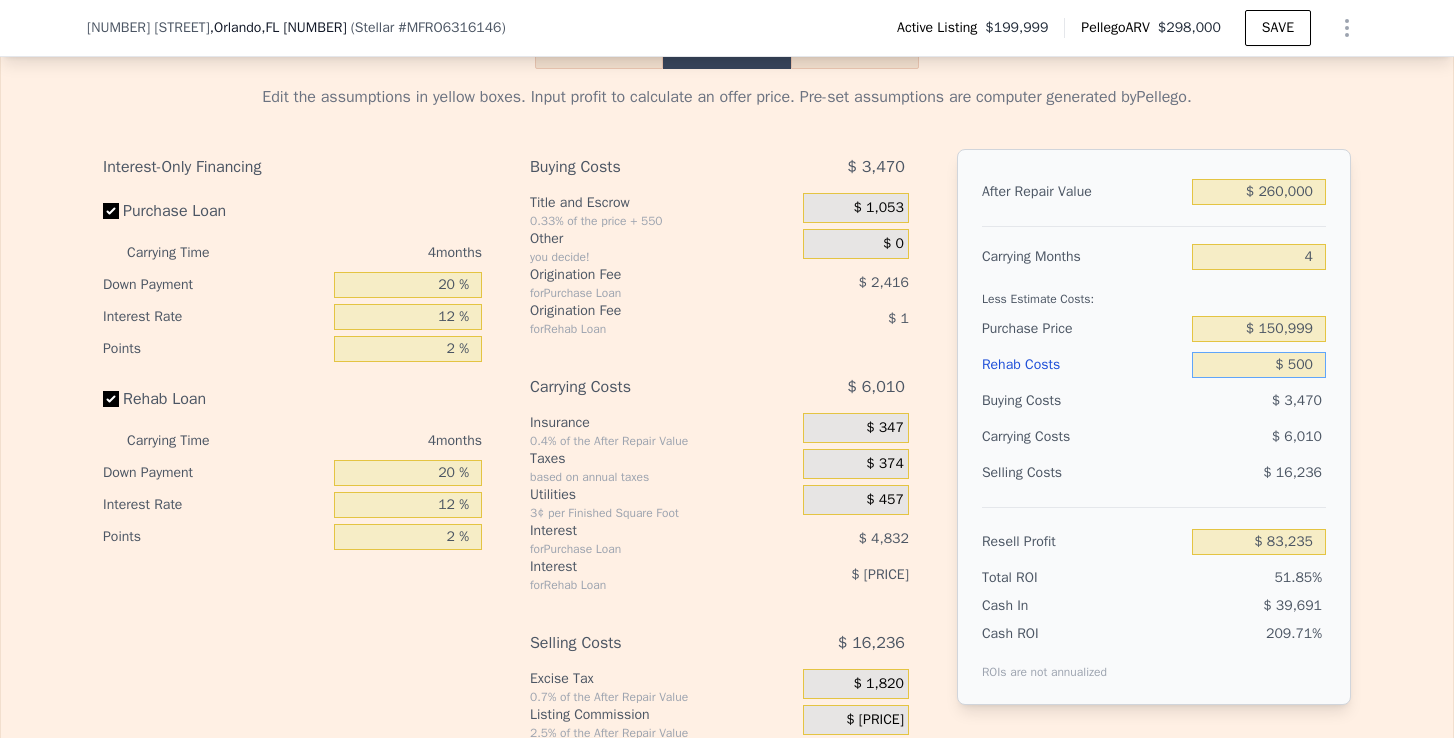 type on "$ [PRICE]" 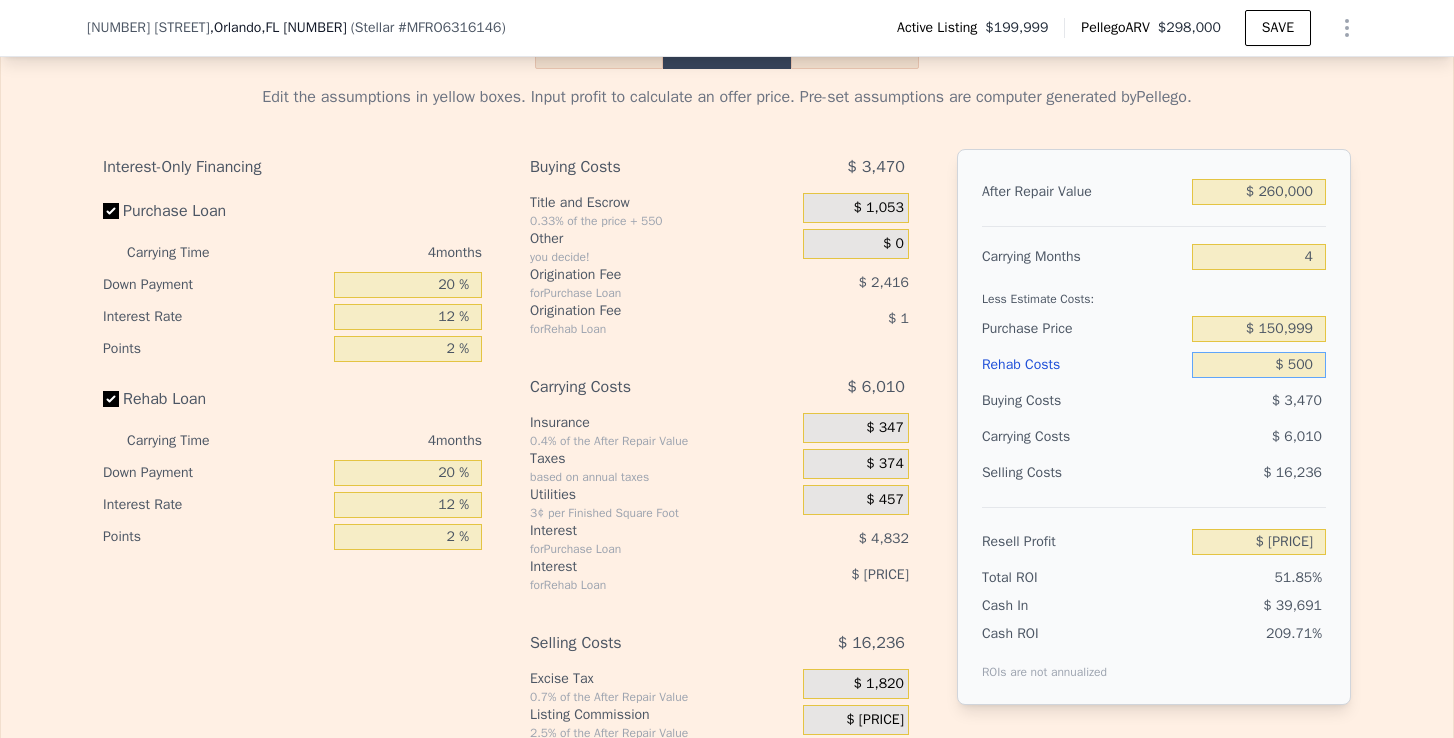 type on "$ 5,000" 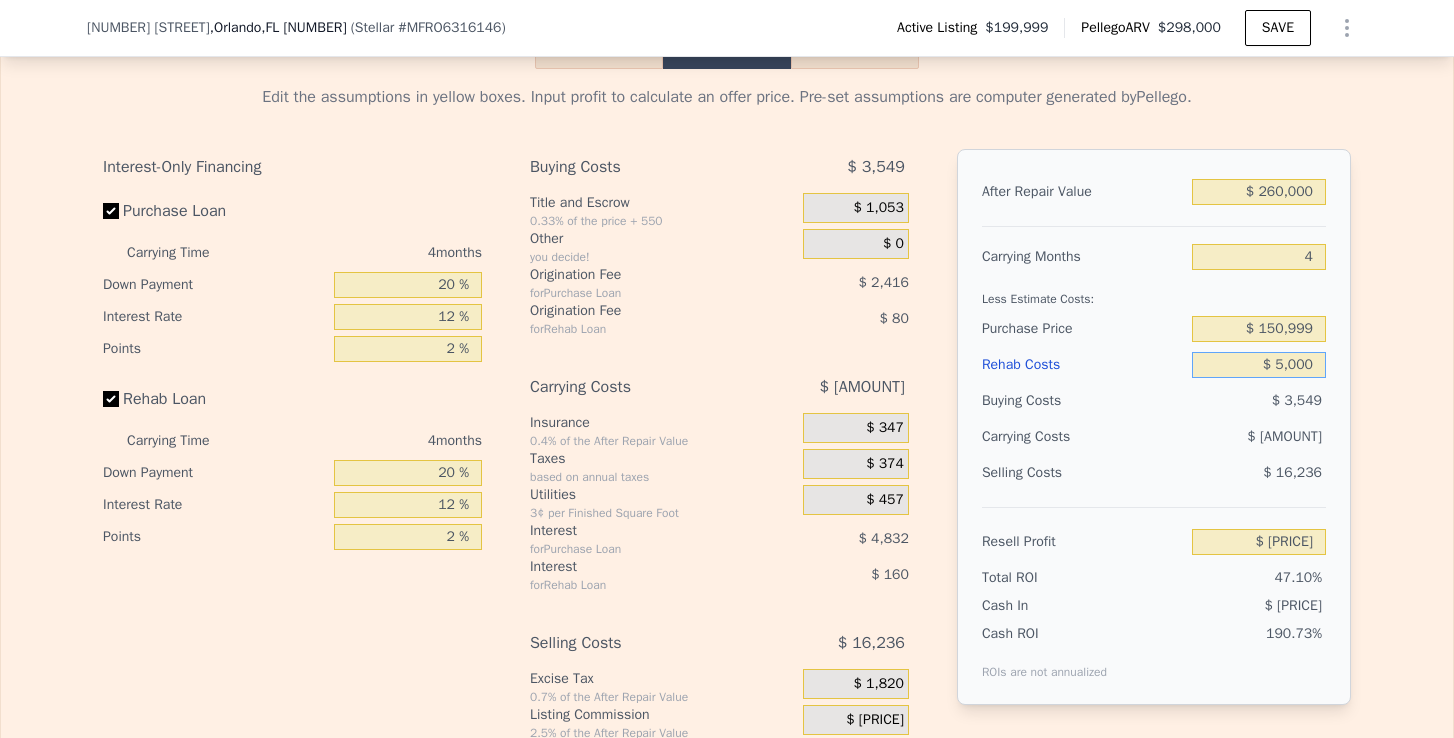 type on "$ 78,046" 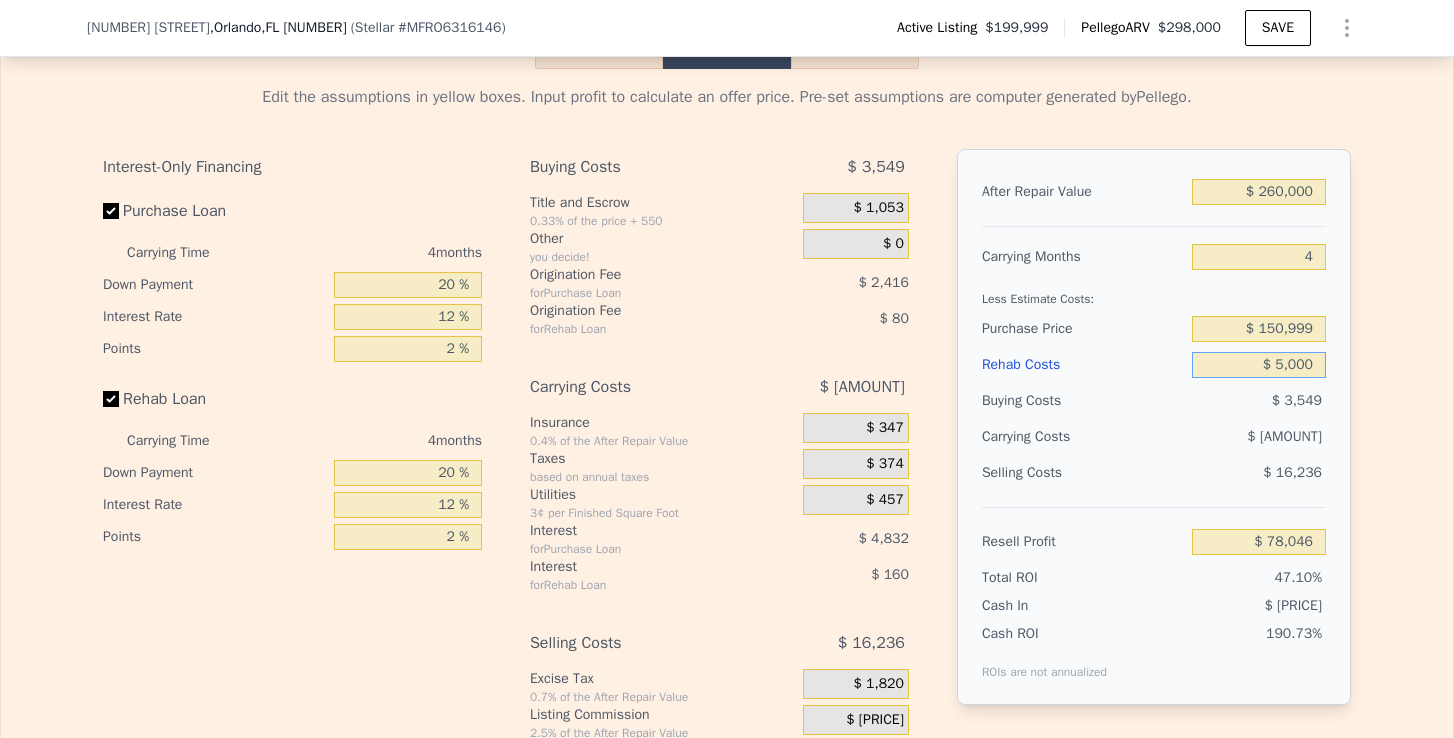 type on "$ 50,000" 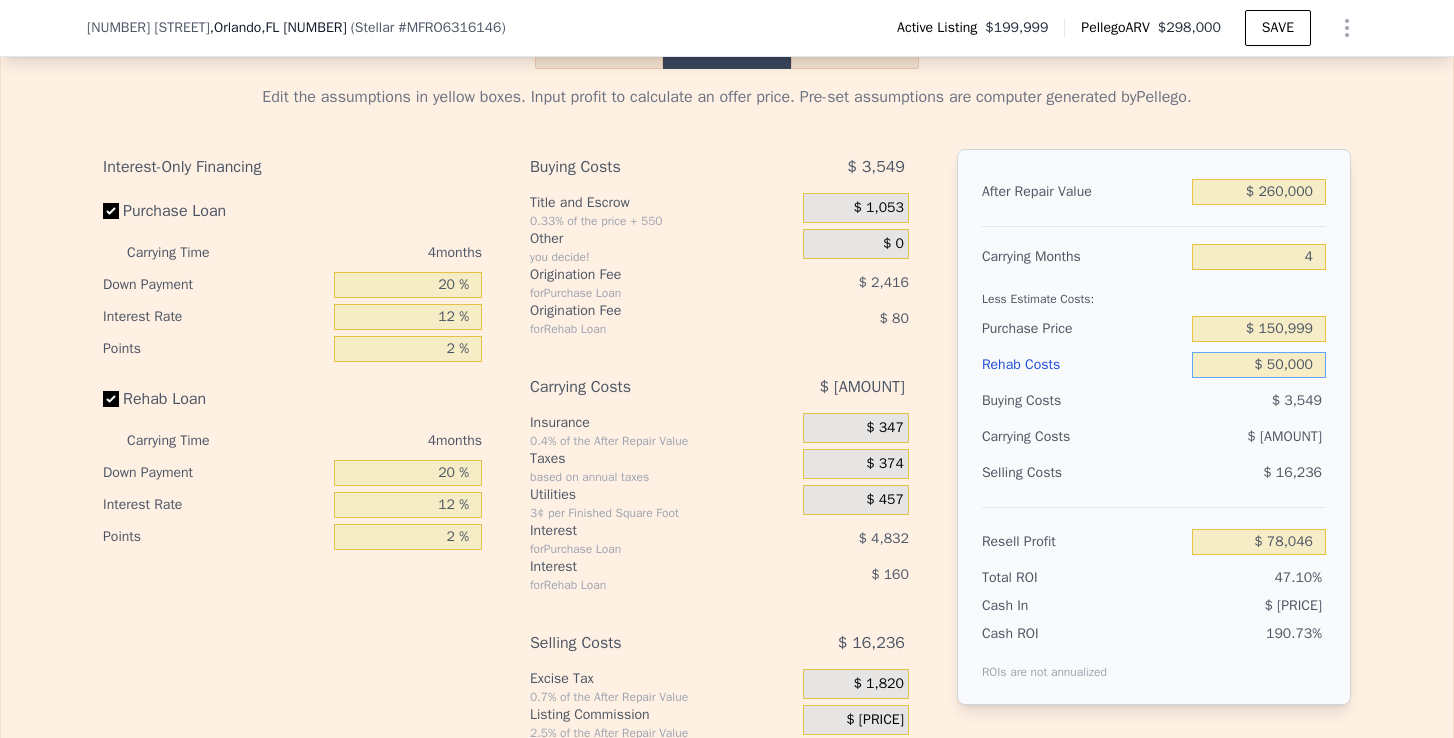 type on "$ 30,886" 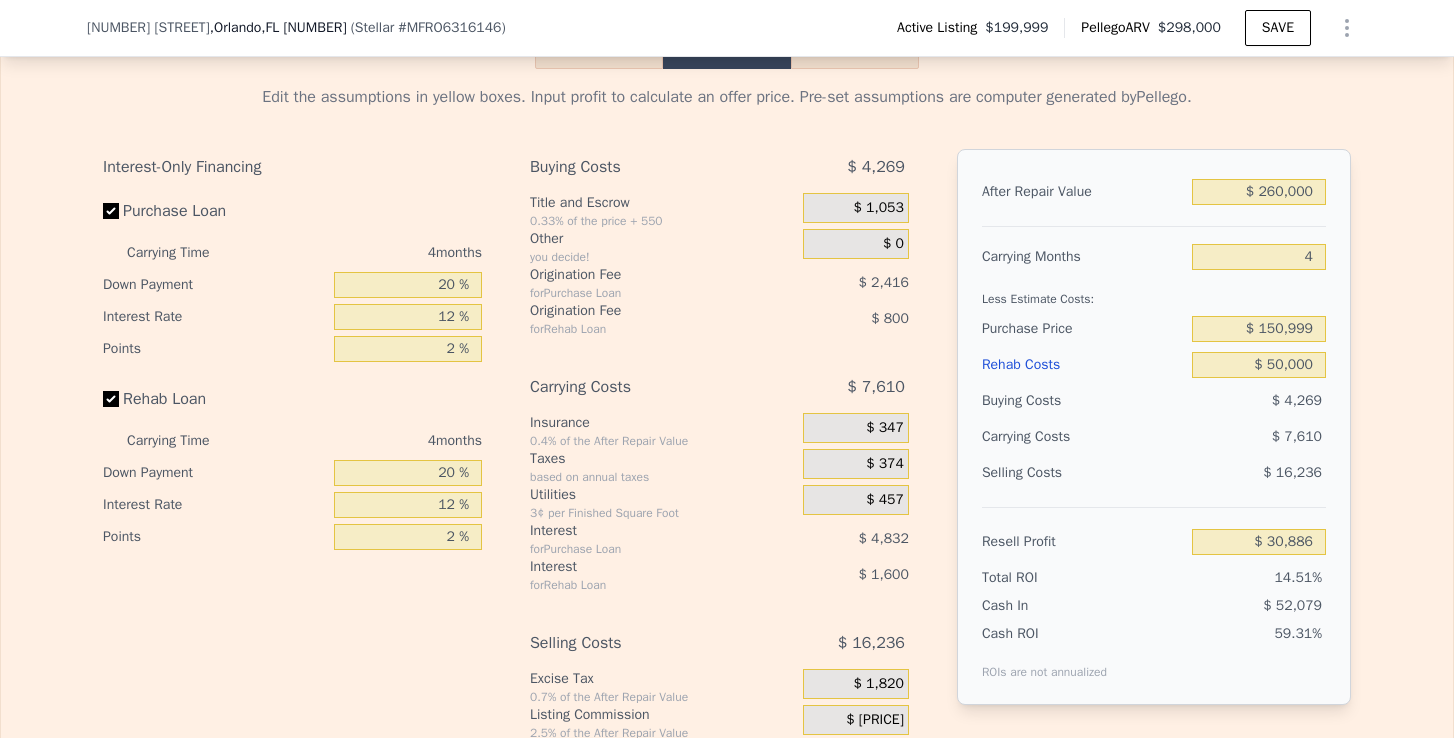 click on "After Repair Value $[AMOUNT] Carrying Months [NUMBER] Less Estimate Costs: Purchase Price $[AMOUNT] Rehab Costs $[AMOUNT] Buying Costs $[AMOUNT] Carrying Costs $[AMOUNT] Selling Costs $[AMOUNT] Resell Profit $[AMOUNT] Total ROI [PERCENT]% Cash In $[AMOUNT] Cash ROI ROIs are not annualized [PERCENT]%" at bounding box center (1154, 427) 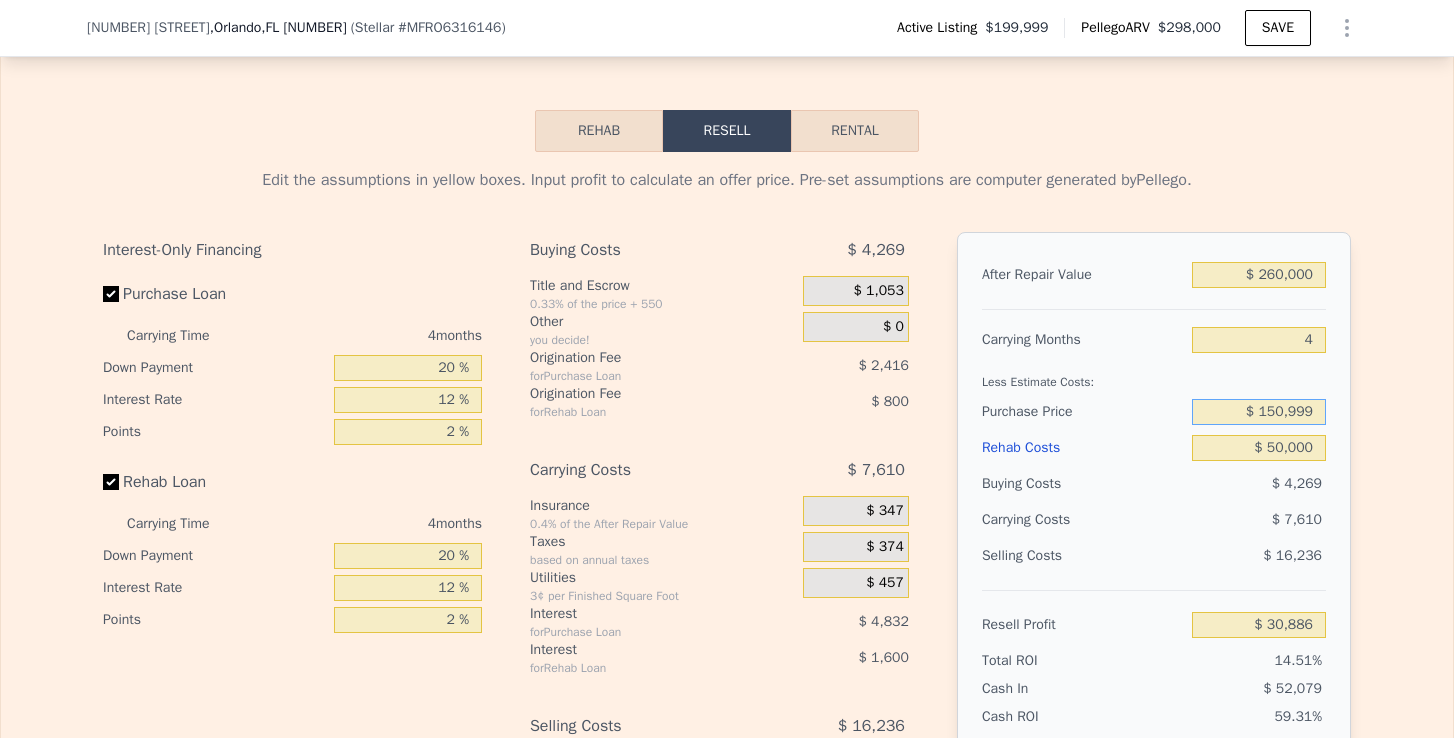 click on "$ 150,999" at bounding box center (1259, 412) 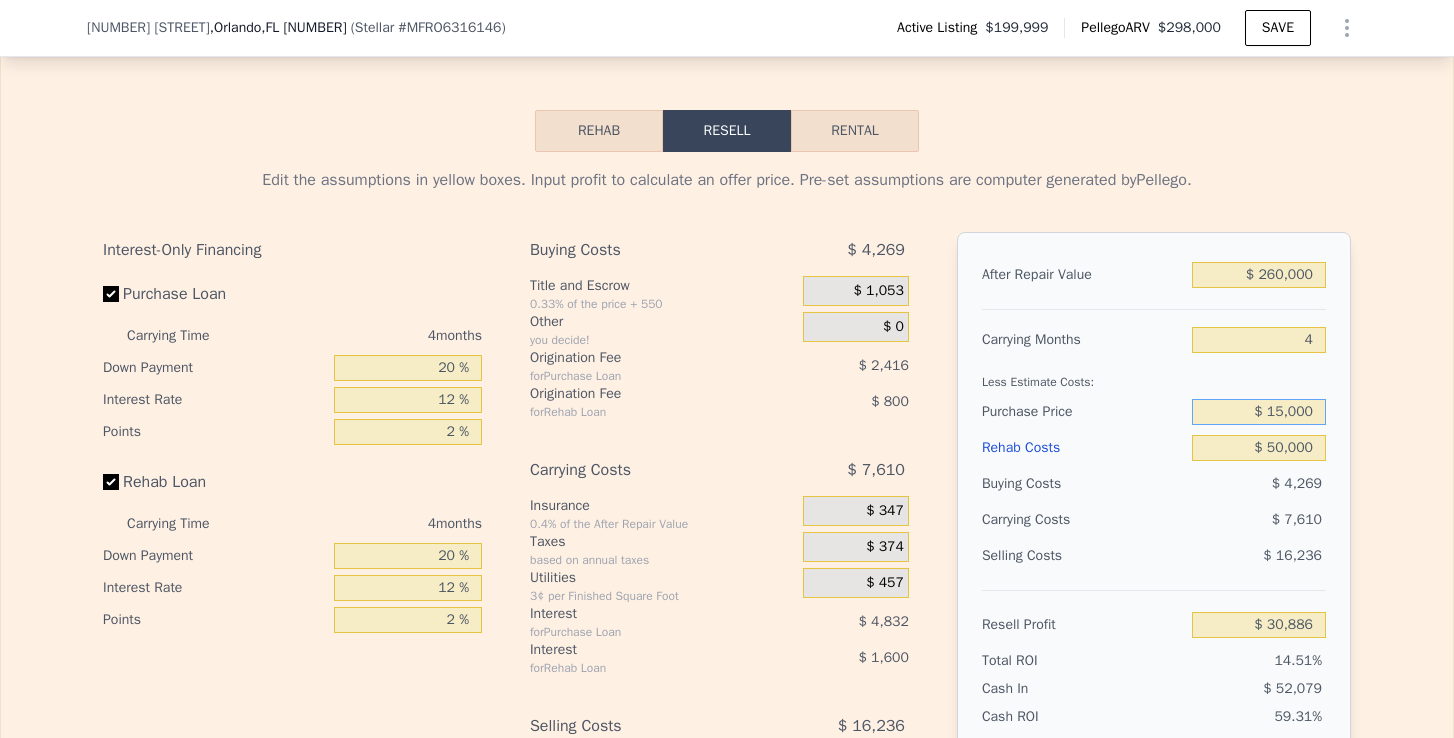 type on "$ 150,000" 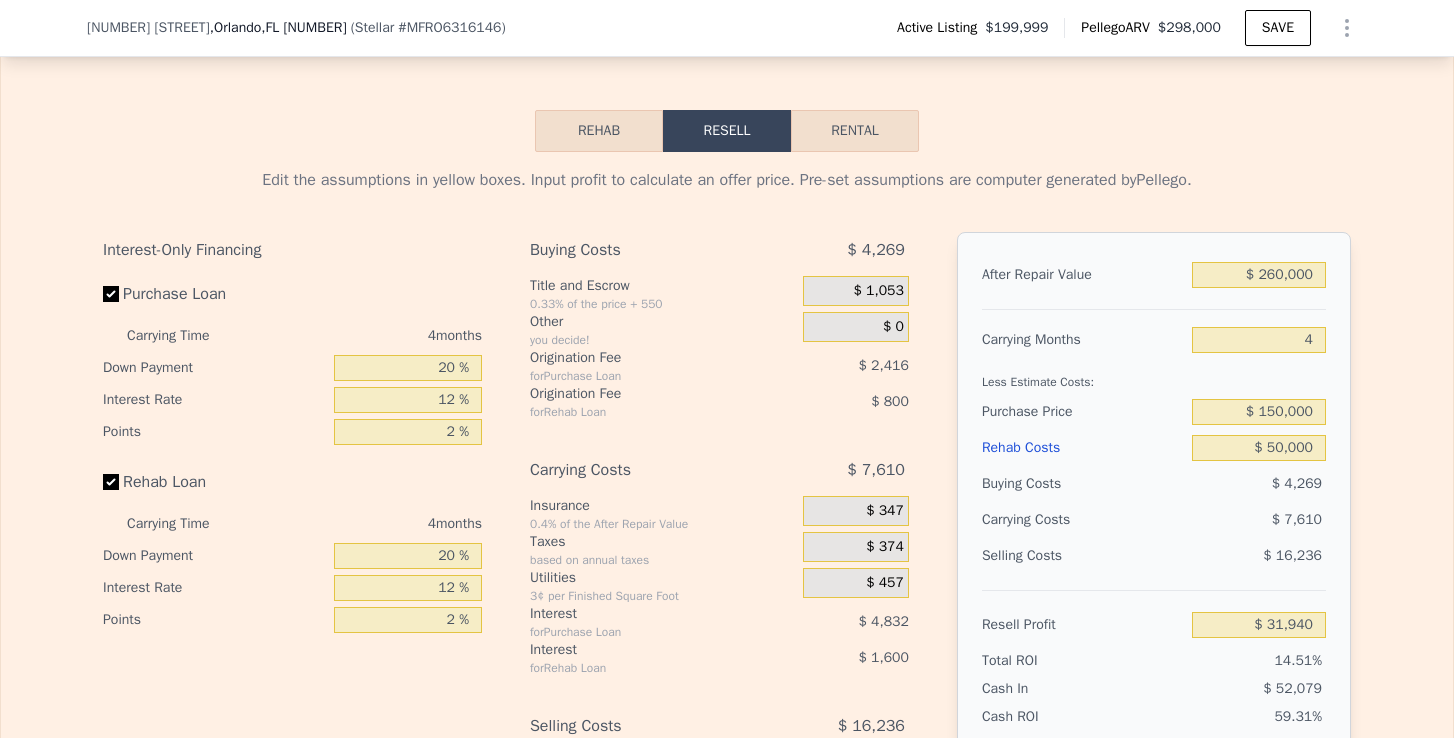 type on "$ 31,936" 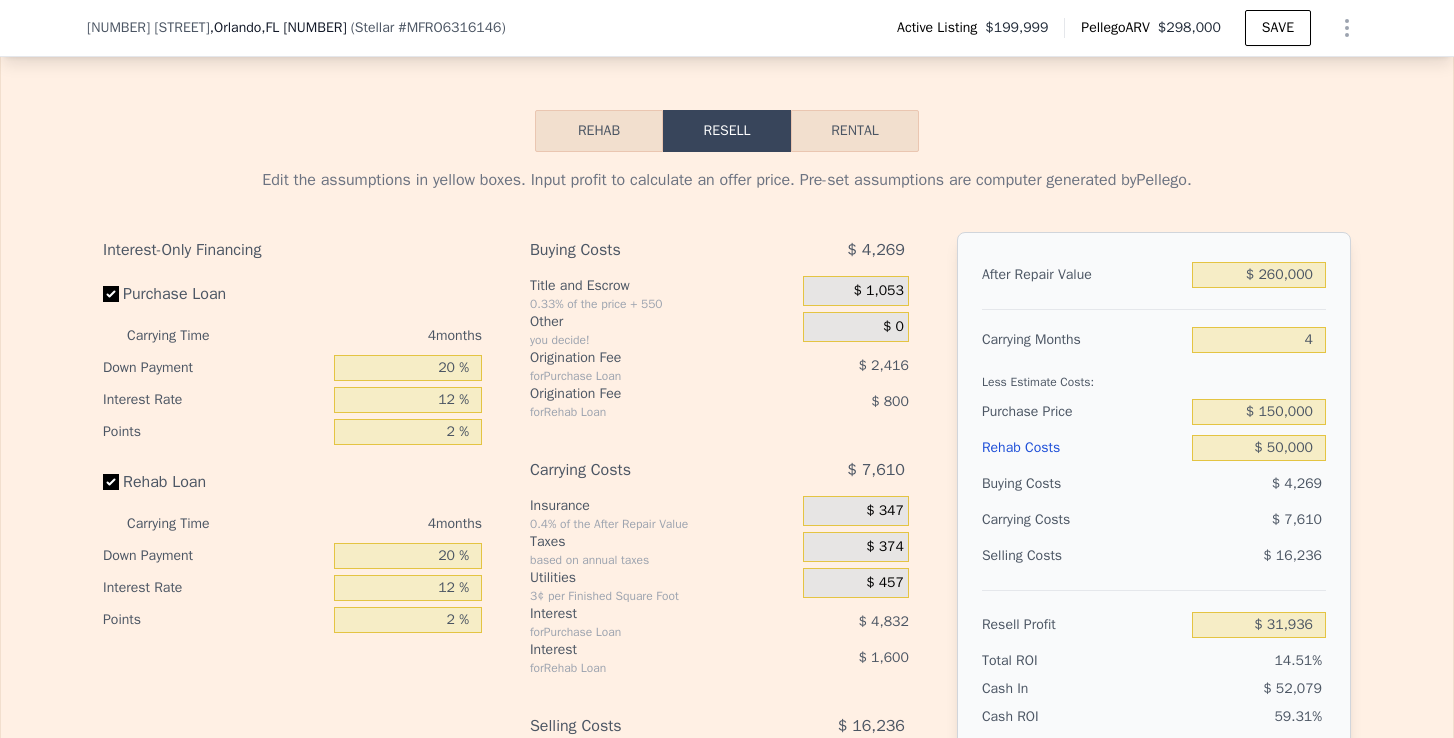 click on "After Repair Value $ [PRICE] Carrying Months 4 Less Estimate Costs: Purchase Price $ [PRICE] Rehab Costs $ [PRICE] Buying Costs $ [PRICE] Carrying Costs $ [PRICE] Selling Costs $ [PRICE] Resell Profit $ [PRICE] Total ROI 14.51% Cash In $ [PRICE] Cash ROI ROIs are not annualized 59.31%" at bounding box center (1154, 510) 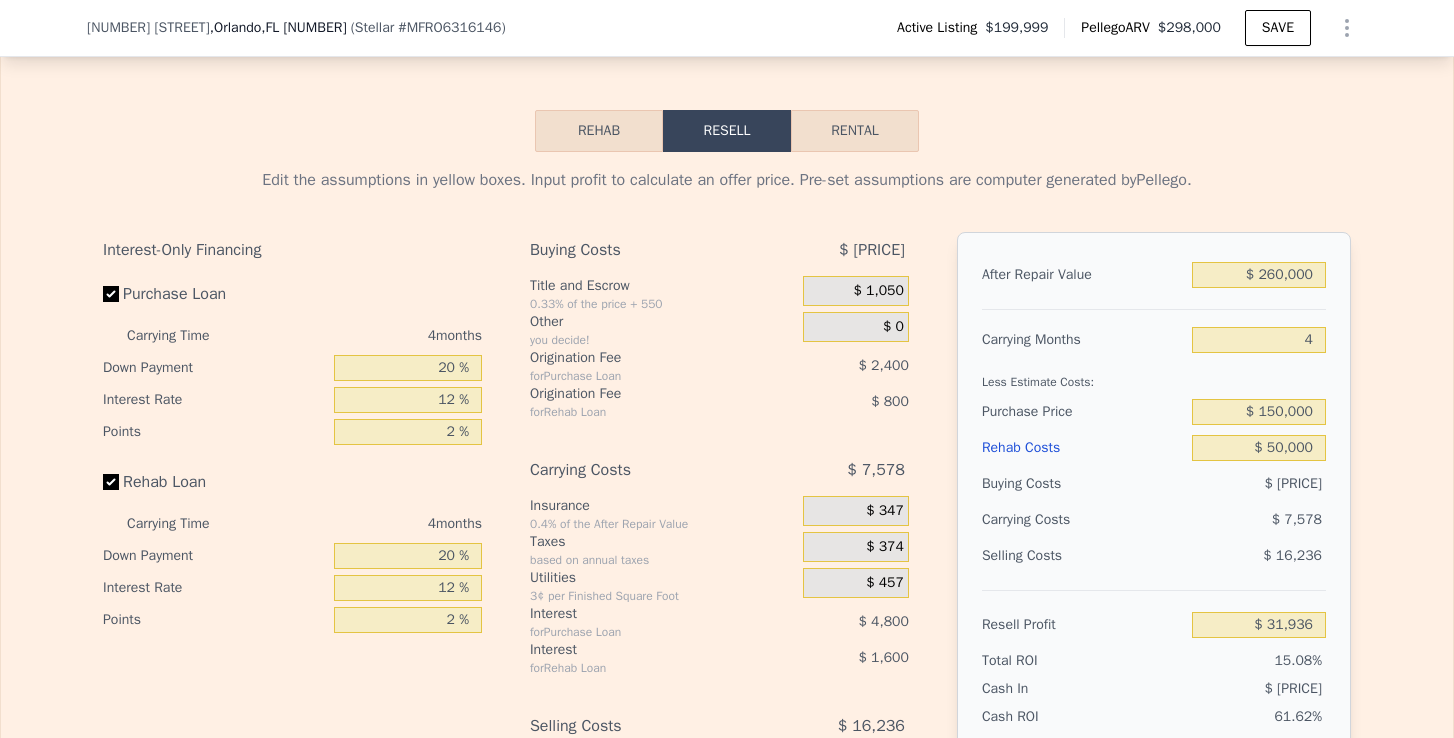 click on "Rental" at bounding box center (855, 131) 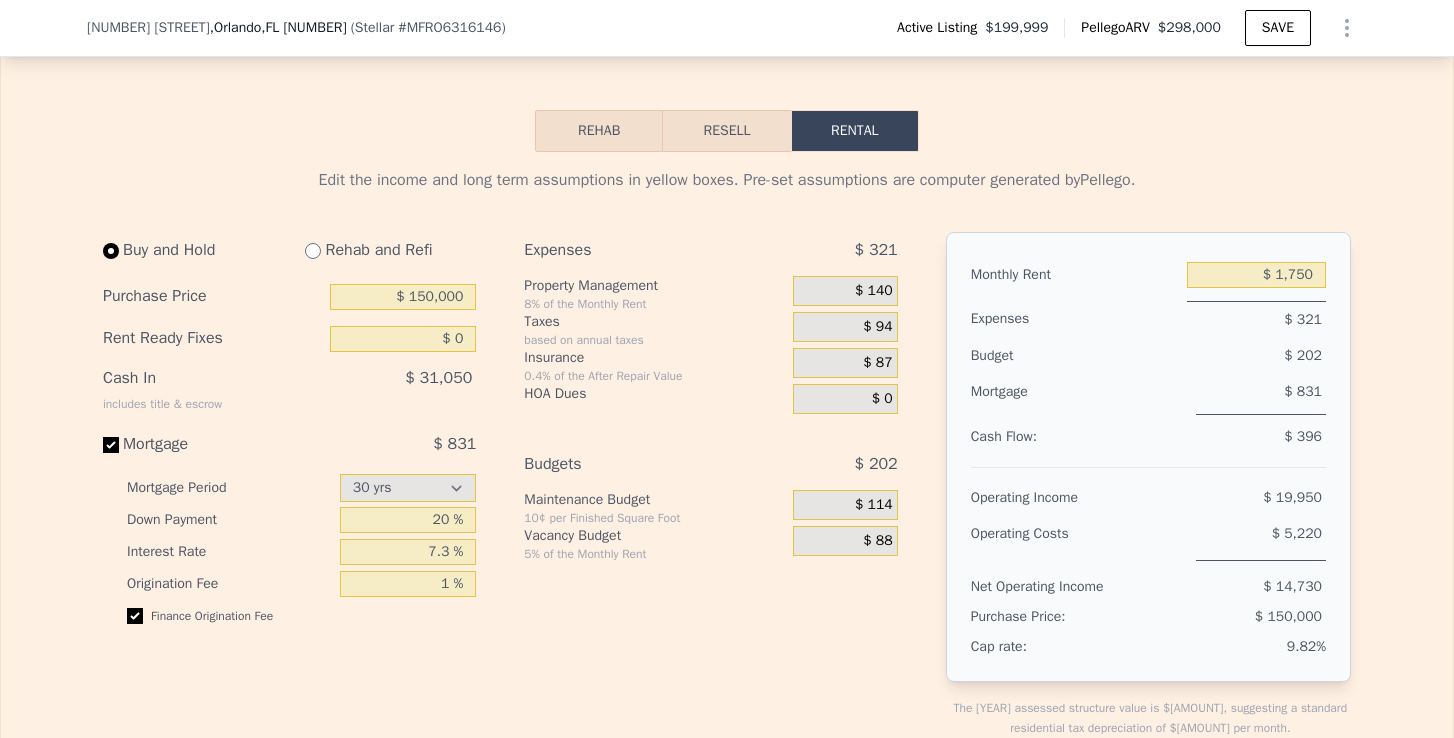 click at bounding box center [313, 251] 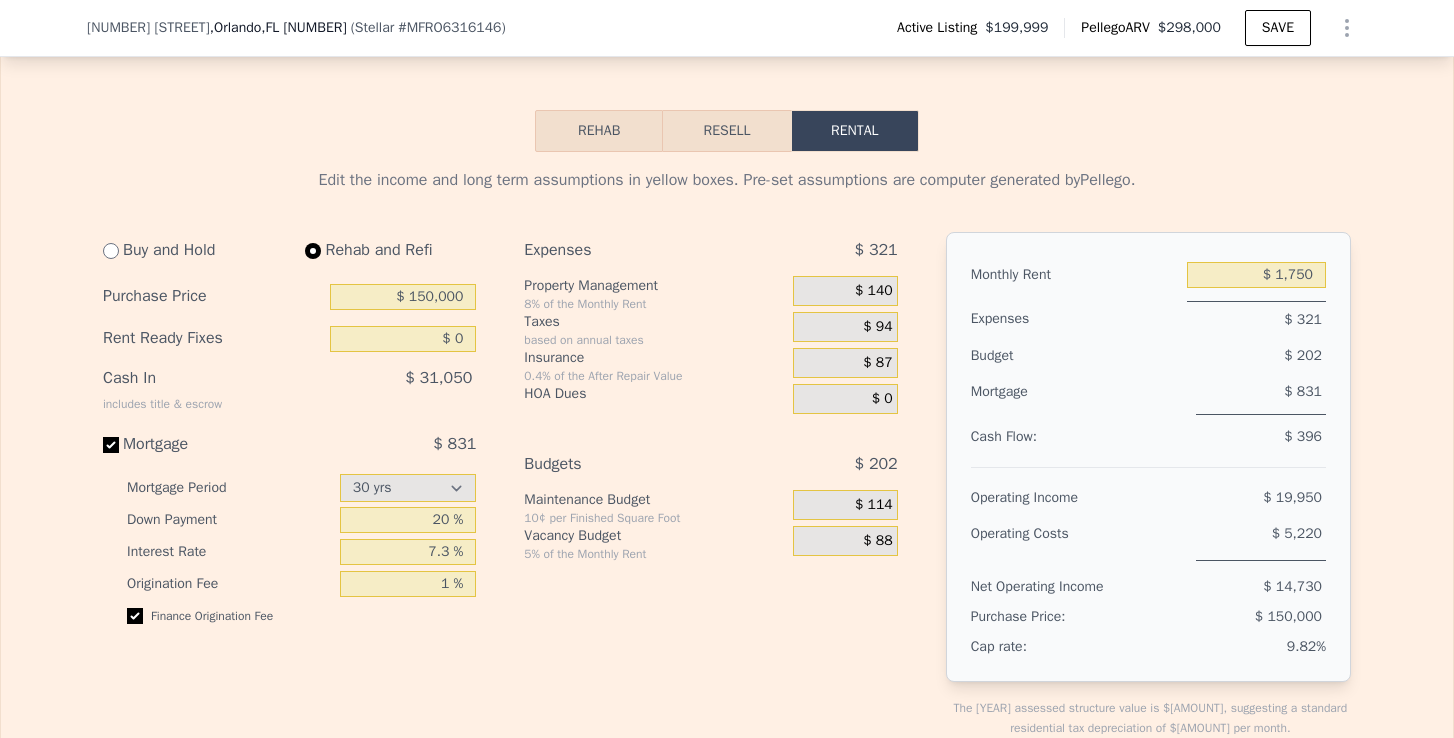 type on "$ 50,000" 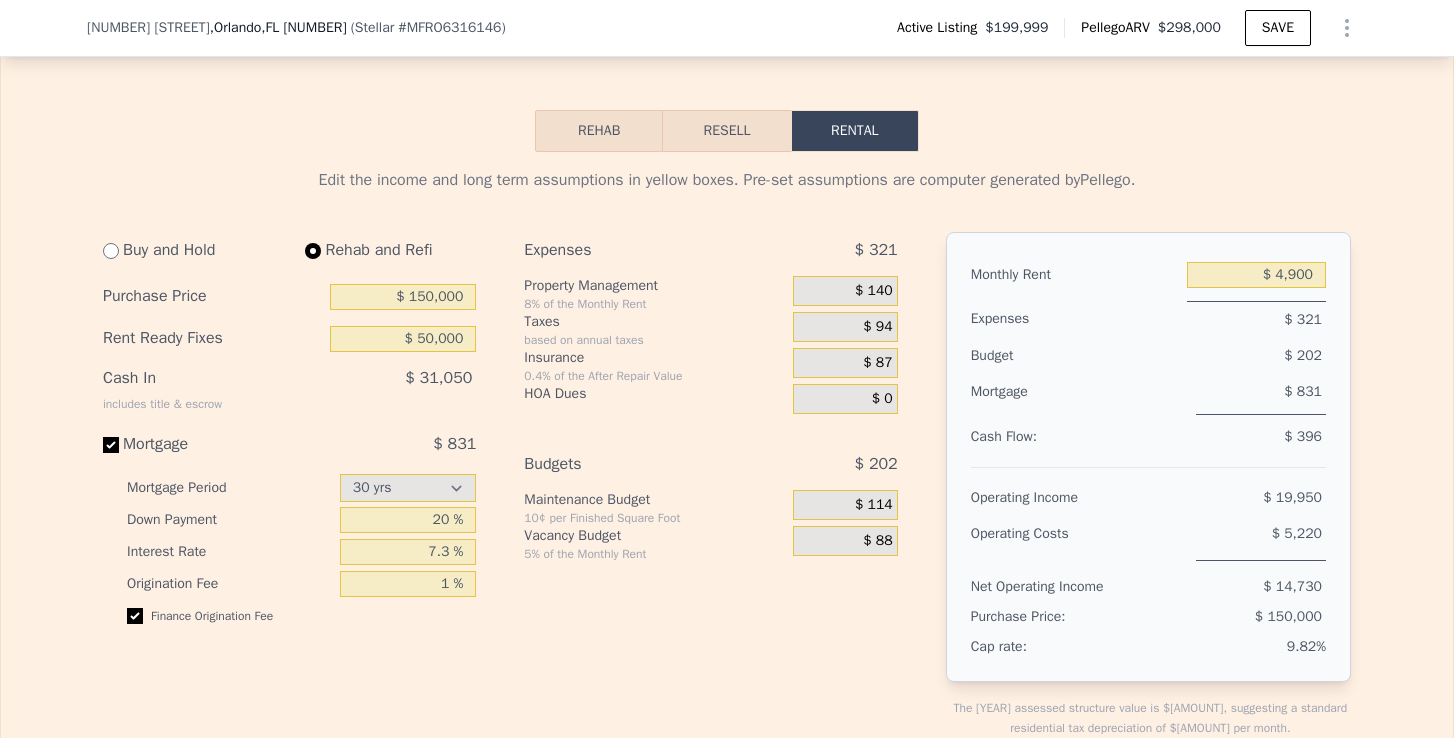select on "30" 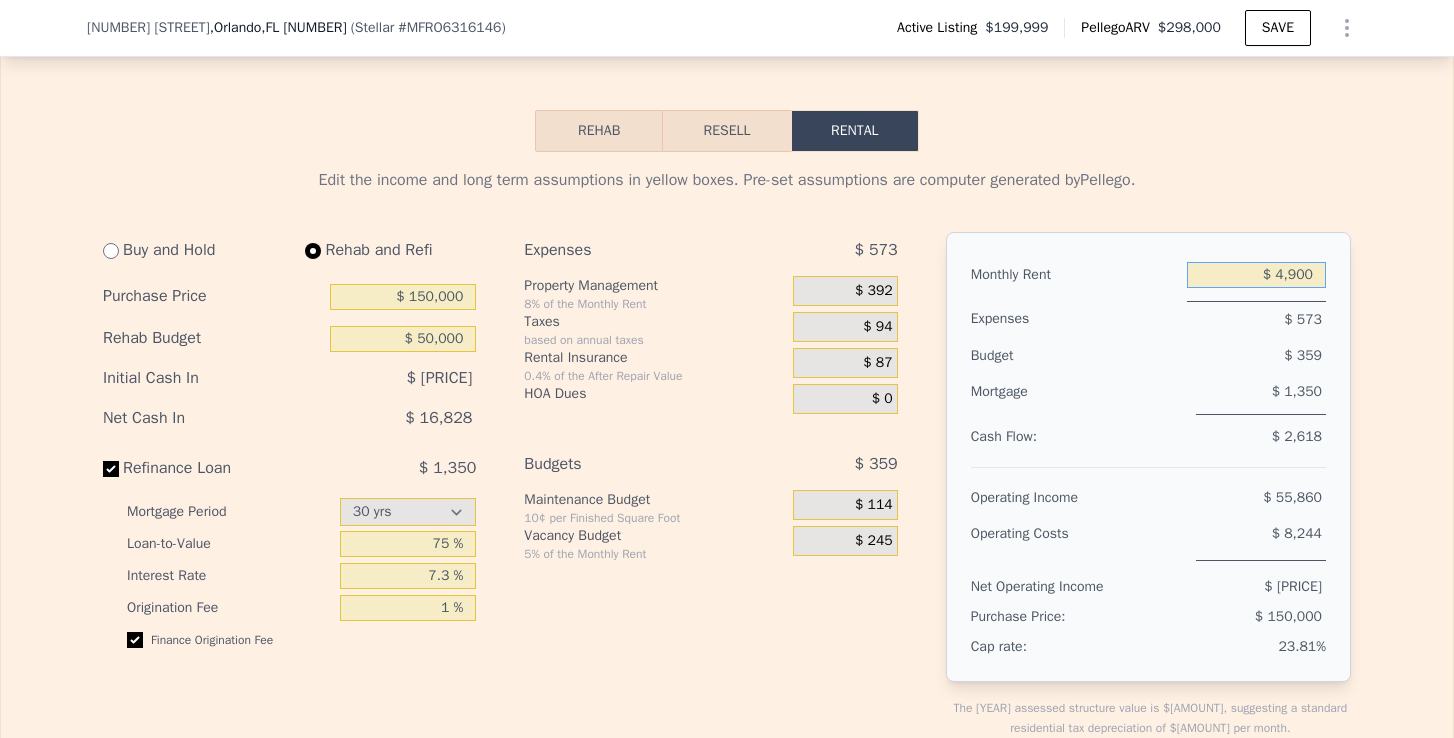 drag, startPoint x: 1316, startPoint y: 236, endPoint x: 1221, endPoint y: 236, distance: 95 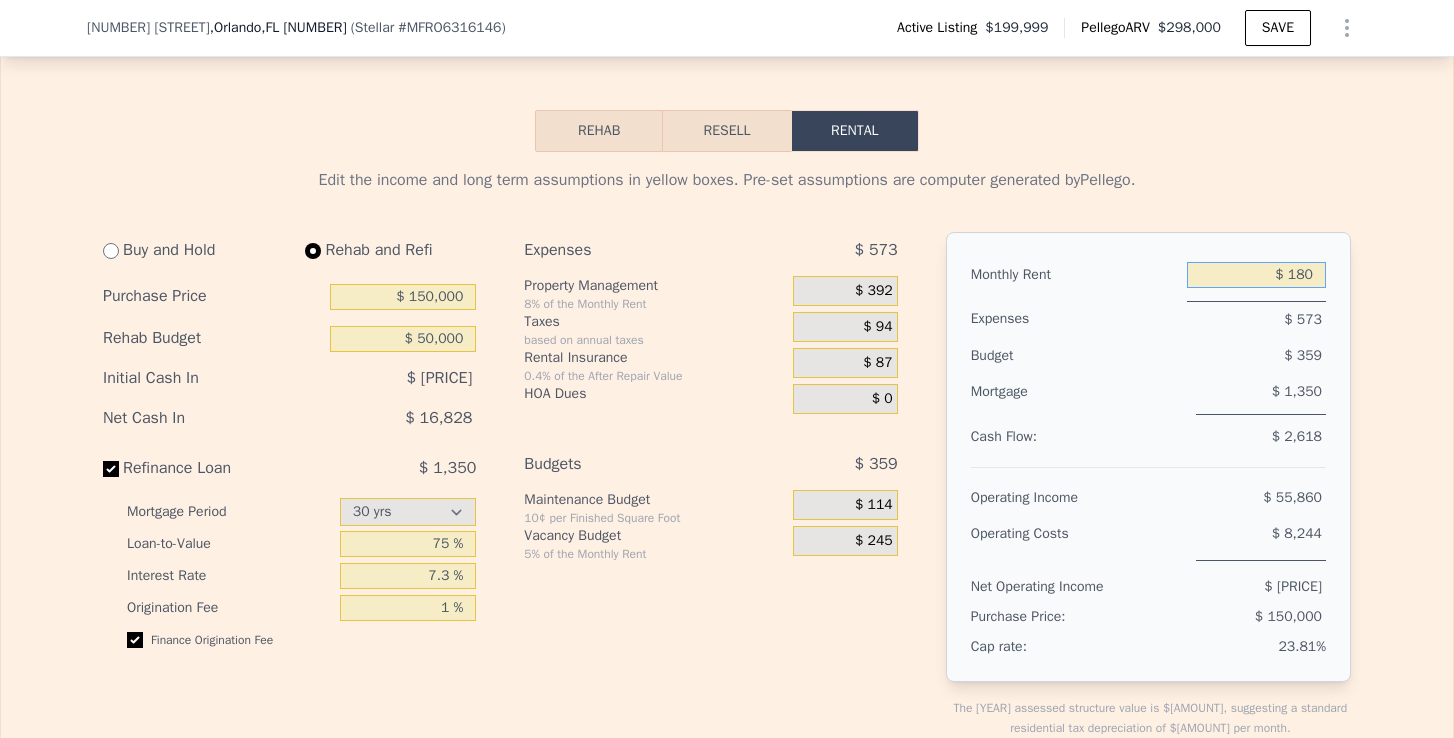 type on "$ 1,800" 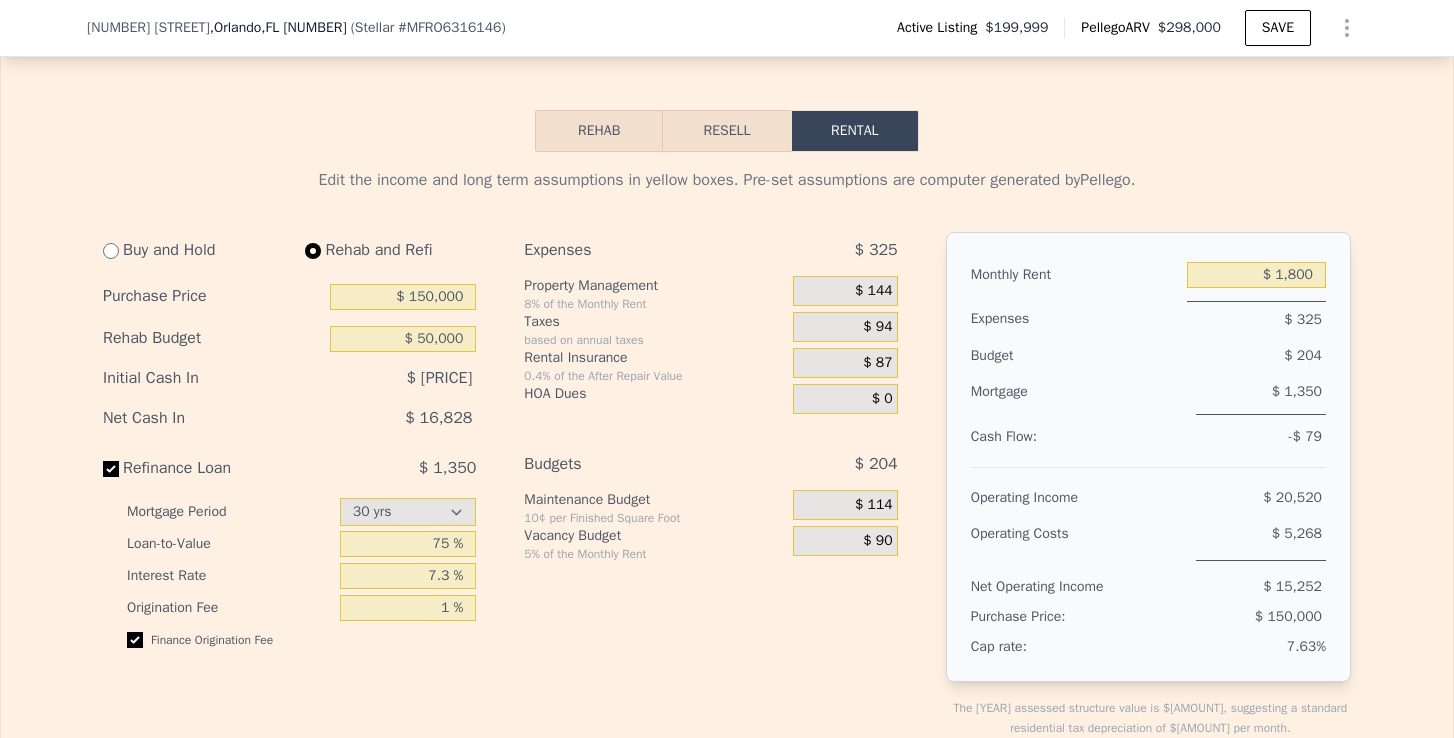 click on "$ 144" at bounding box center [874, 291] 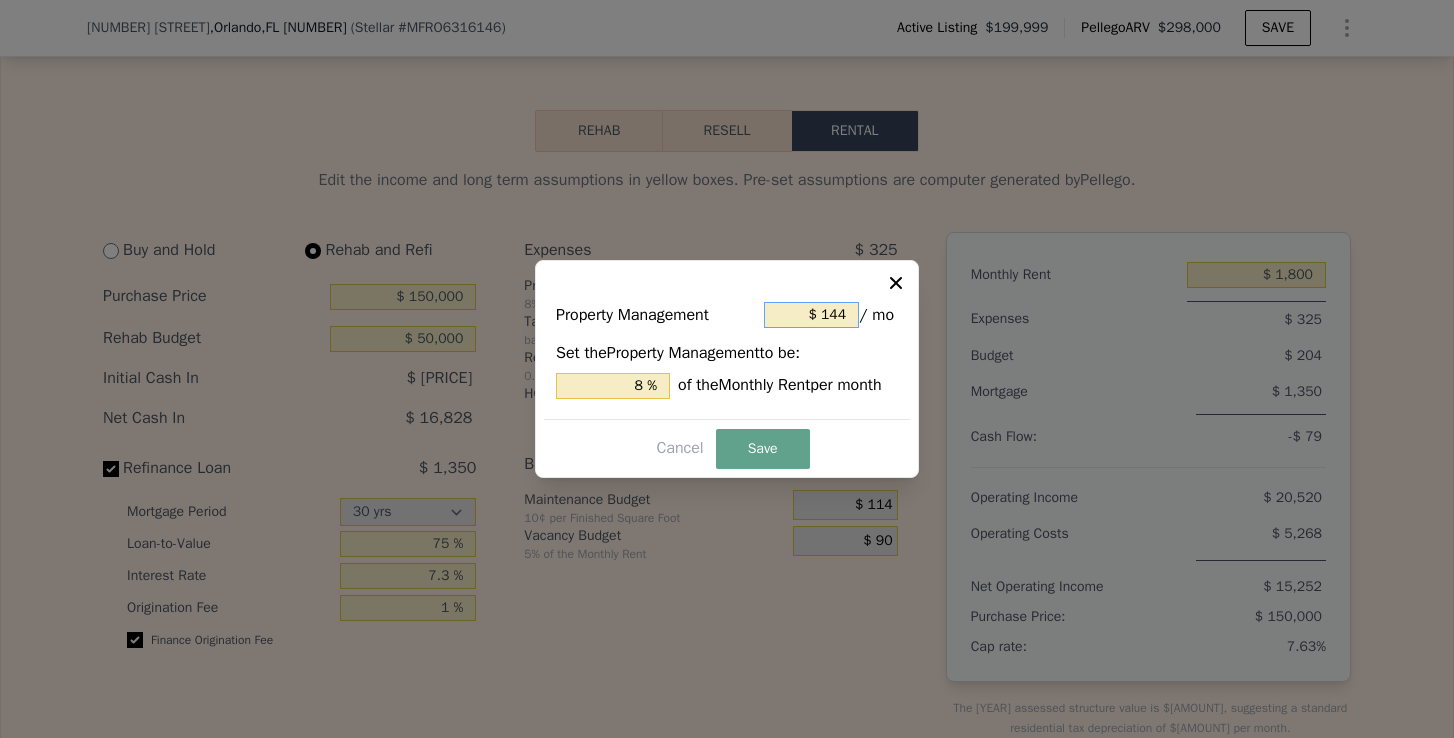 click on "$ 144" at bounding box center [811, 315] 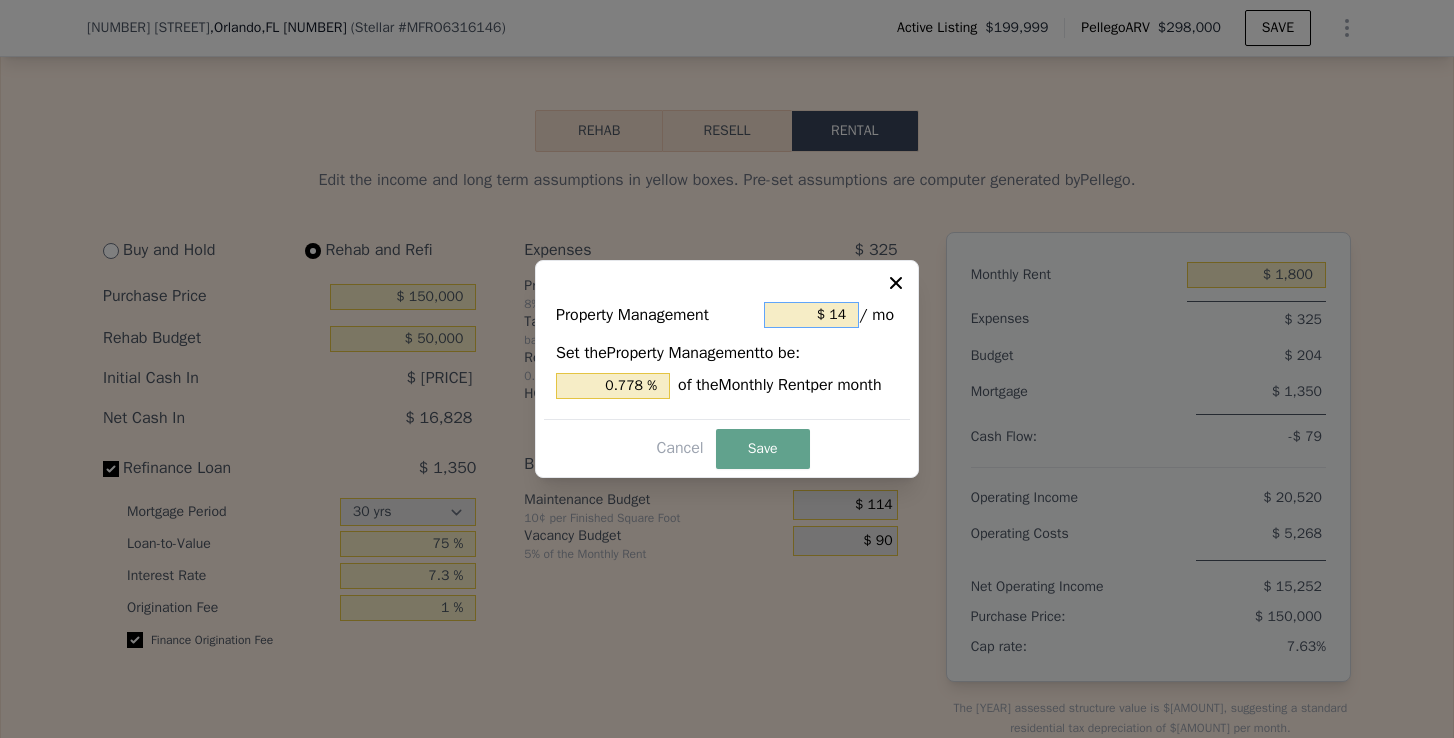 type on "$ 1" 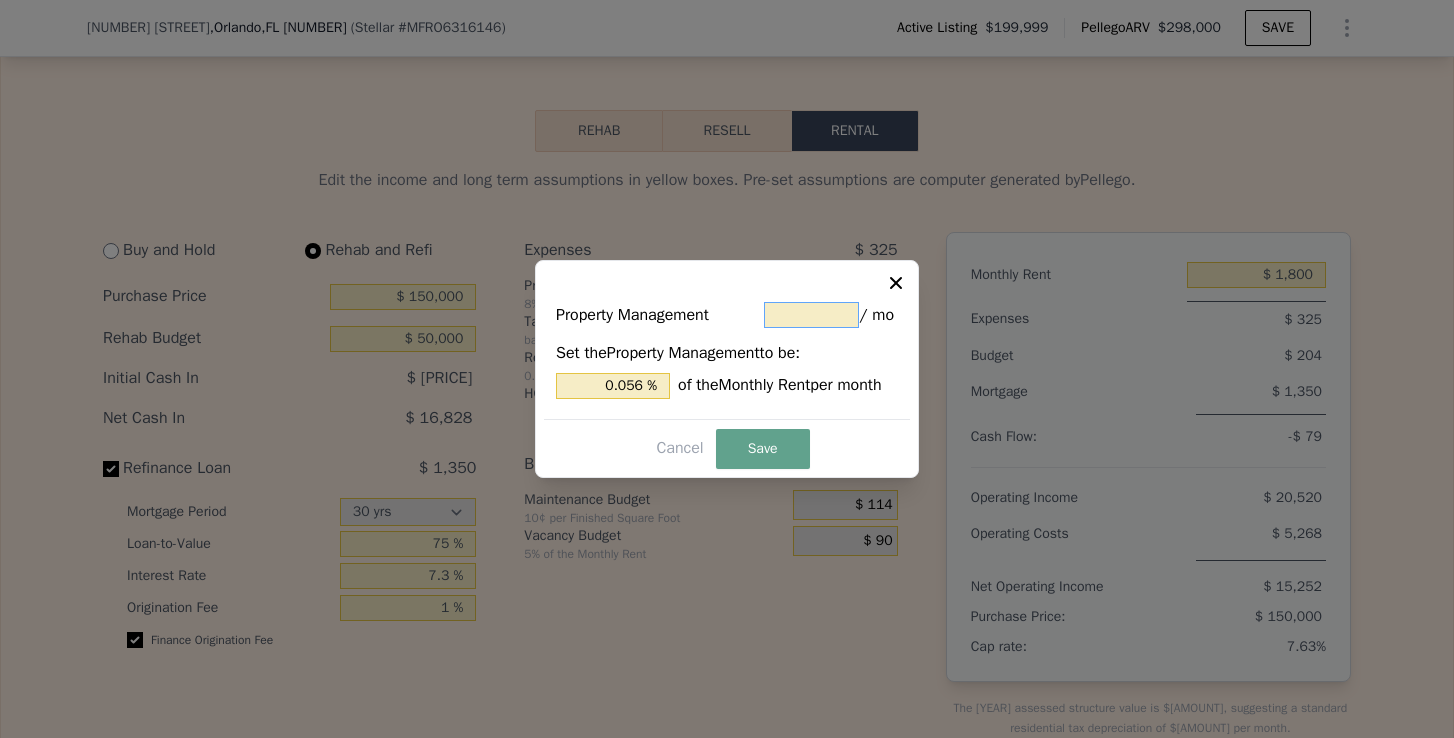 type on "$ 0" 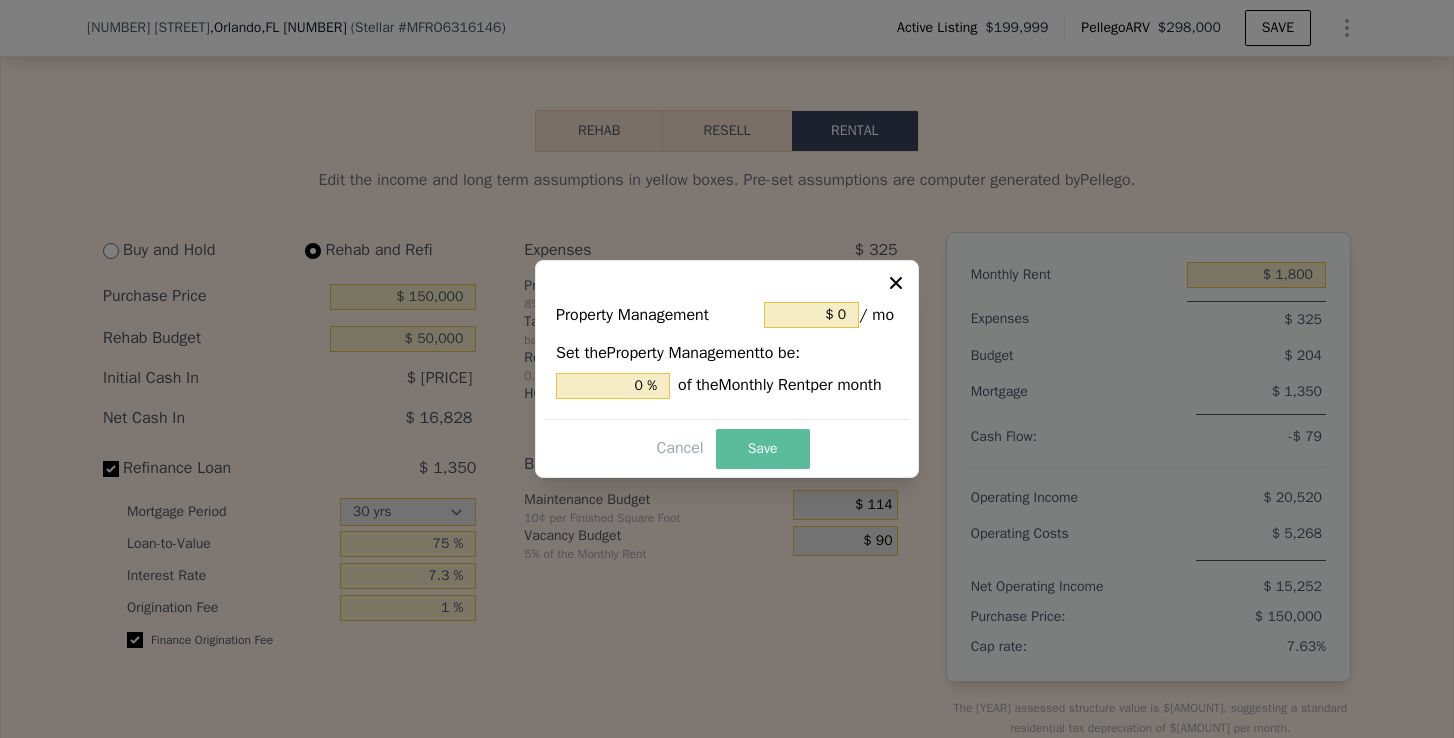 click on "Save" at bounding box center (763, 449) 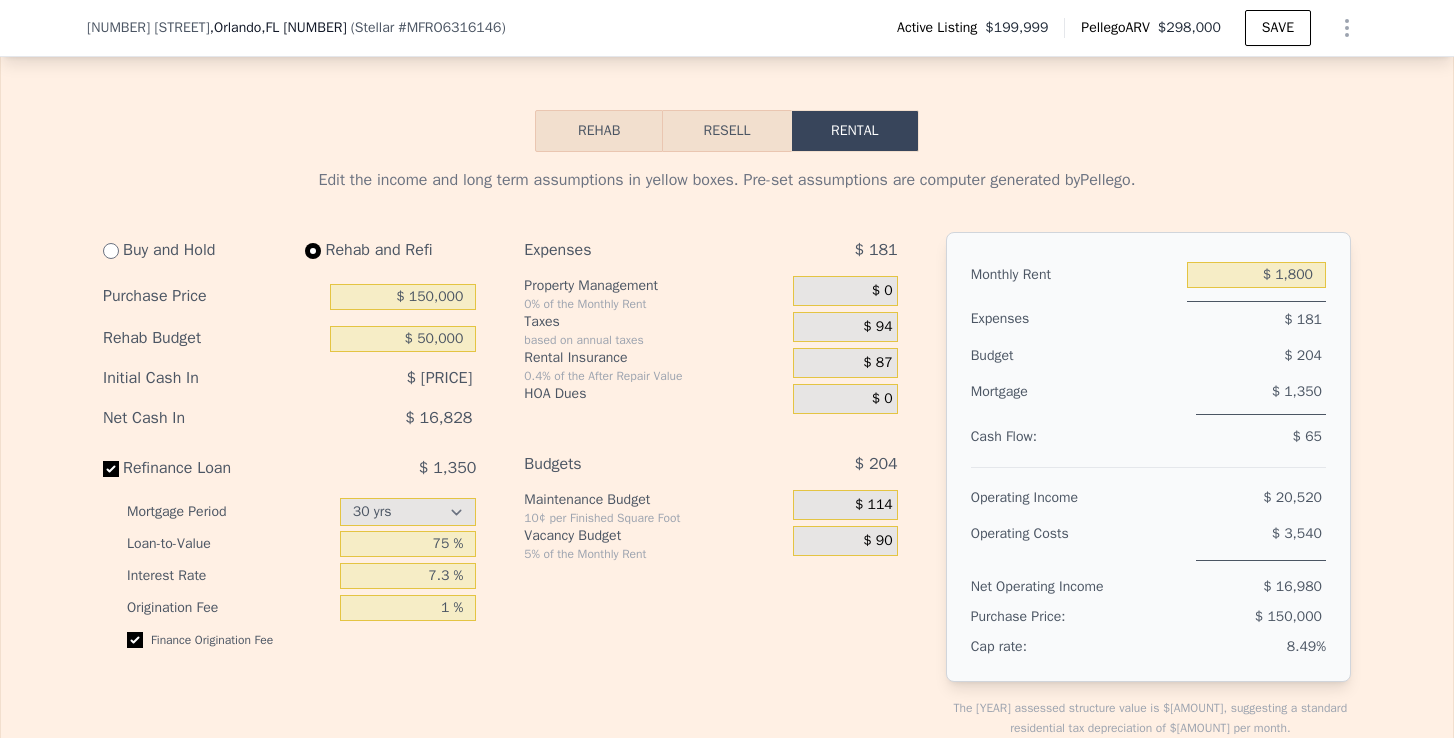 click on "$ 90" at bounding box center [877, 541] 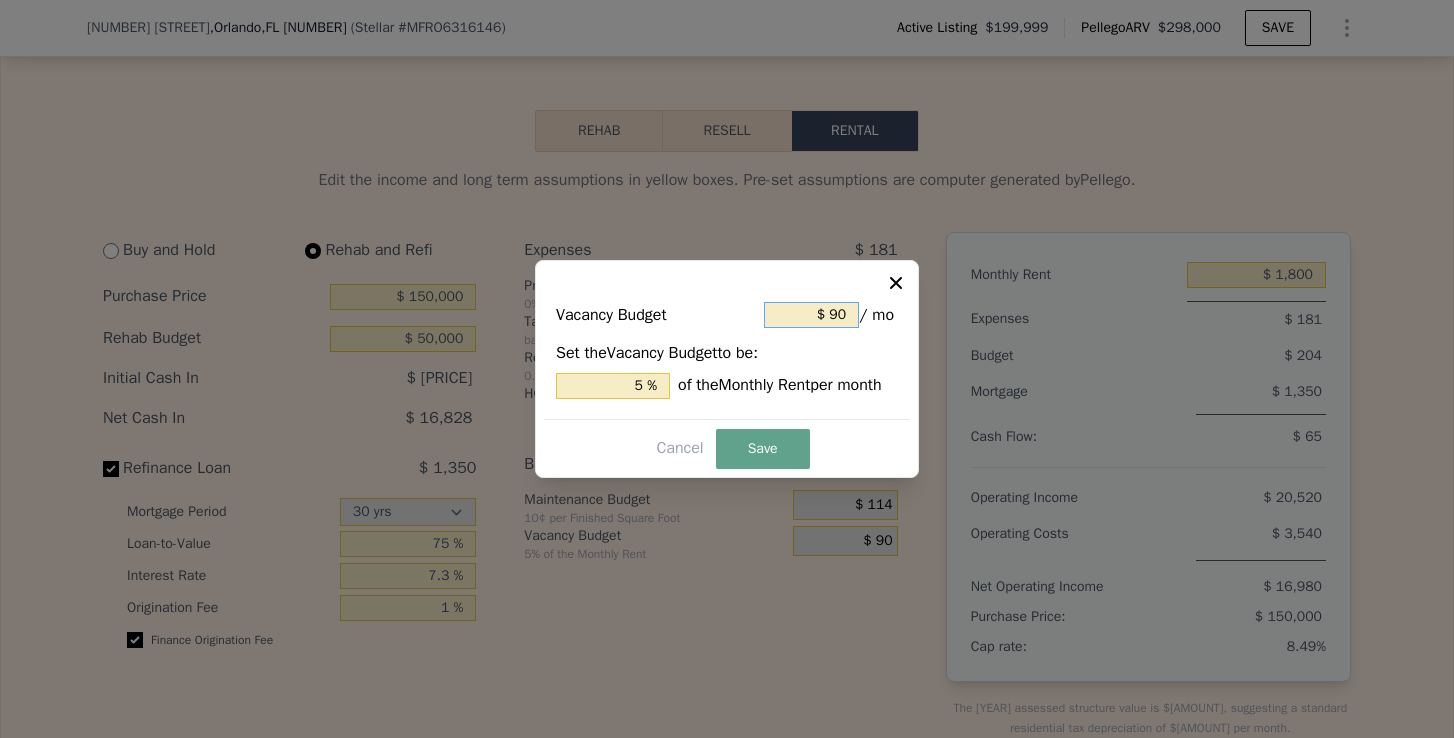 drag, startPoint x: 847, startPoint y: 306, endPoint x: 805, endPoint y: 306, distance: 42 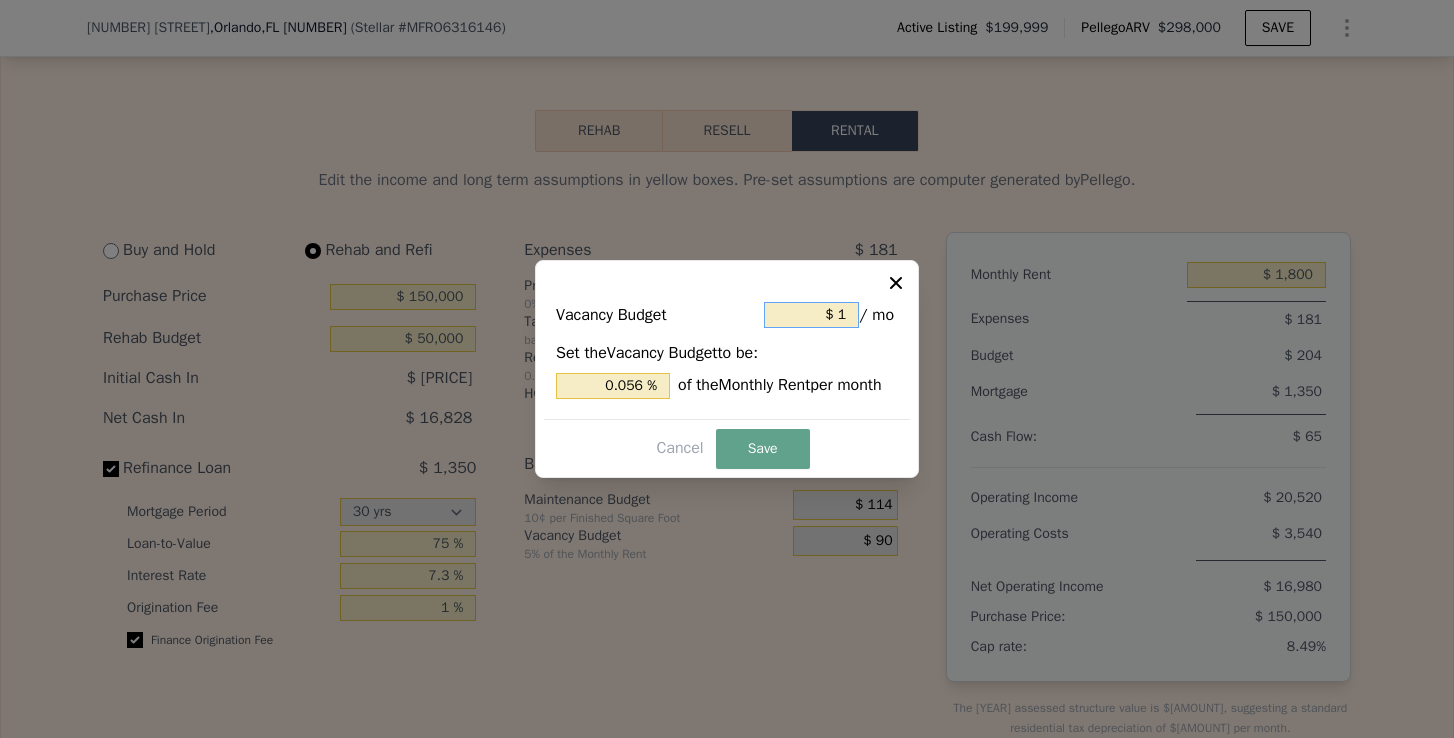 type on "$ 11" 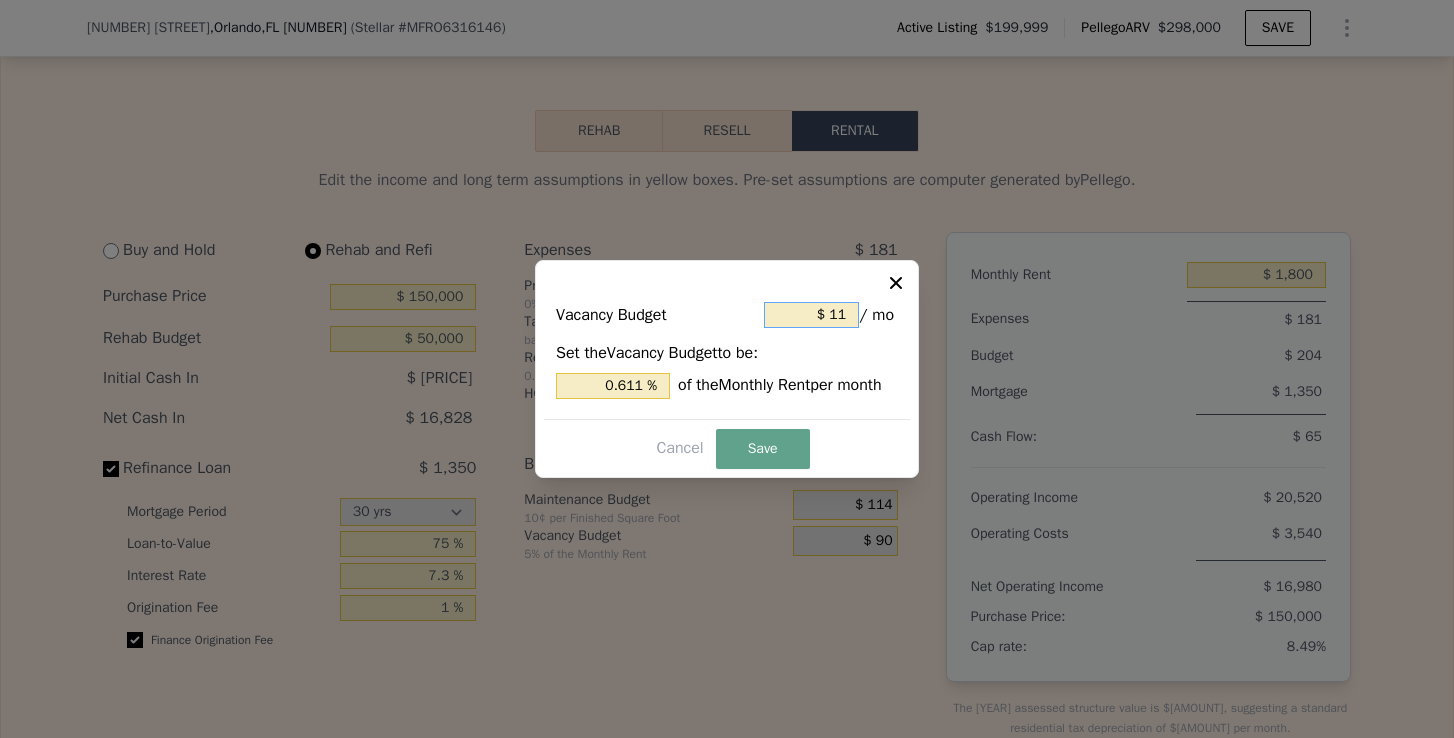 type on "$ 110" 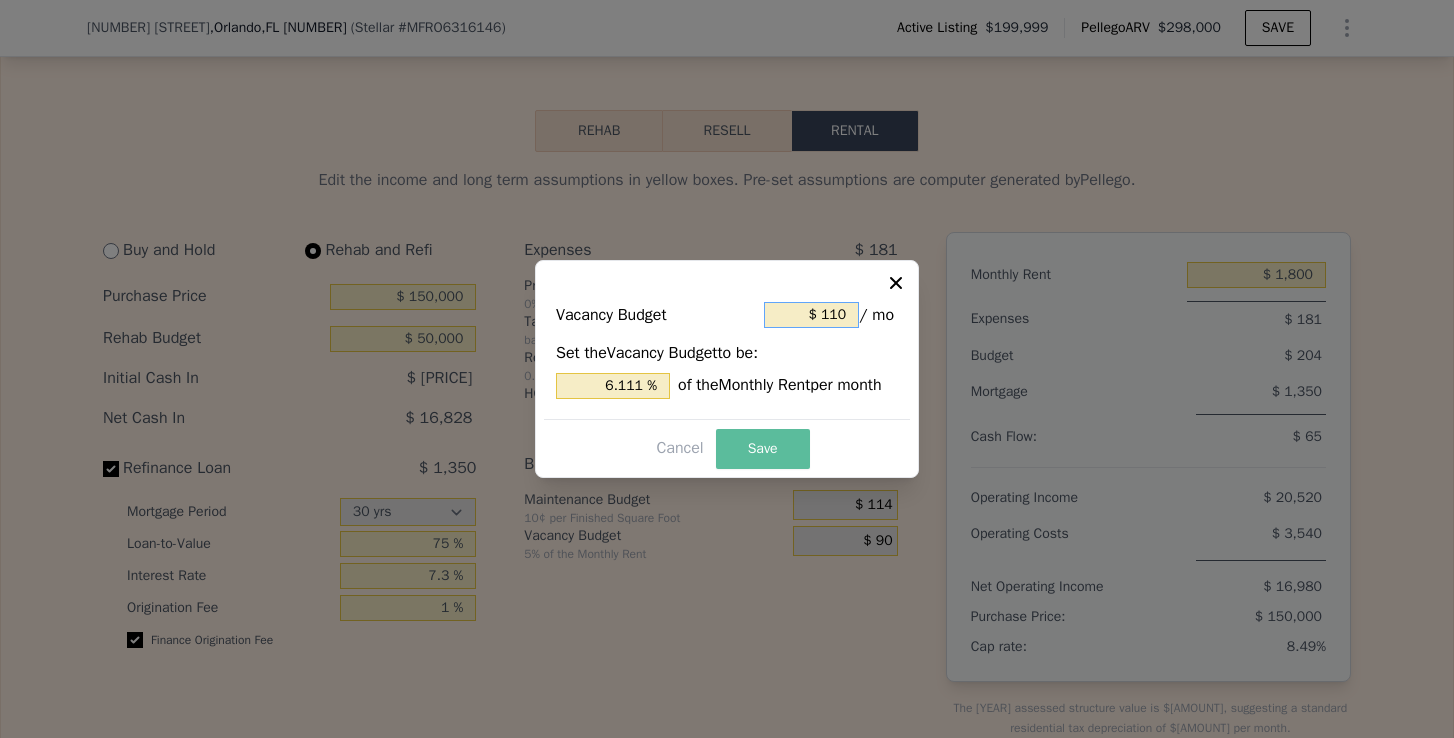 type on "$ 110" 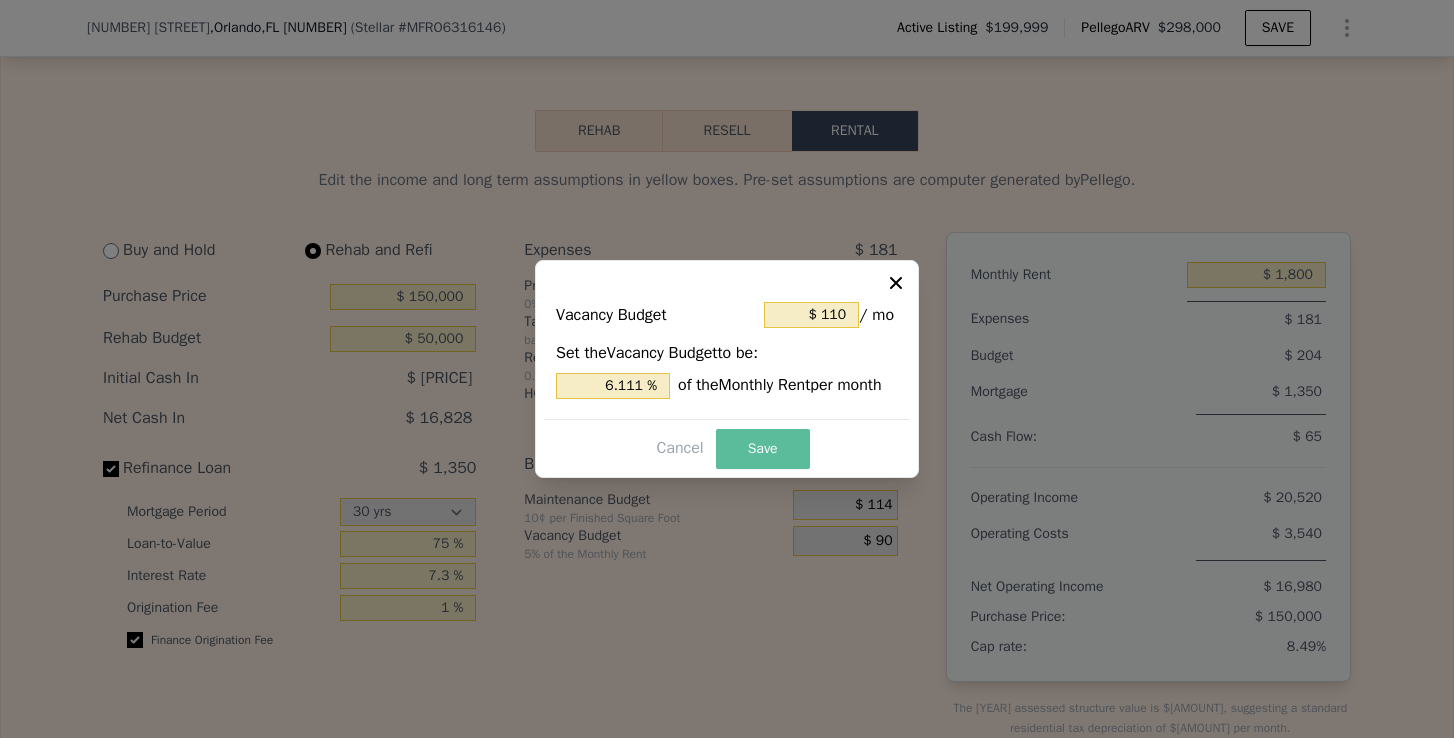 click on "Save" at bounding box center (763, 449) 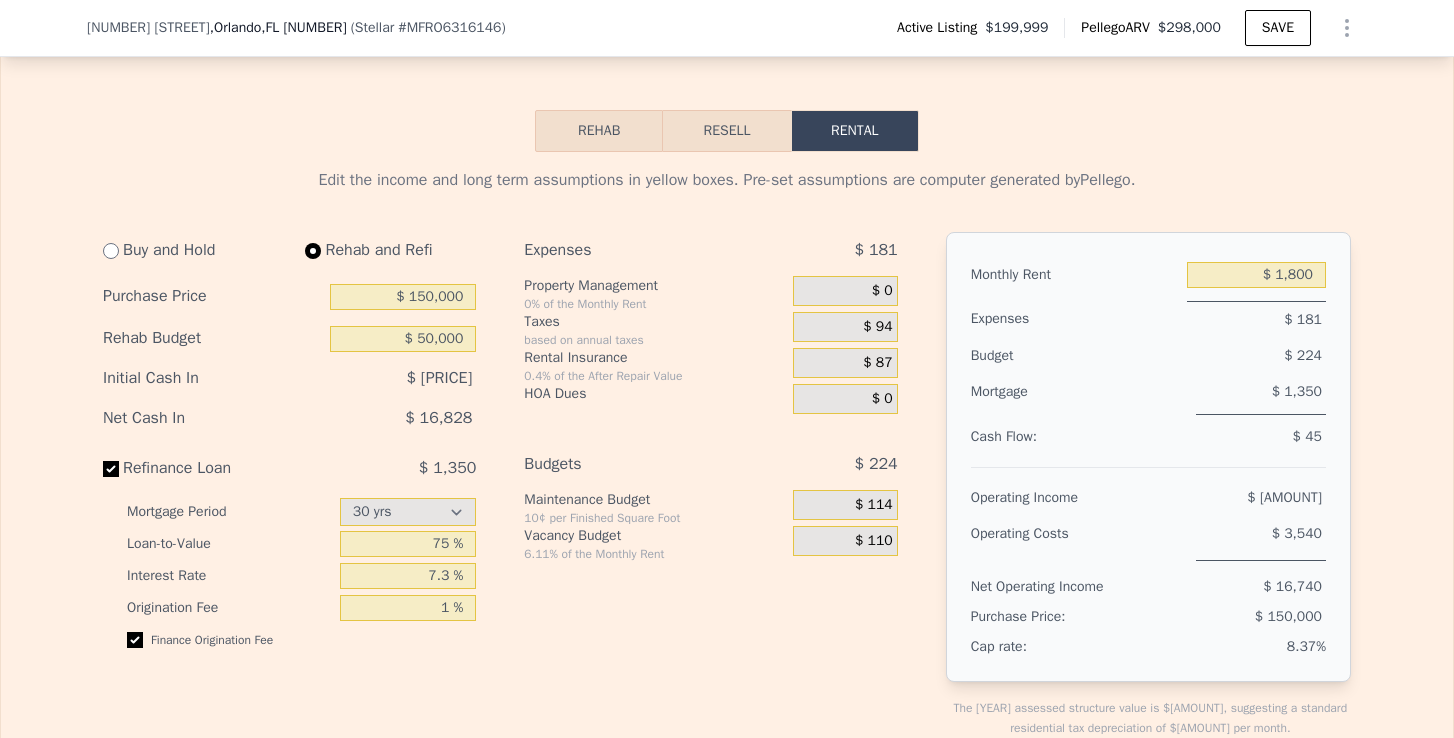 click on "$ 94" at bounding box center (845, 327) 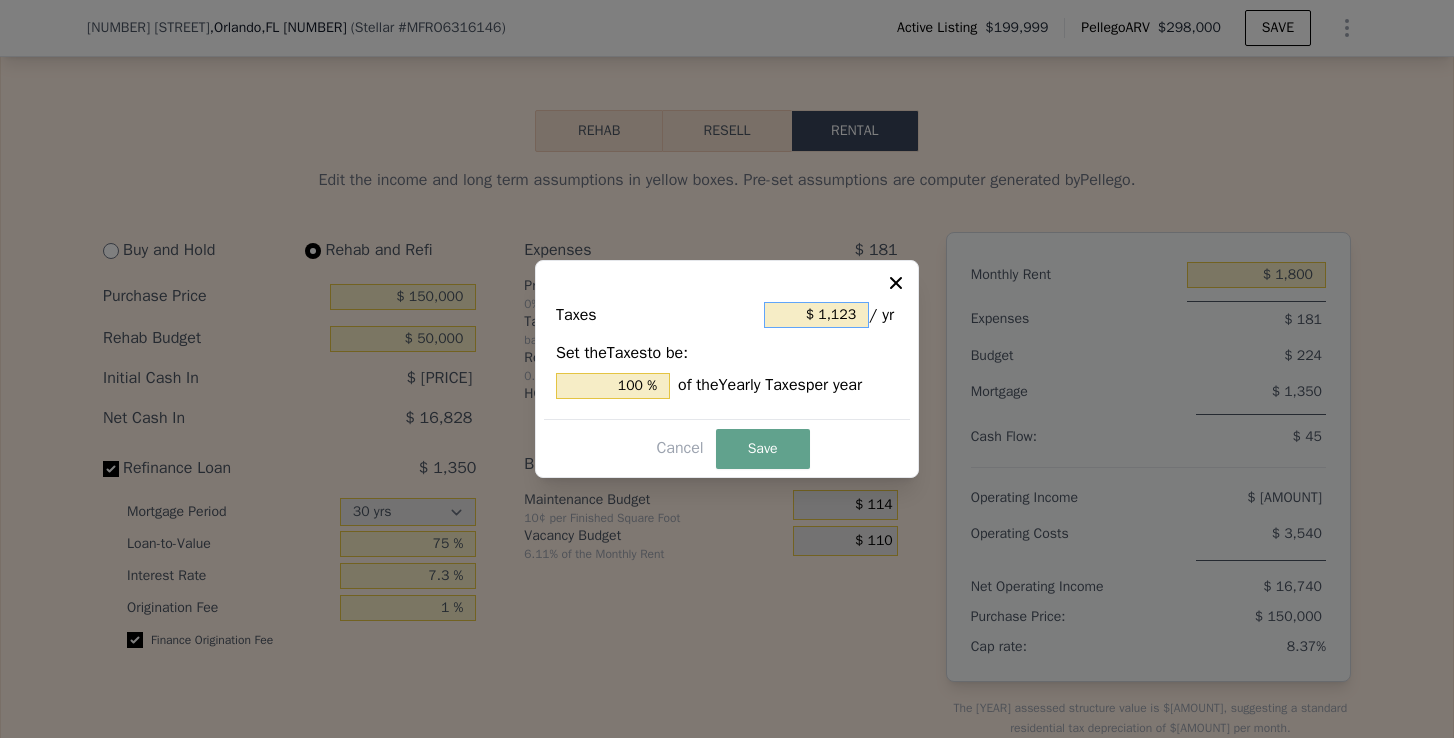 drag, startPoint x: 863, startPoint y: 314, endPoint x: 833, endPoint y: 319, distance: 30.413813 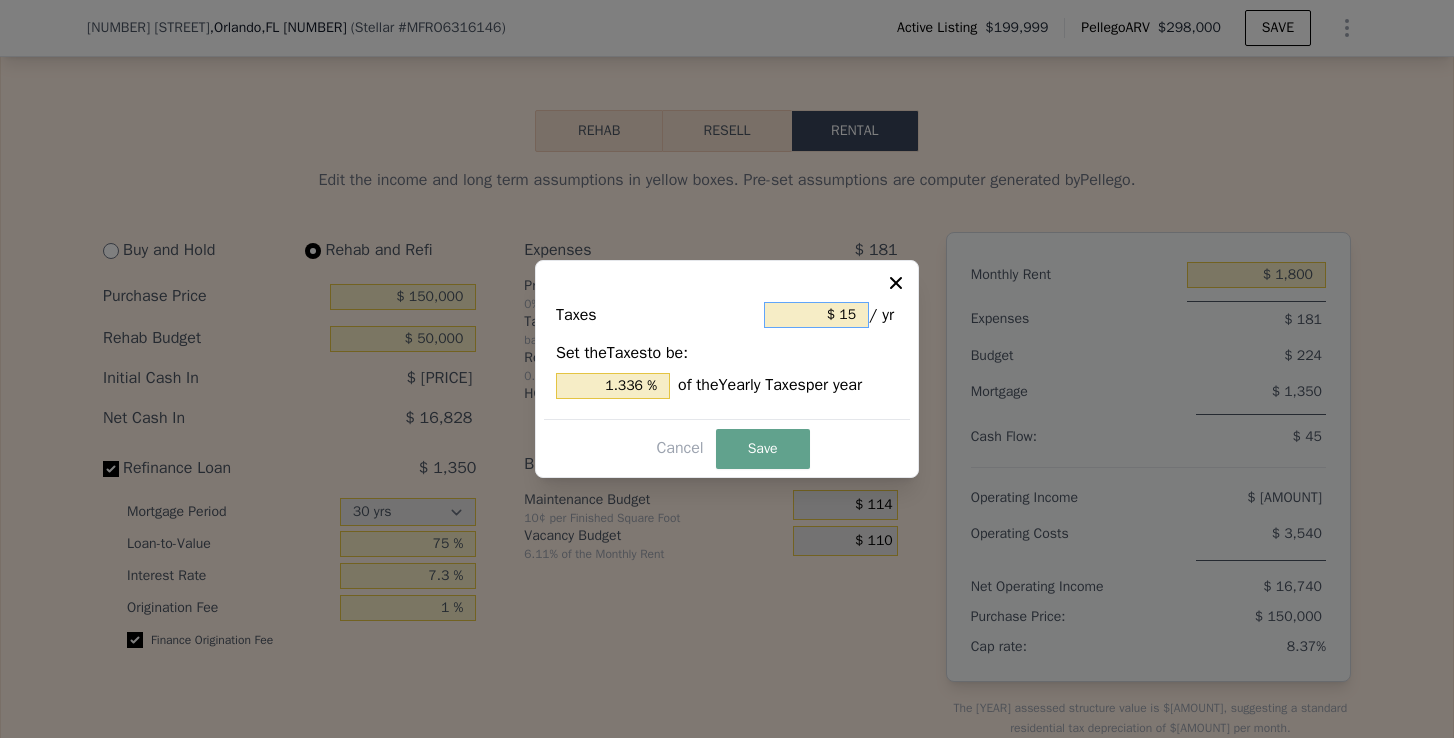 type on "$ 150" 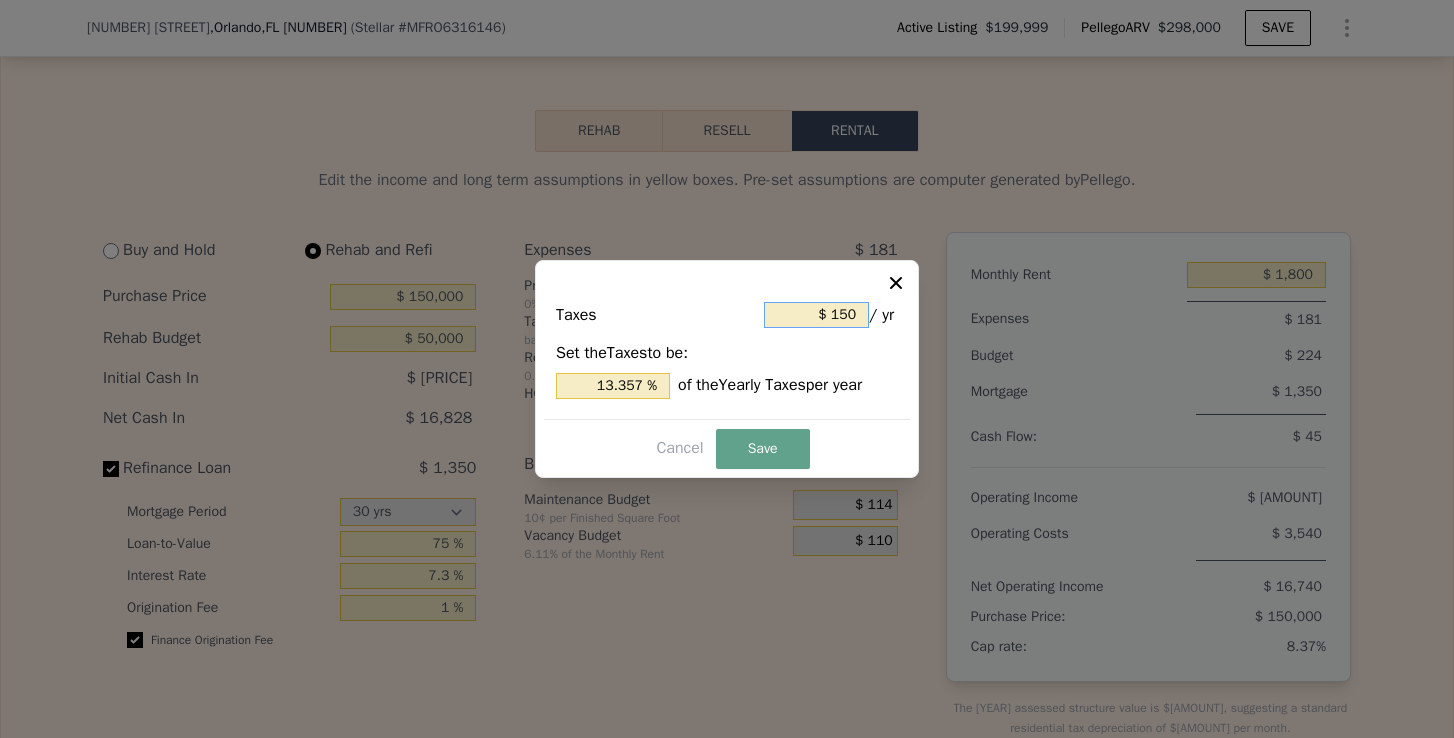 type on "$ 1,500" 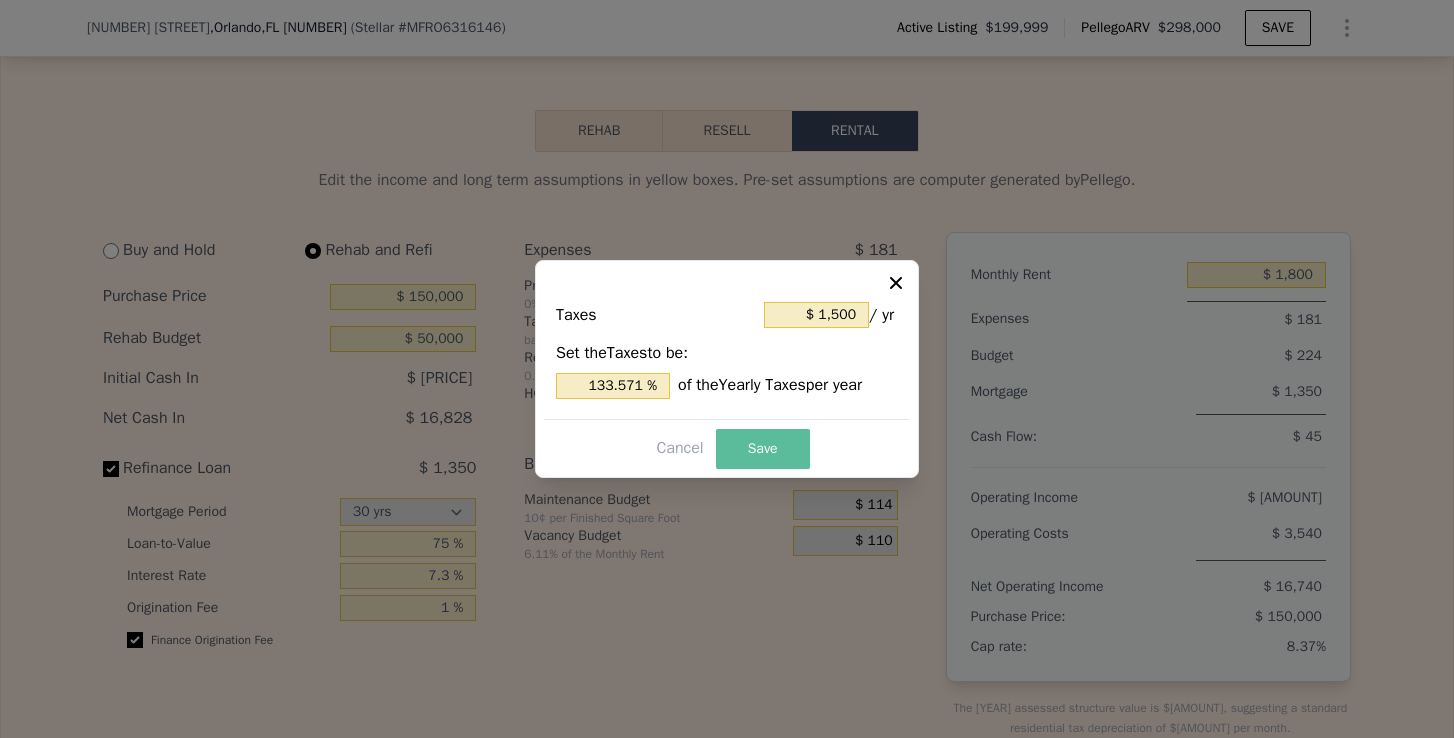click on "Save" at bounding box center (763, 449) 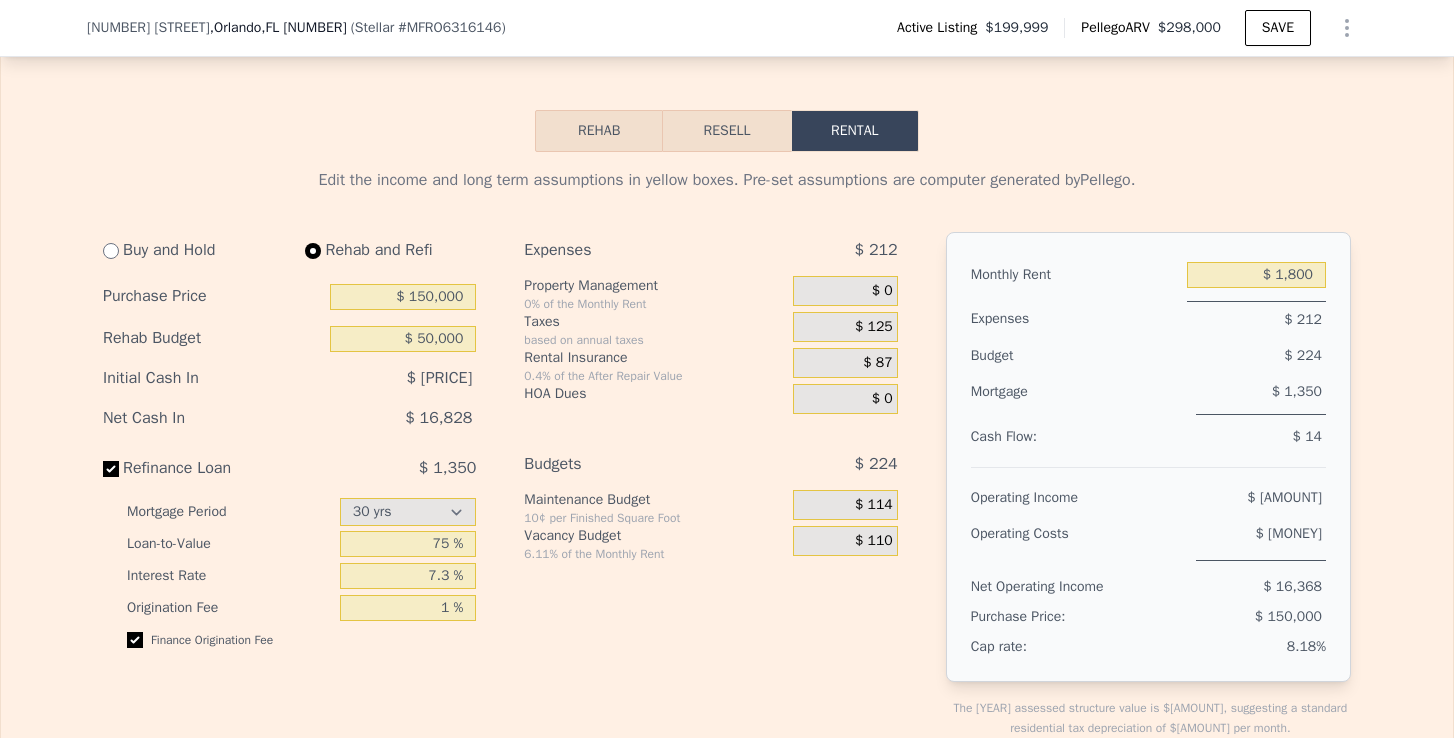 click on "$ 87" at bounding box center (877, 363) 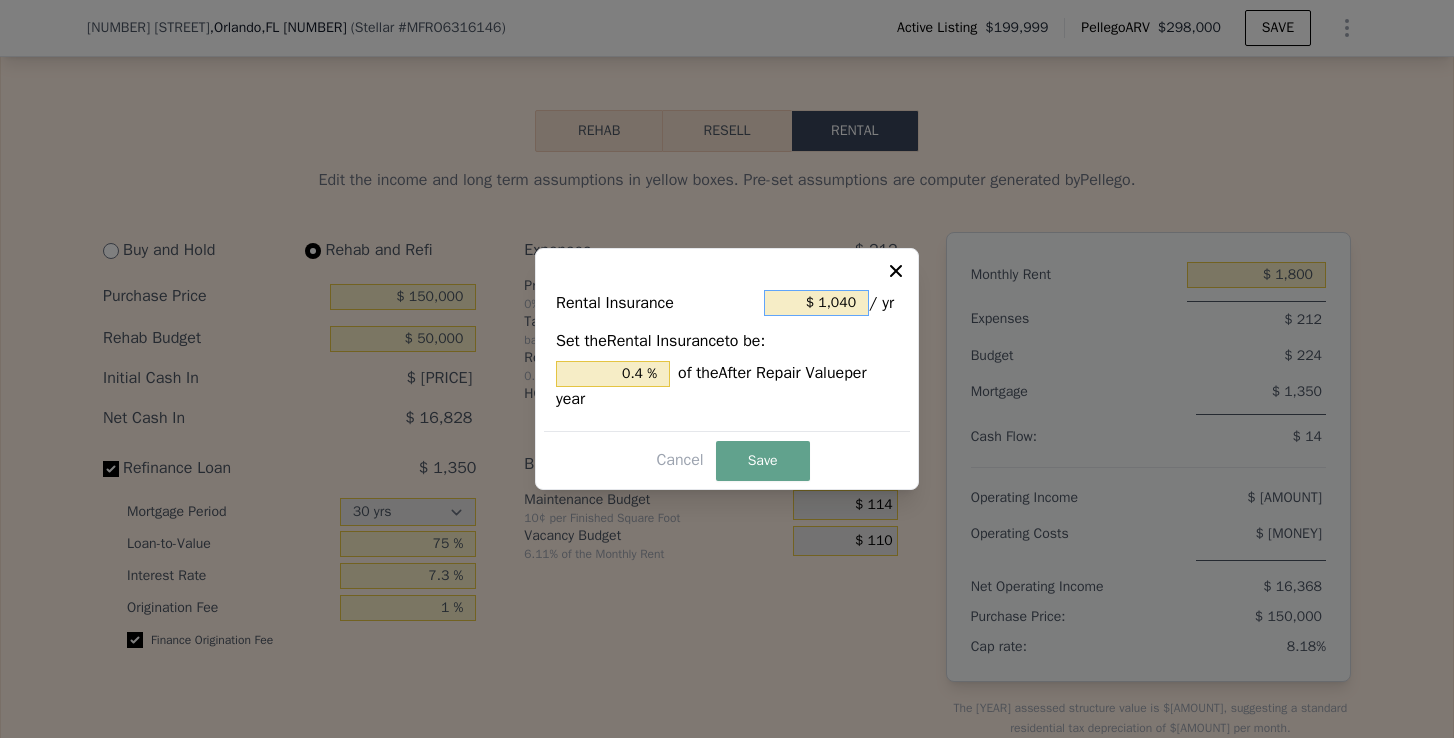 click on "$ 1,040" at bounding box center [816, 303] 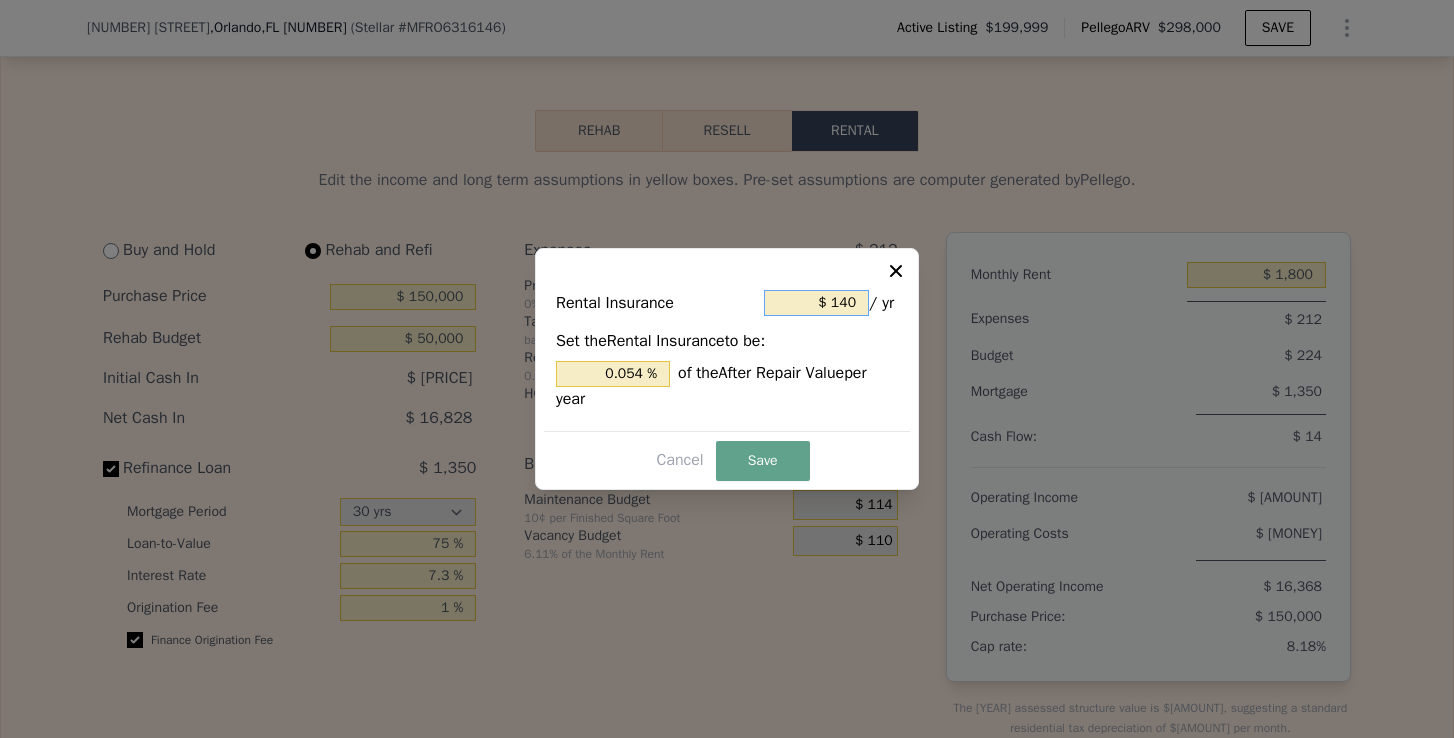 type on "$ 1,540" 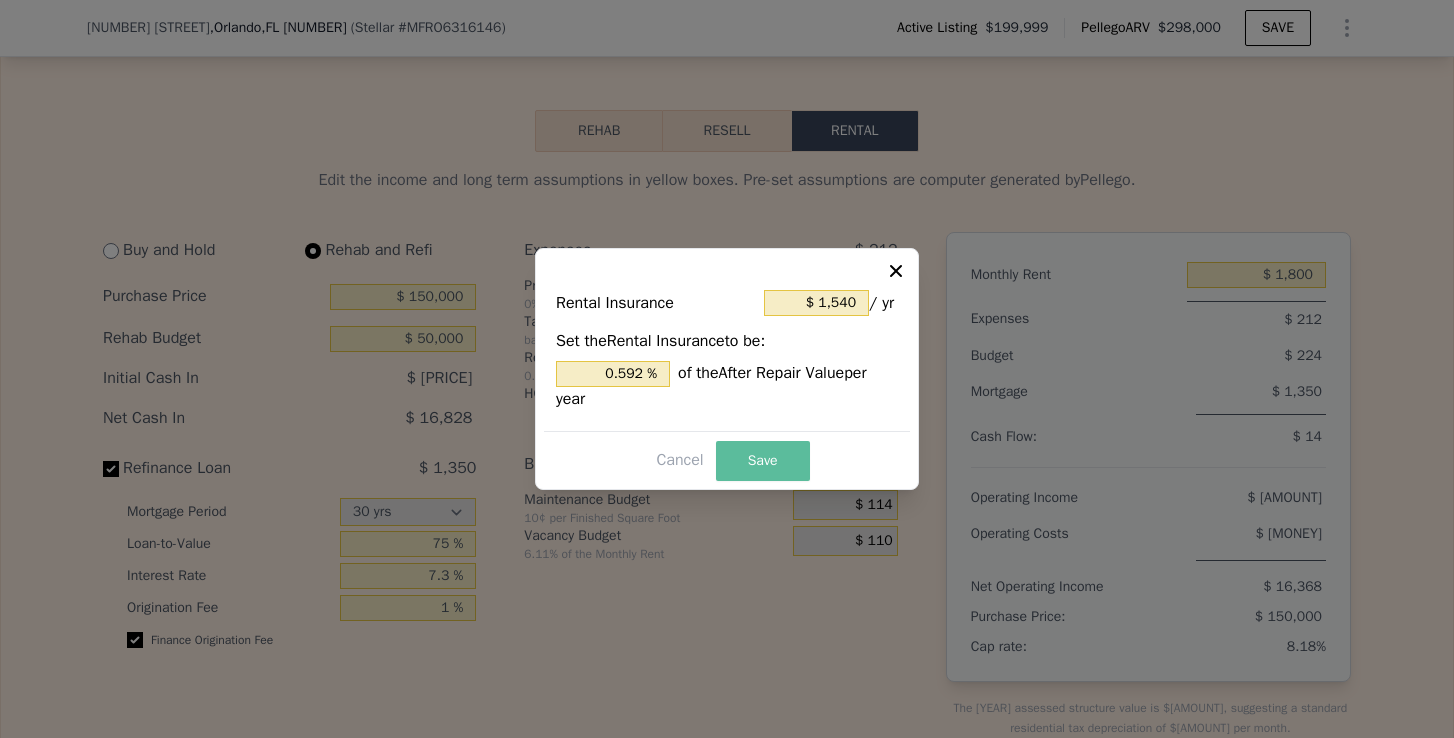 click on "Save" at bounding box center [763, 461] 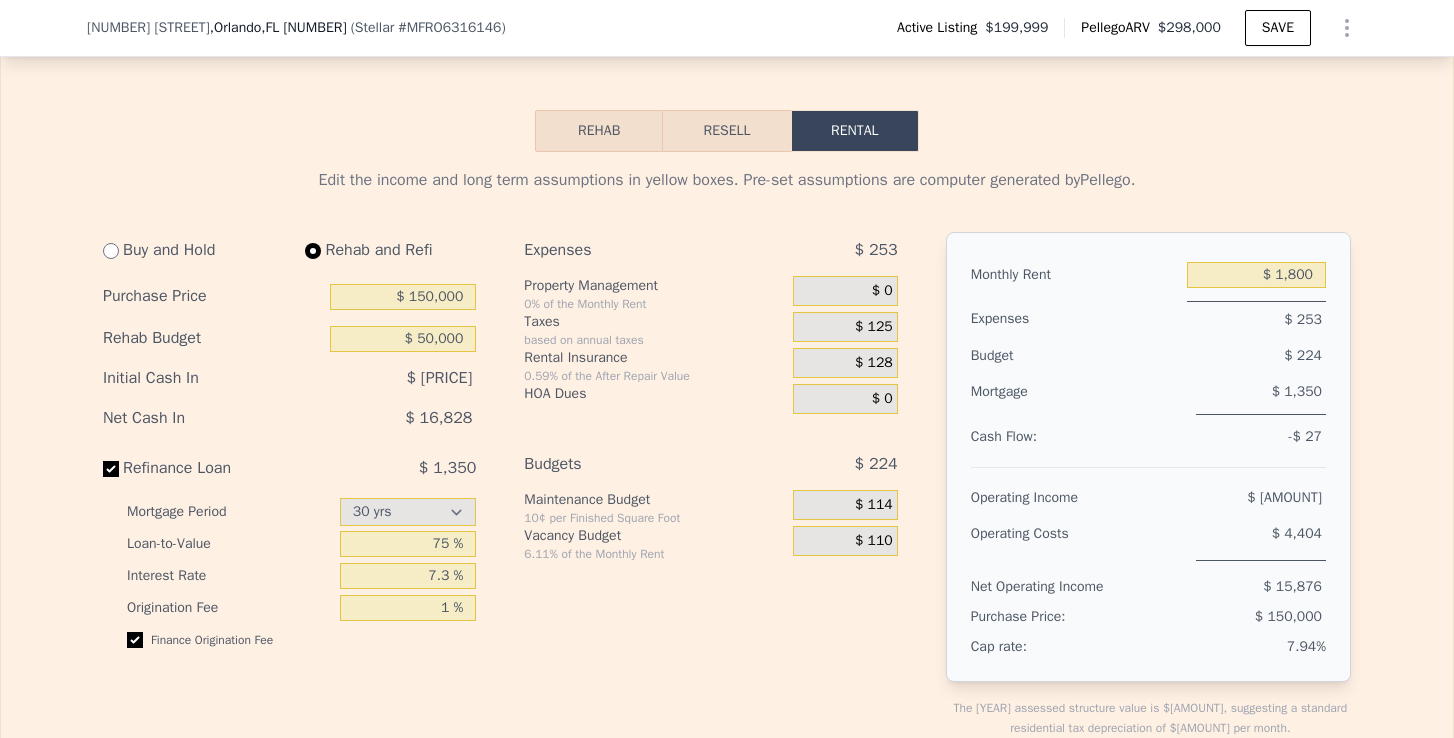 click on "Mortgage $ 1,350" at bounding box center [1148, 402] 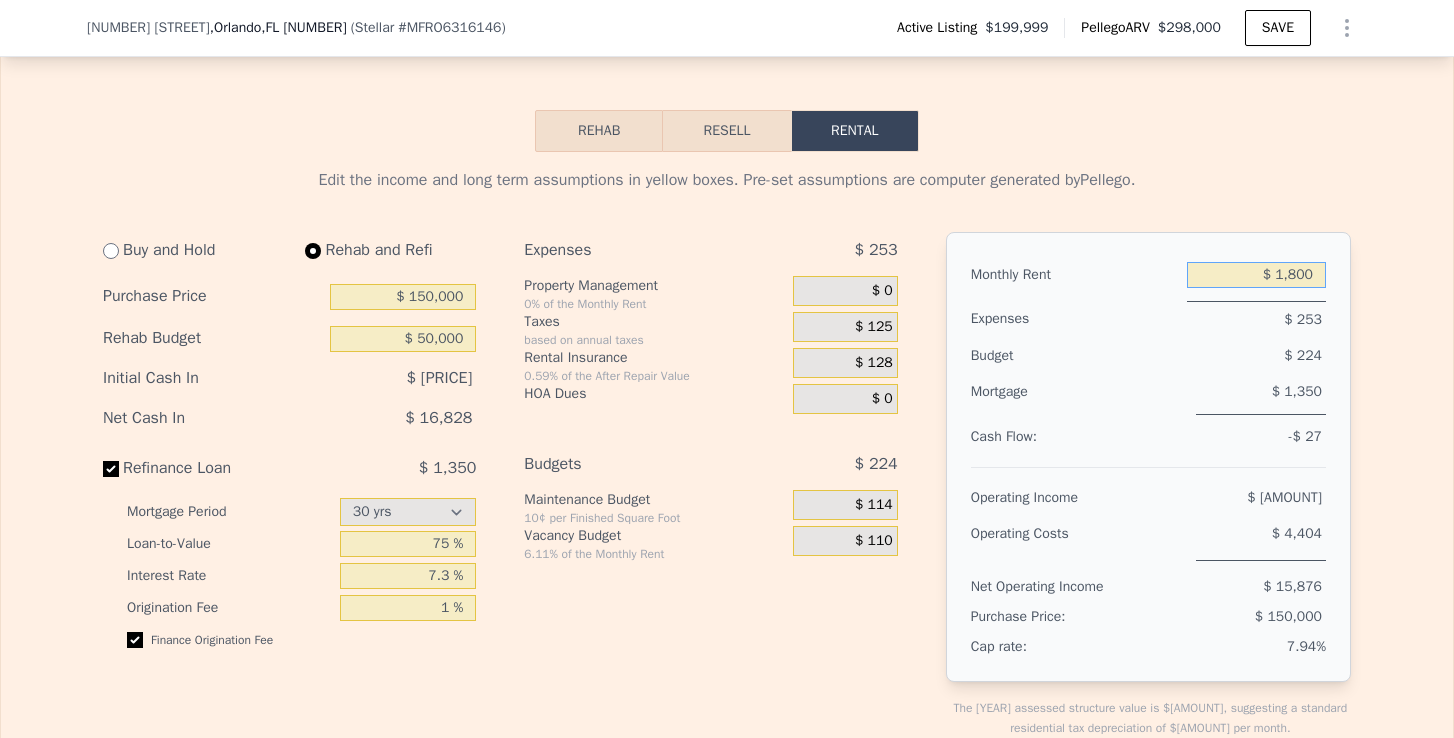 click on "$ 1,800" at bounding box center (1256, 275) 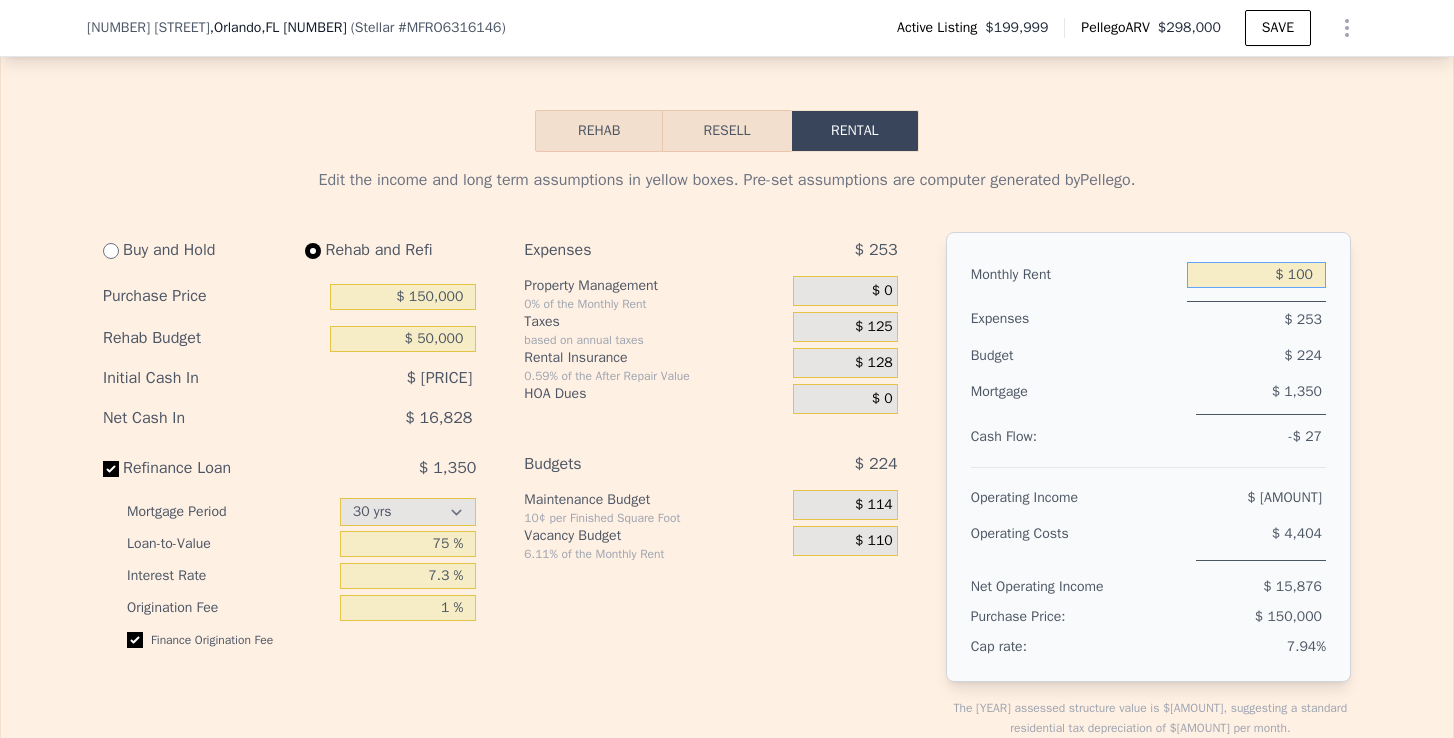 type on "$ 1,900" 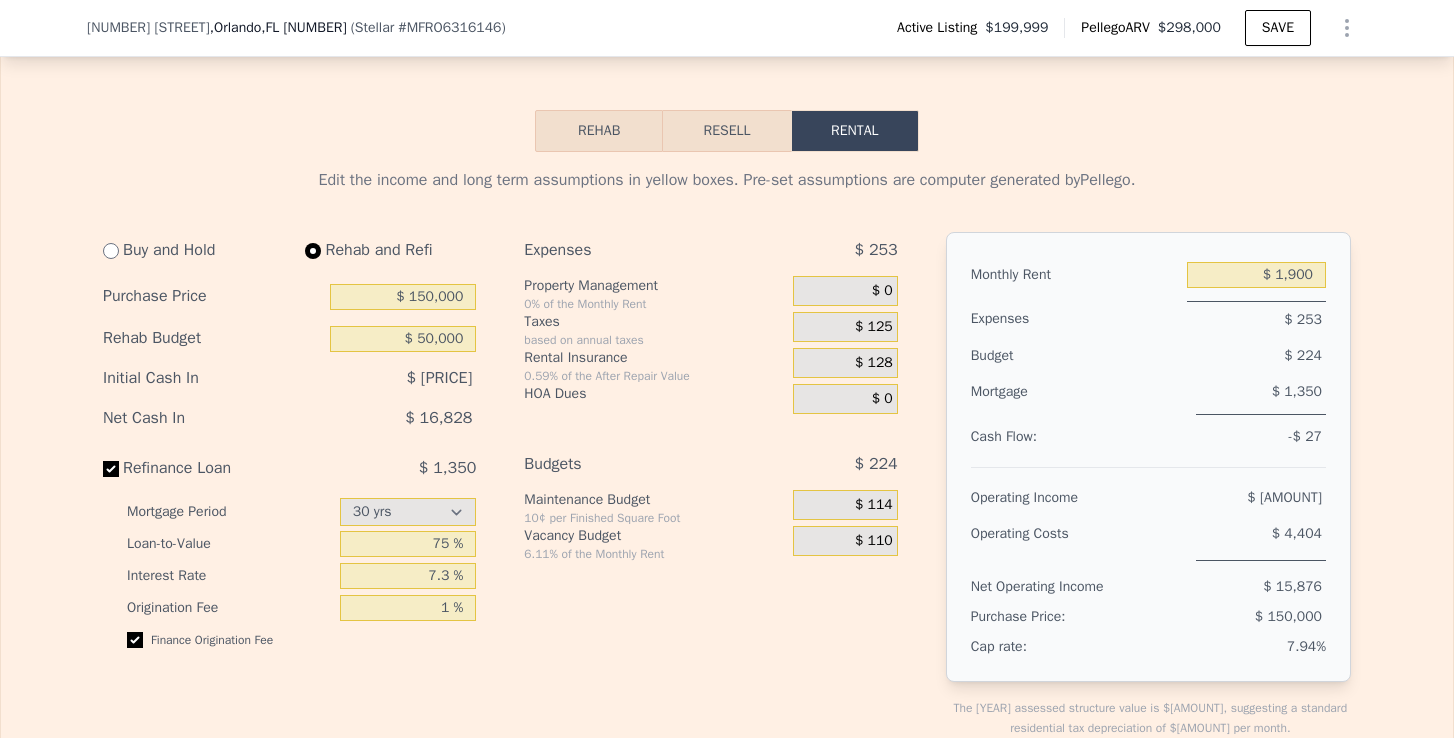 click on "Monthly Rent $ 1,900 Expenses $ 253 Budget $ 224 Mortgage $ 1,350 Cash Flow: -$ 27 Operating Income $ 20,280 Operating Costs $ 4,404 Net Operating Income $ 15,876 Purchase Price: $ 150,000 Cap rate: 7.94%" at bounding box center (1148, 457) 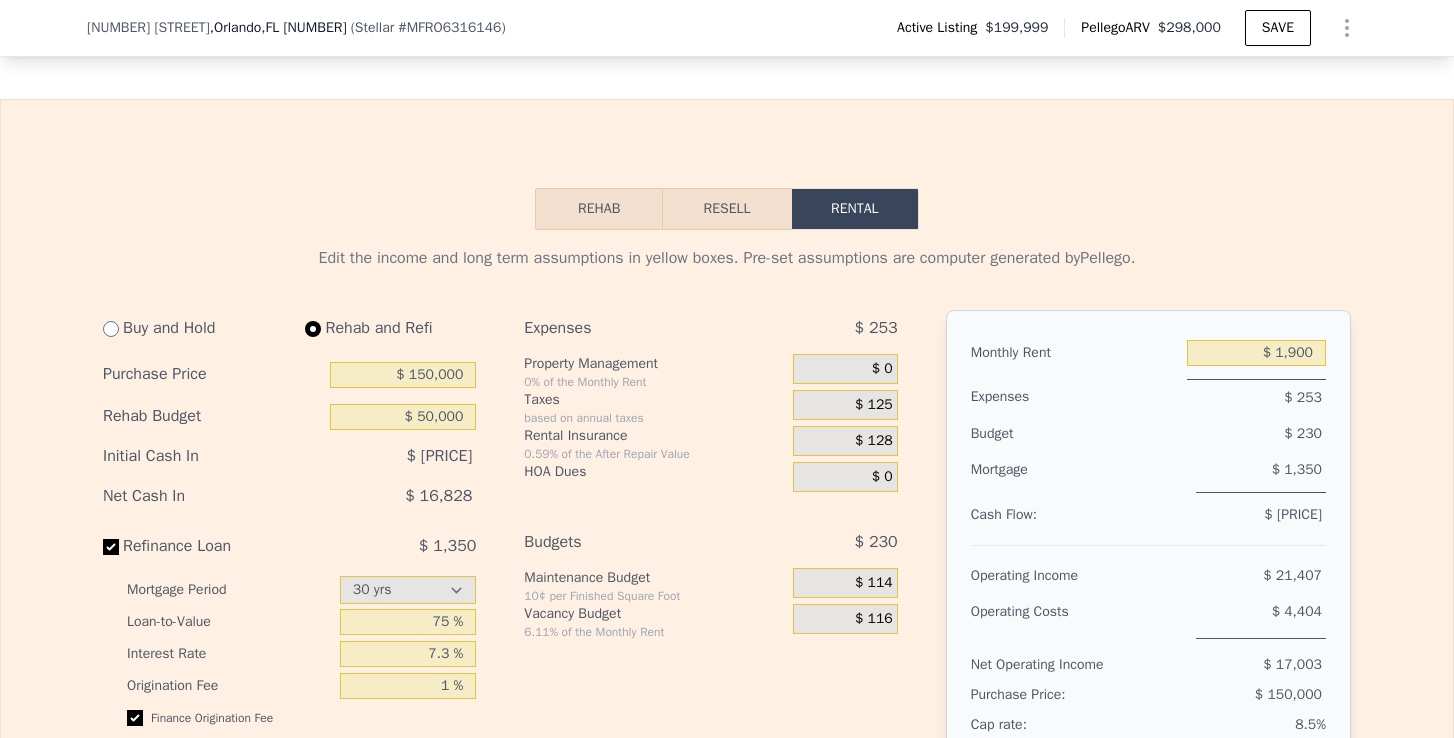 scroll, scrollTop: 3074, scrollLeft: 0, axis: vertical 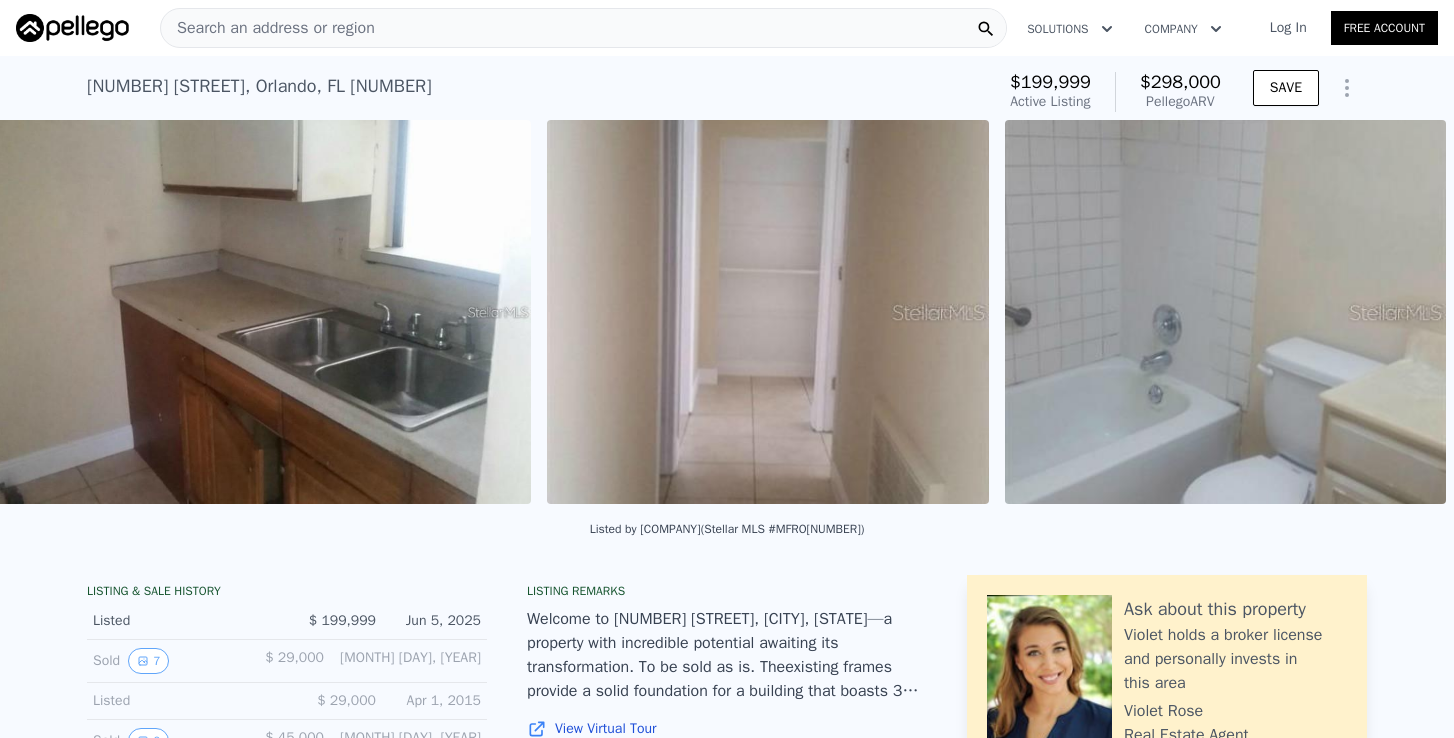 click at bounding box center [768, 312] 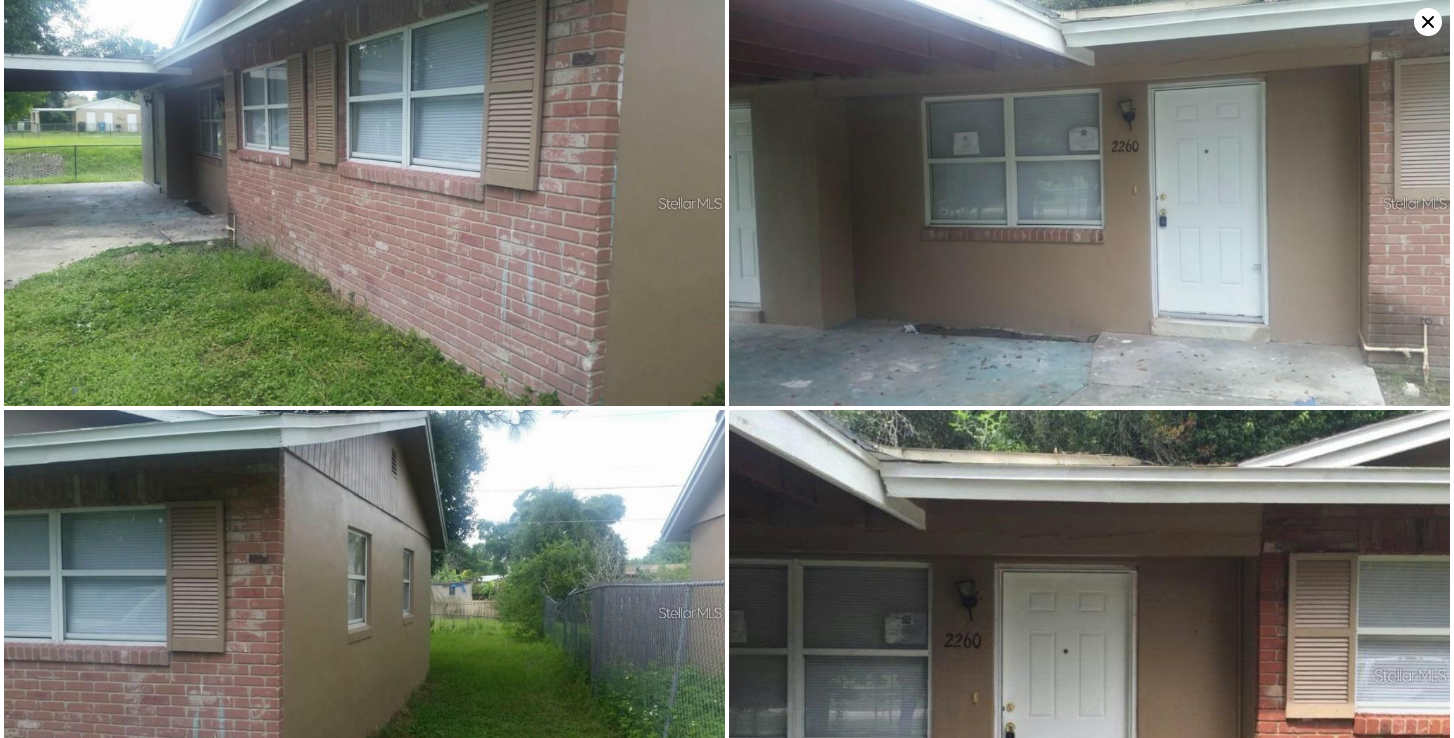 scroll, scrollTop: 0, scrollLeft: 0, axis: both 